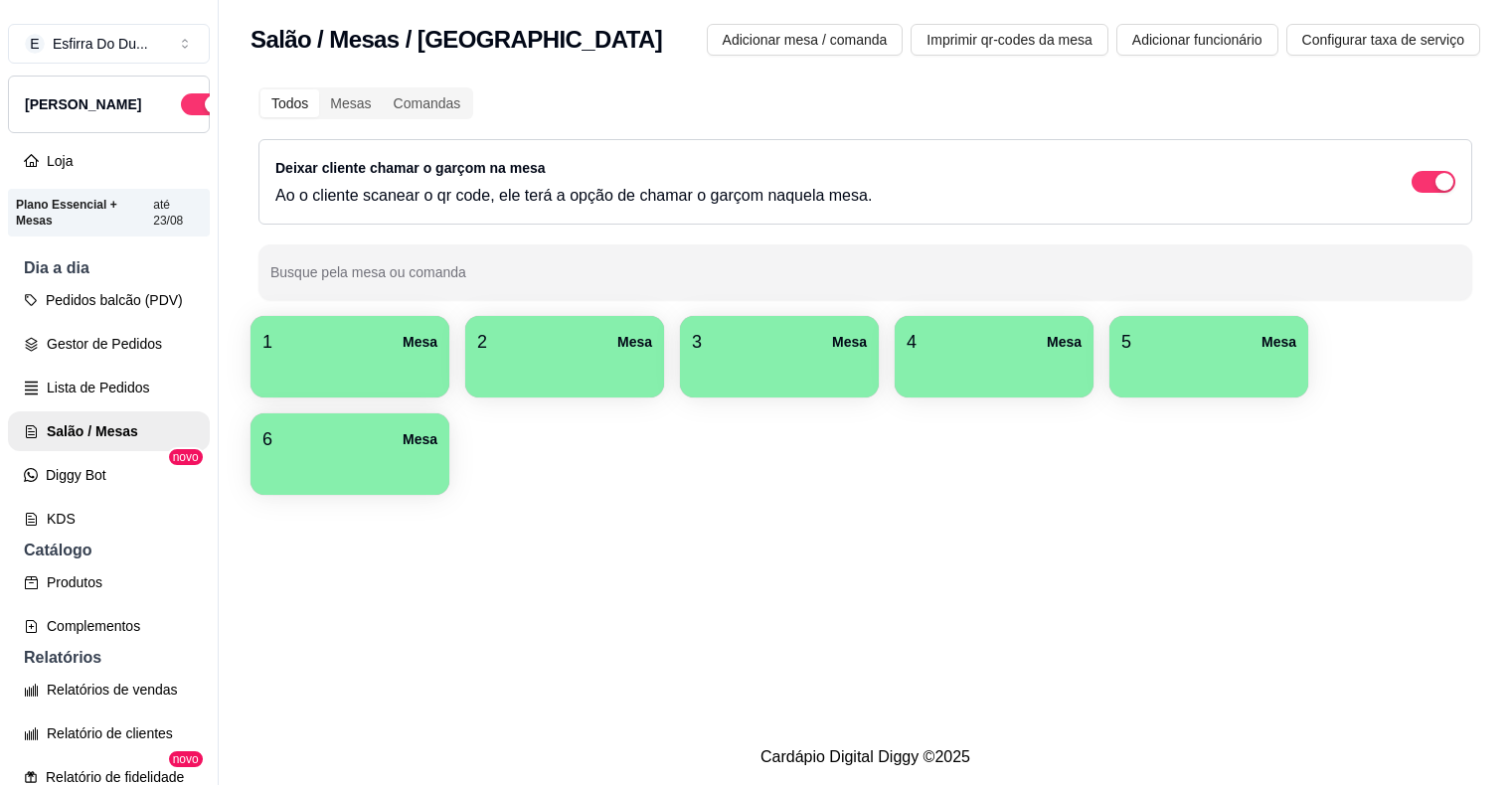 scroll, scrollTop: 0, scrollLeft: 0, axis: both 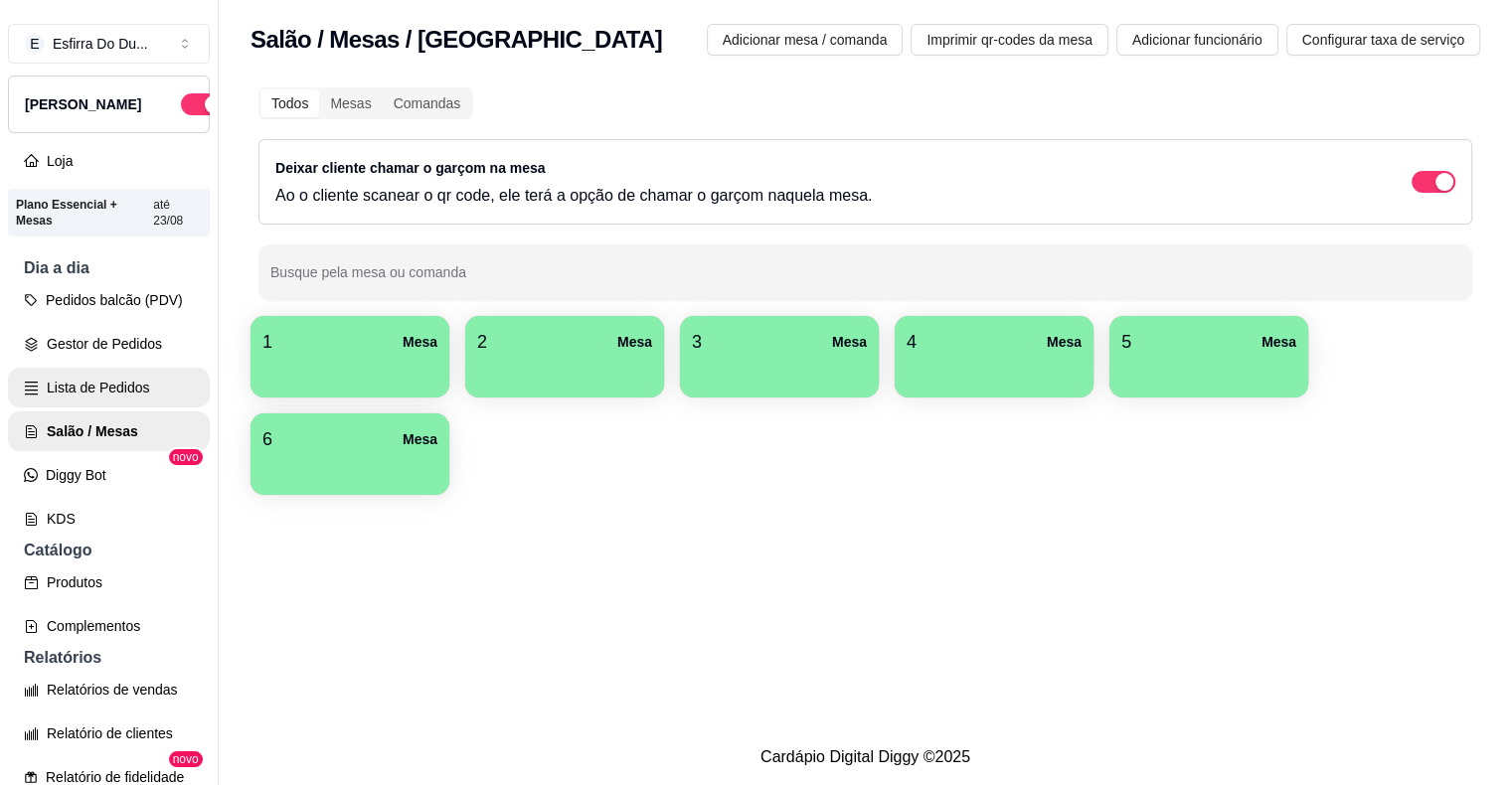 click on "Lista de Pedidos" at bounding box center (108, 388) 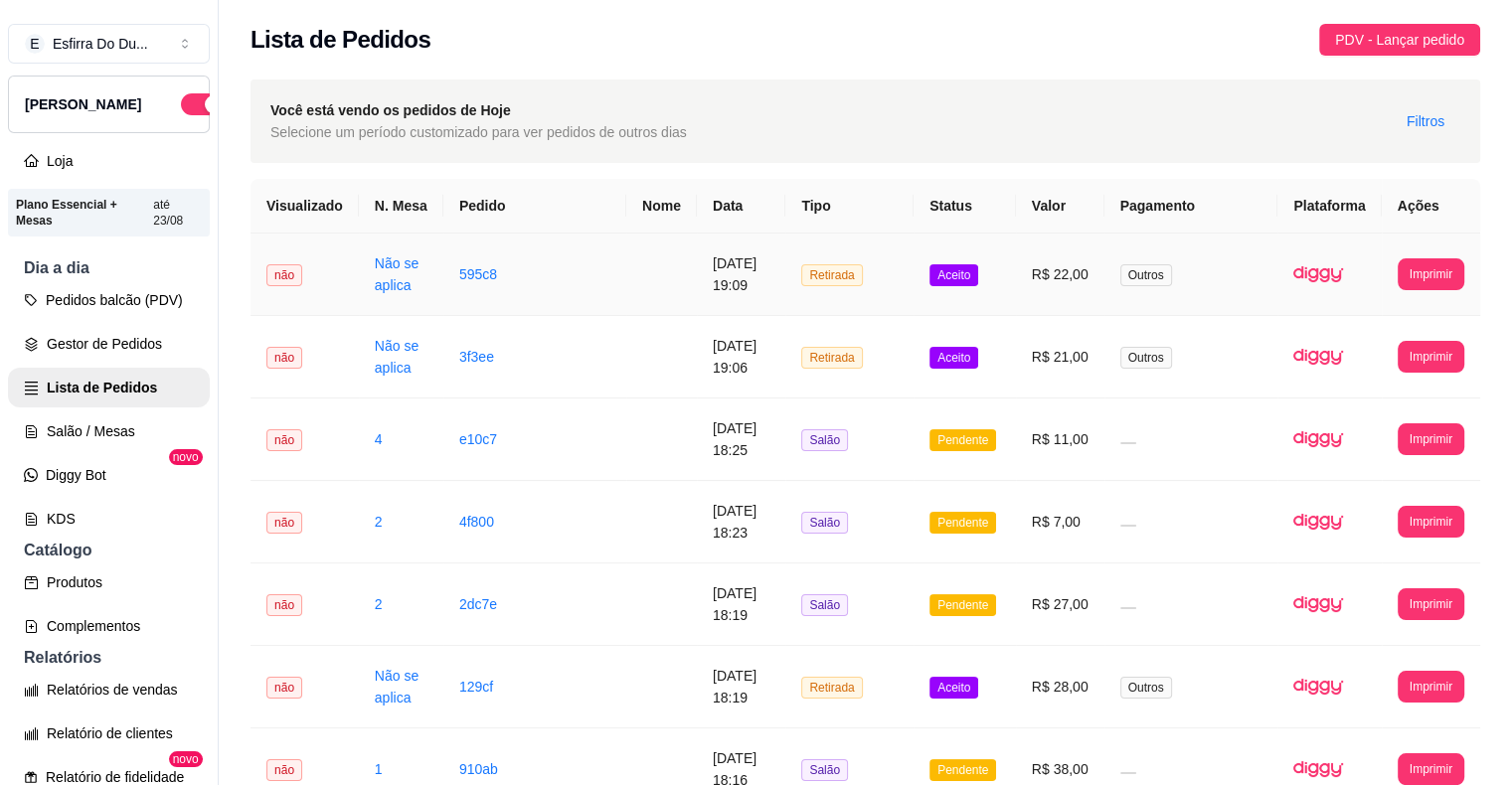 click on "Aceito" at bounding box center (953, 275) 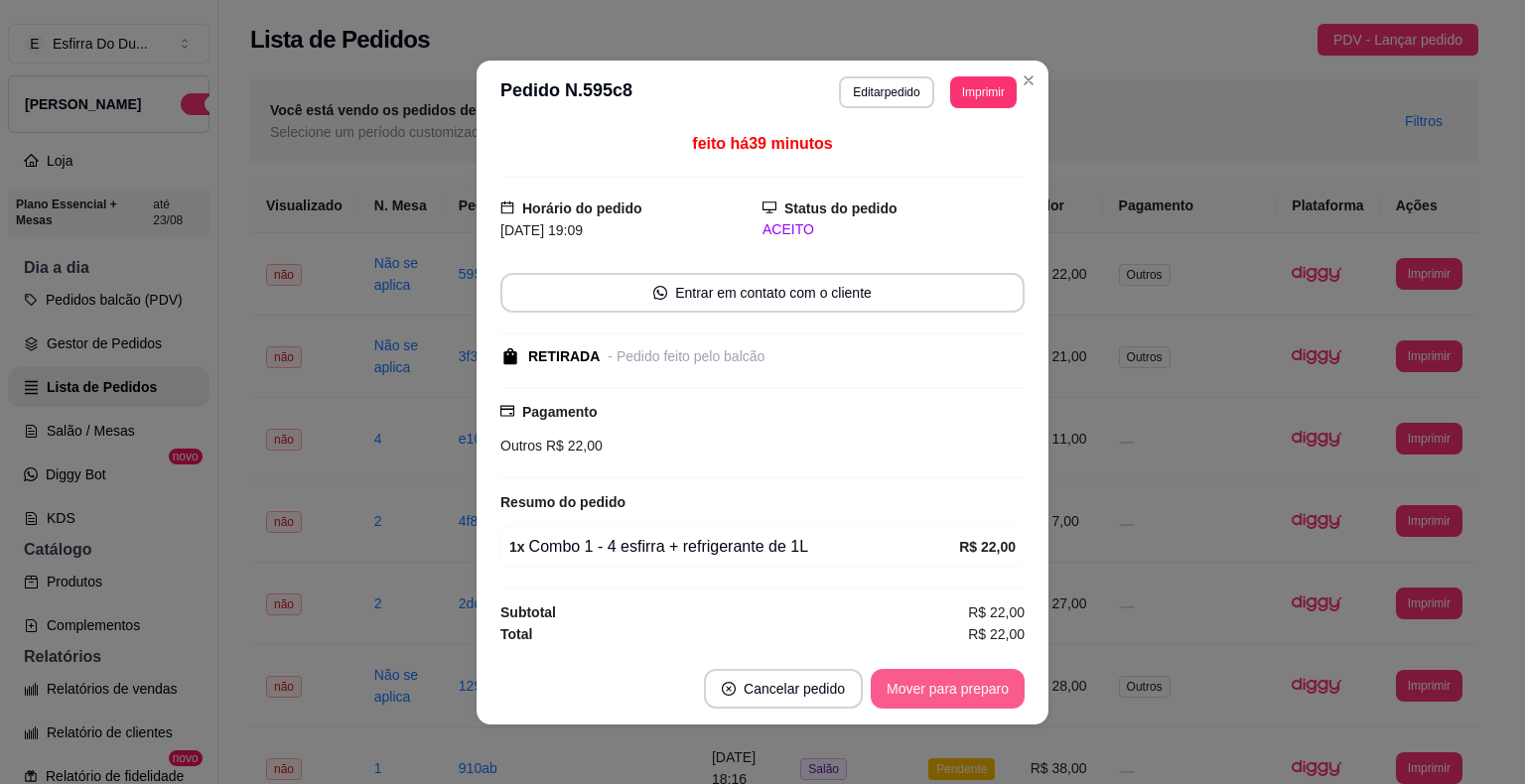 click on "Mover para preparo" at bounding box center (947, 689) 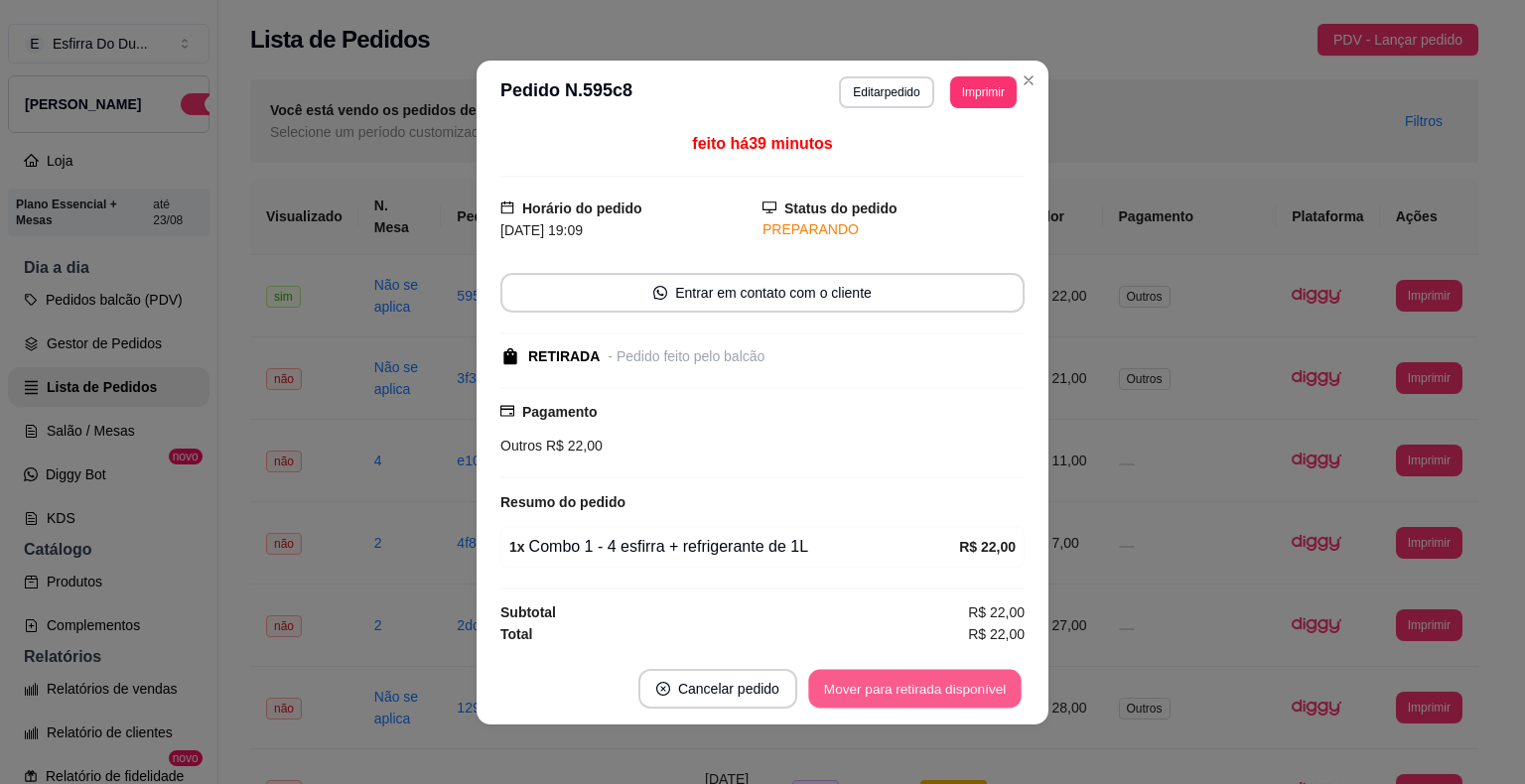 click on "Mover para retirada disponível" at bounding box center [914, 688] 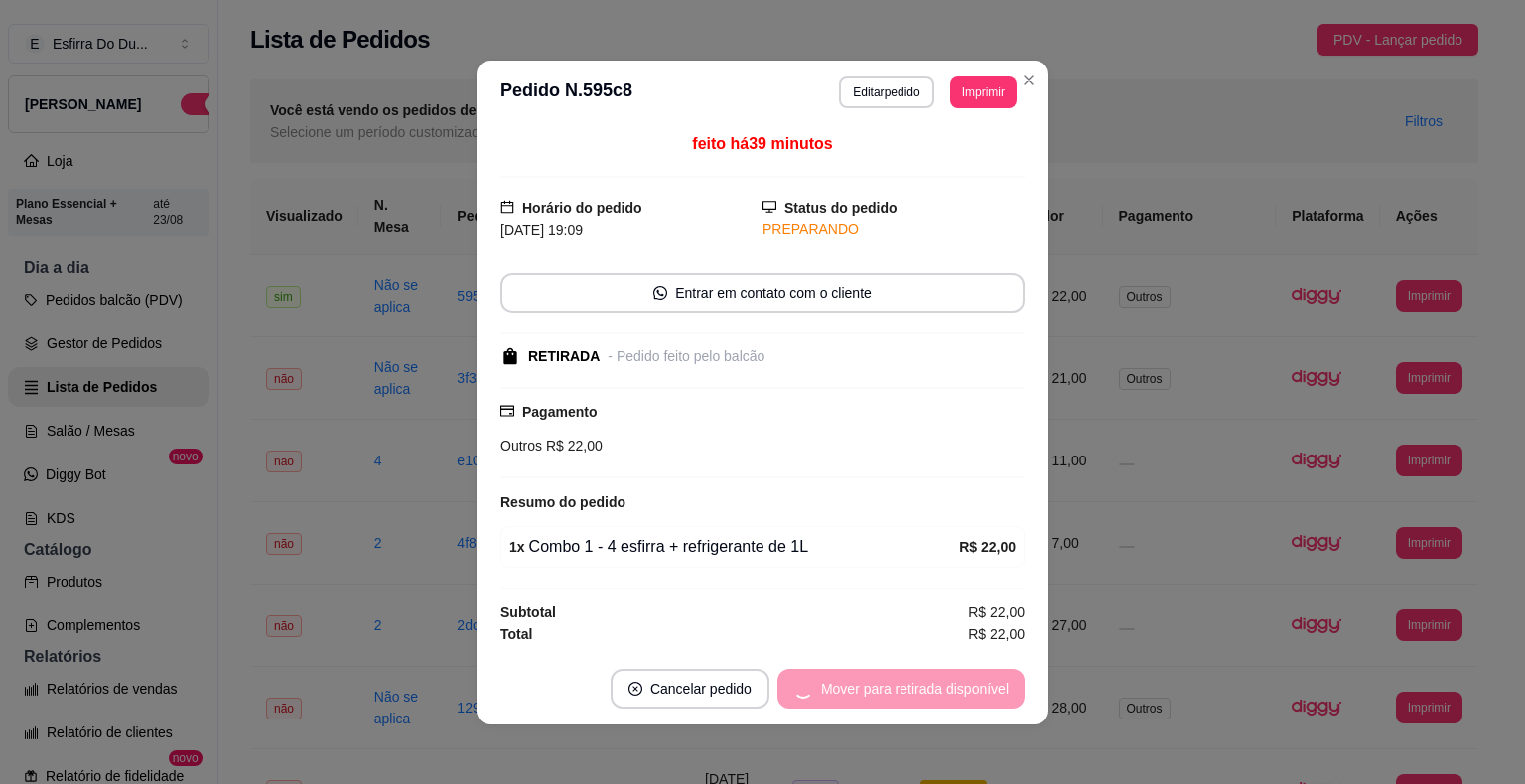 click on "Mover para retirada disponível" at bounding box center (901, 689) 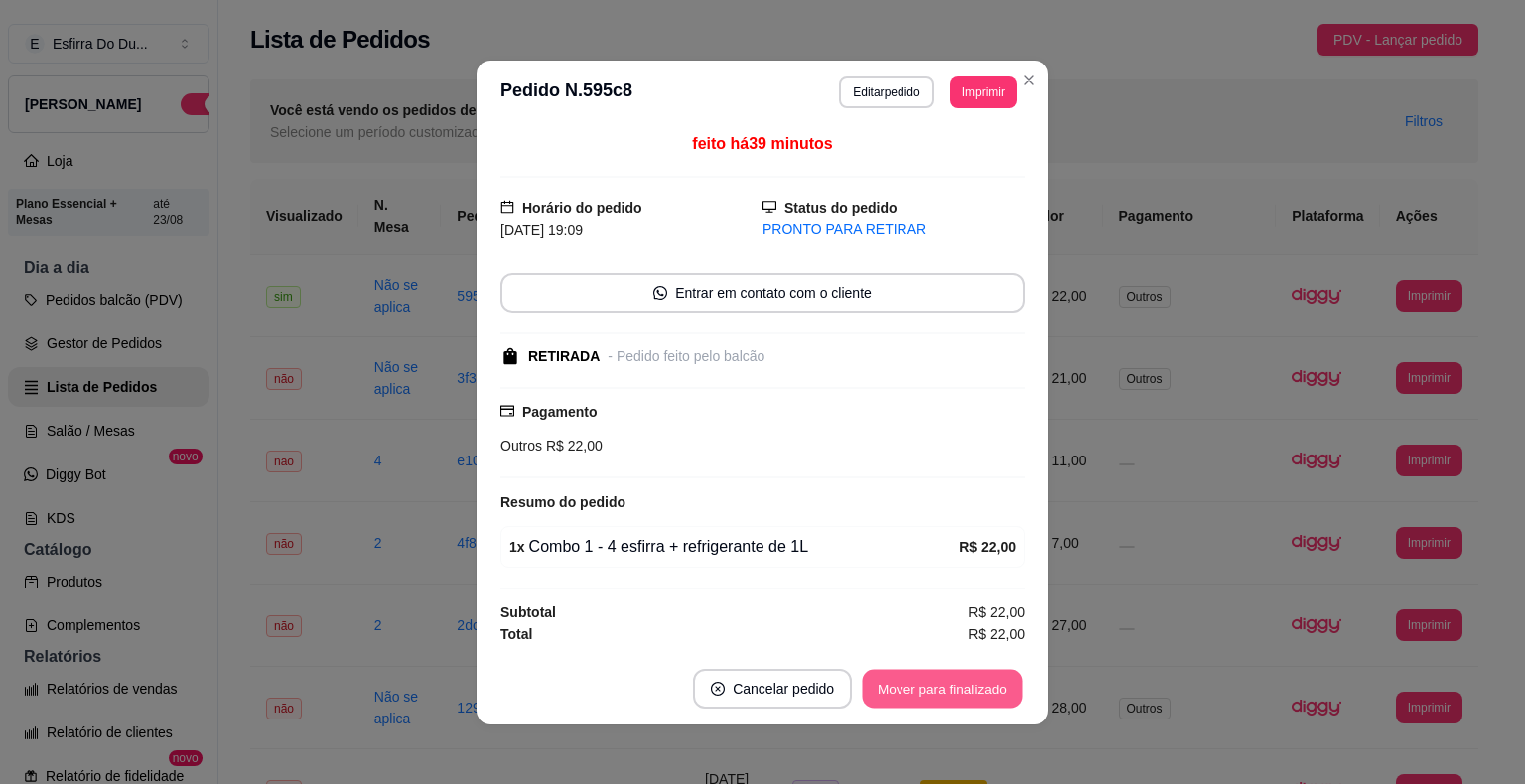click on "Mover para finalizado" at bounding box center [942, 688] 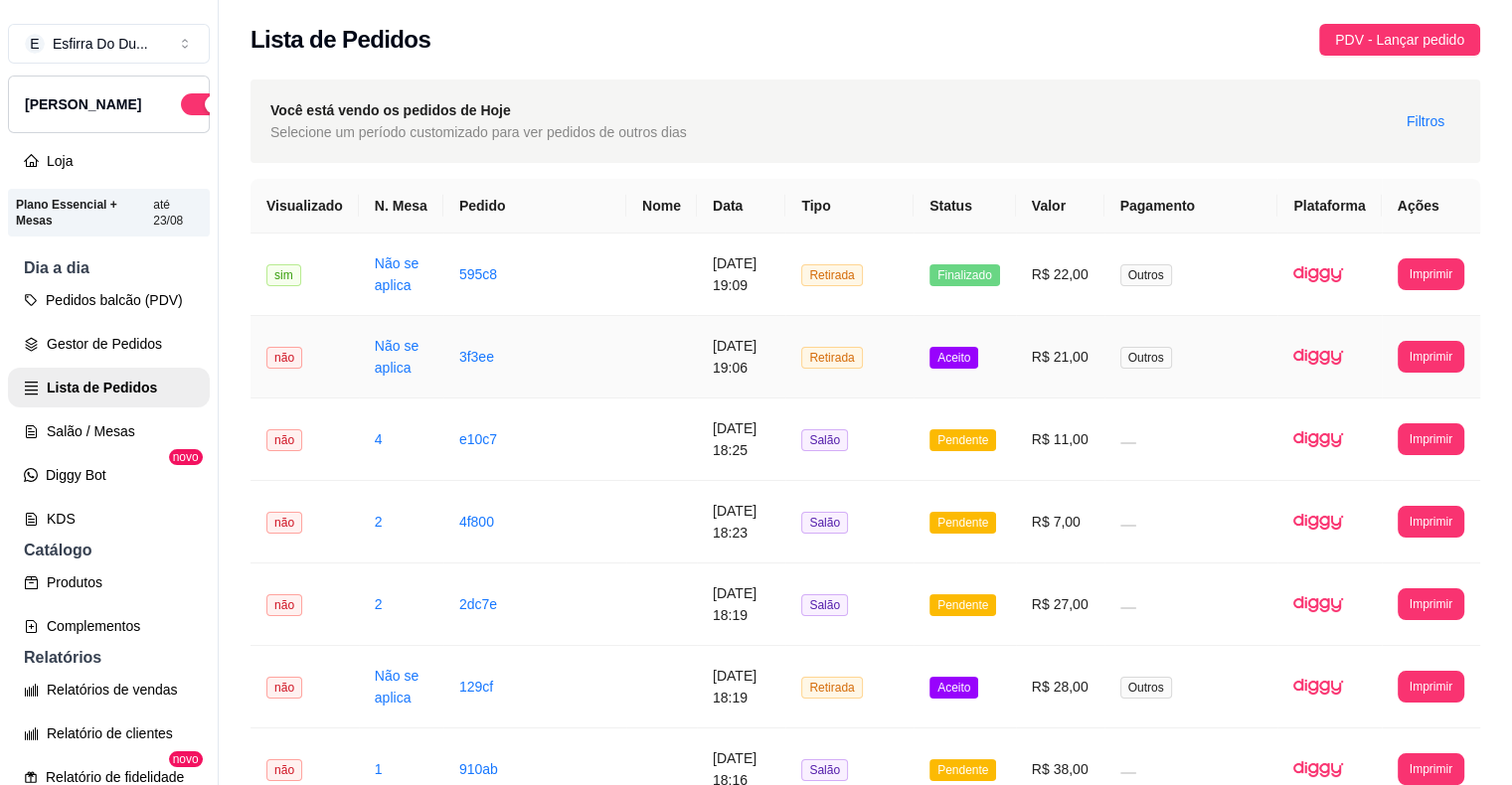 click on "Aceito" at bounding box center (953, 358) 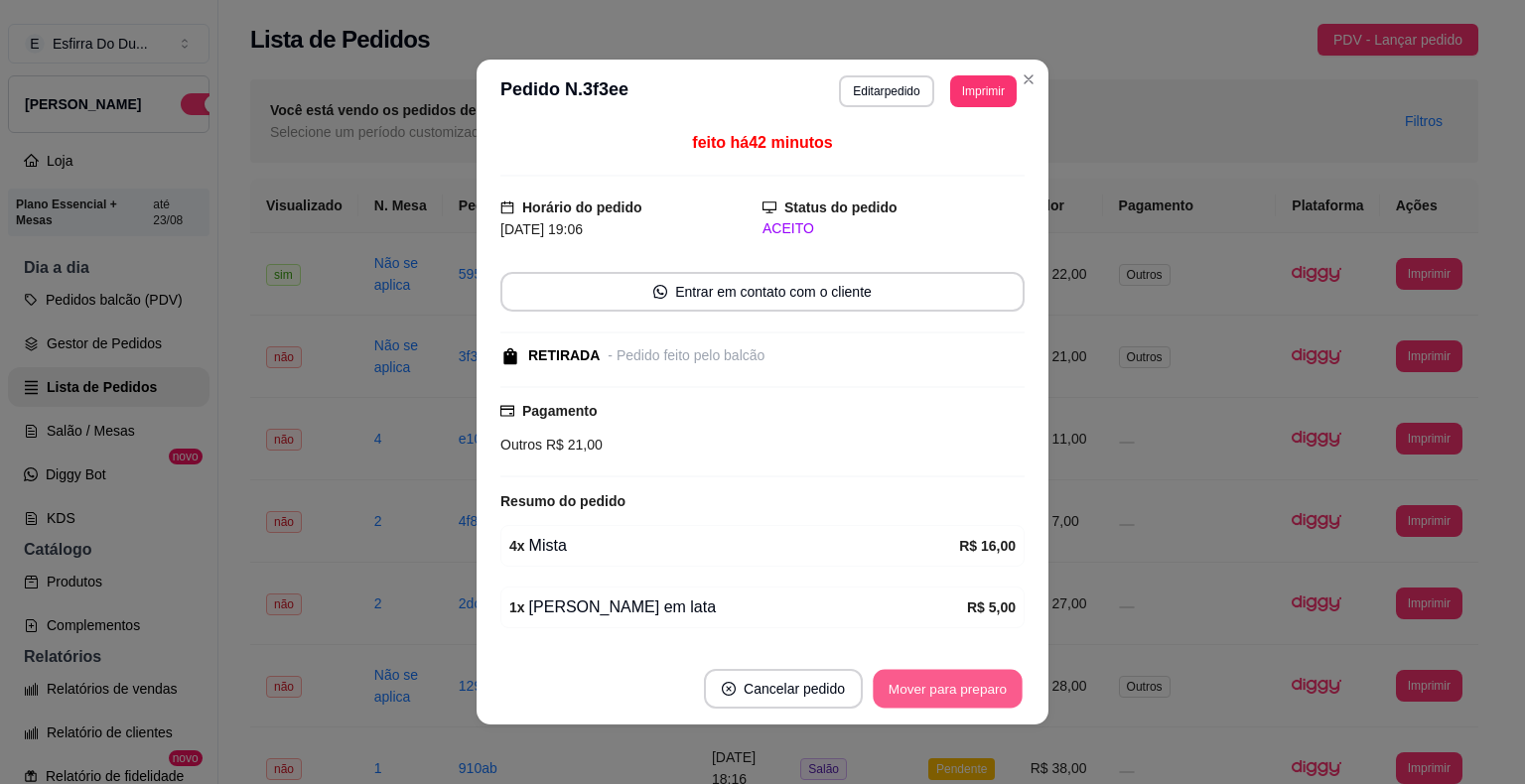 click on "Mover para preparo" at bounding box center (947, 689) 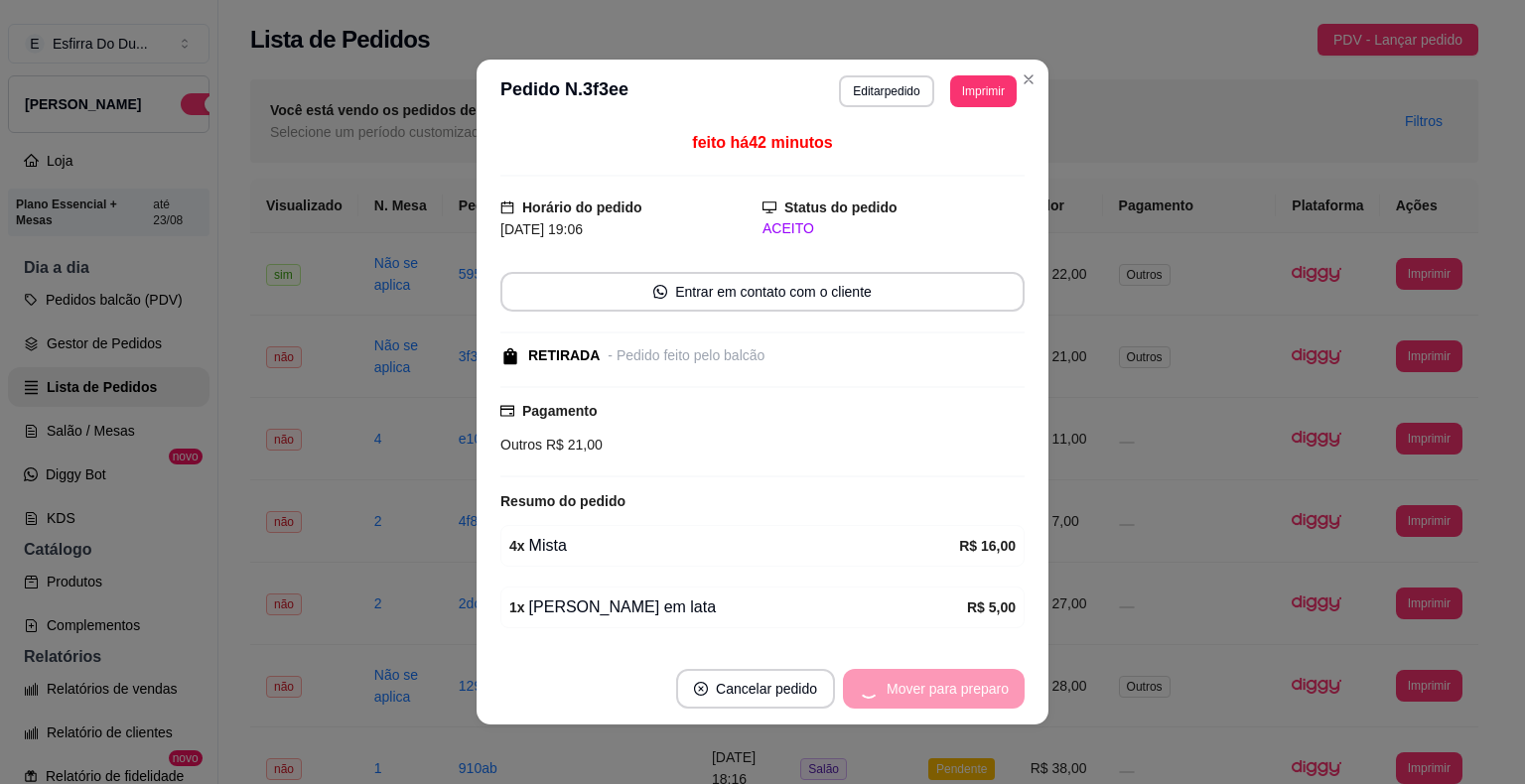 click on "Mover para preparo" at bounding box center (933, 689) 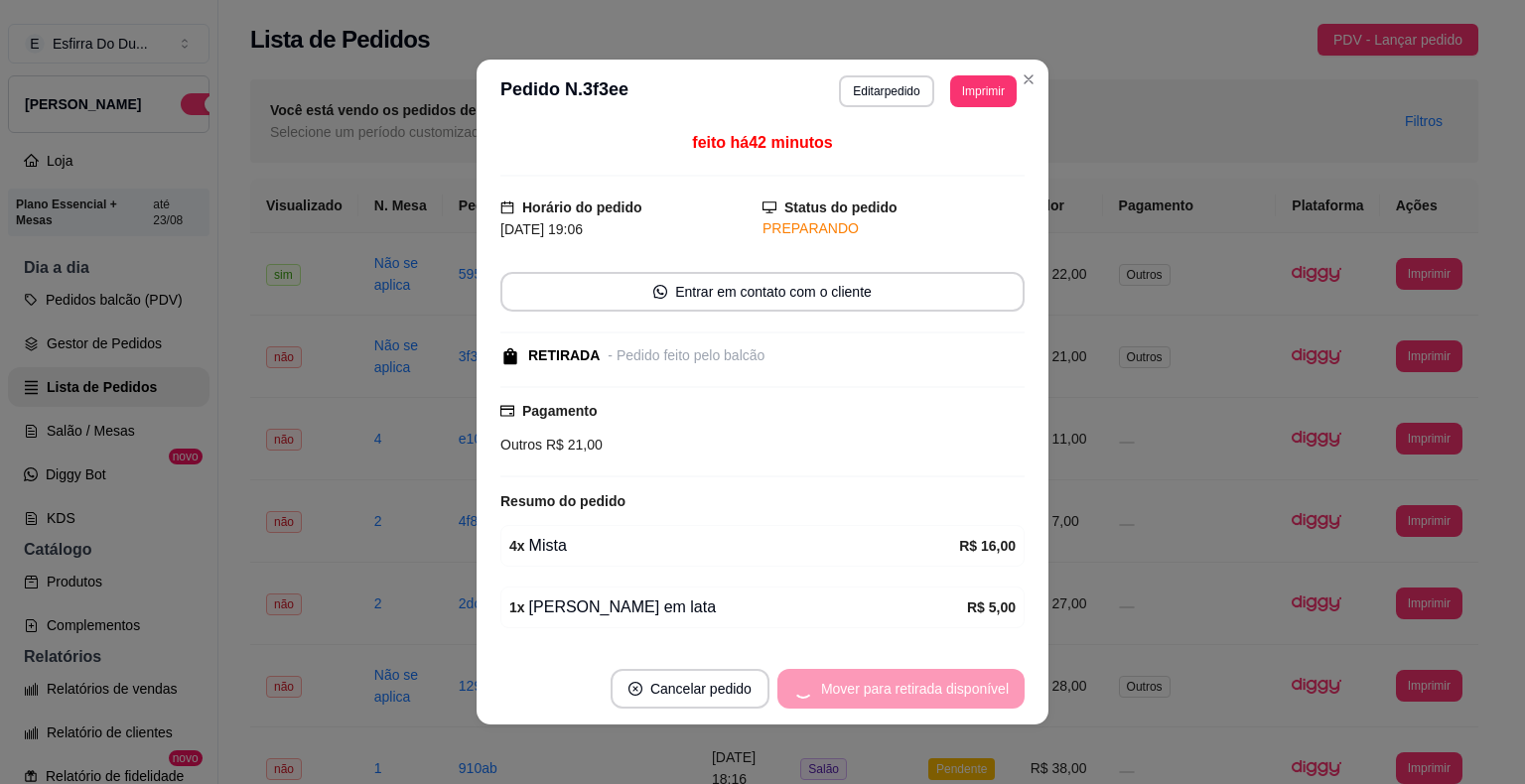 click on "Mover para retirada disponível" at bounding box center [901, 689] 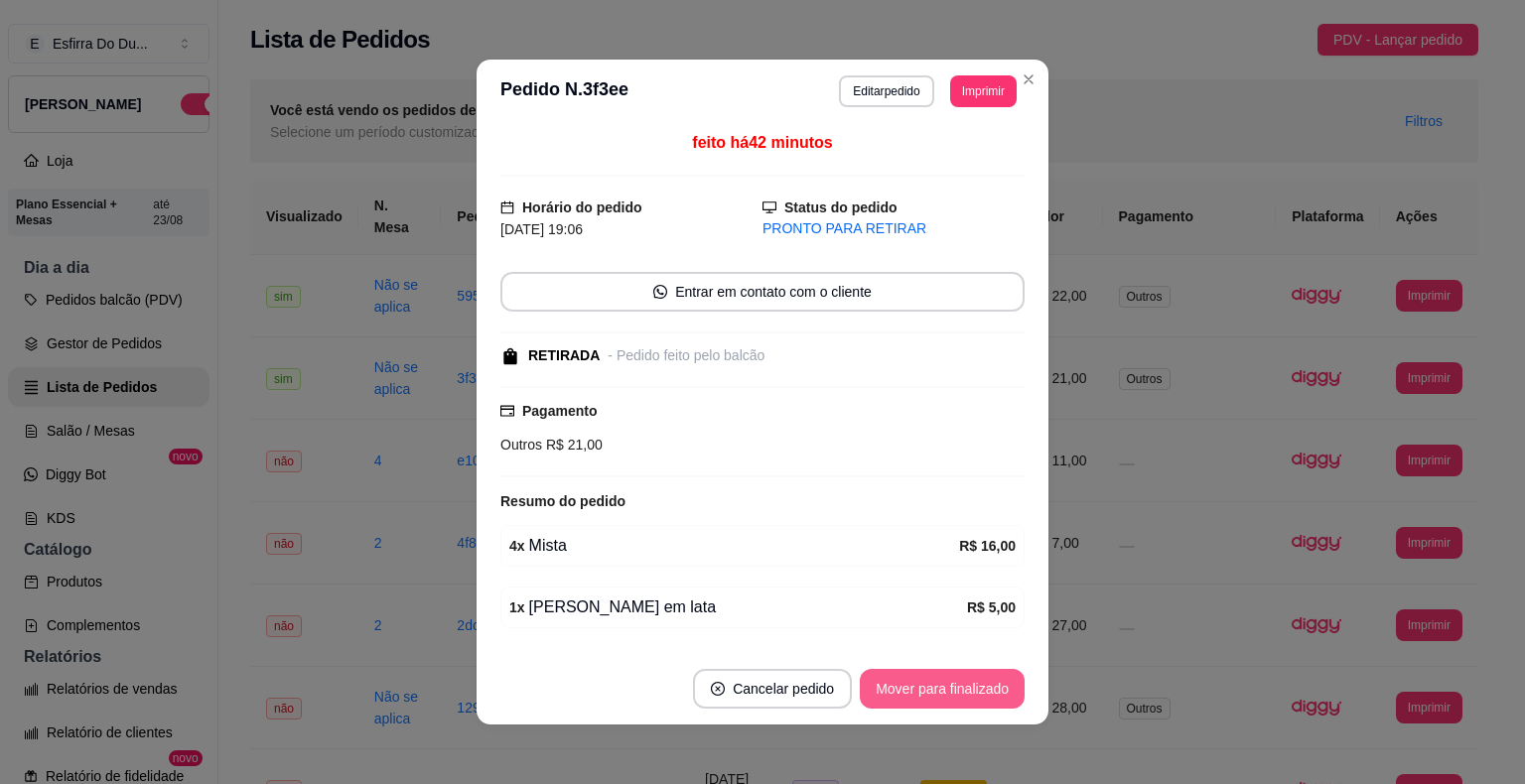 click on "Mover para finalizado" at bounding box center (942, 689) 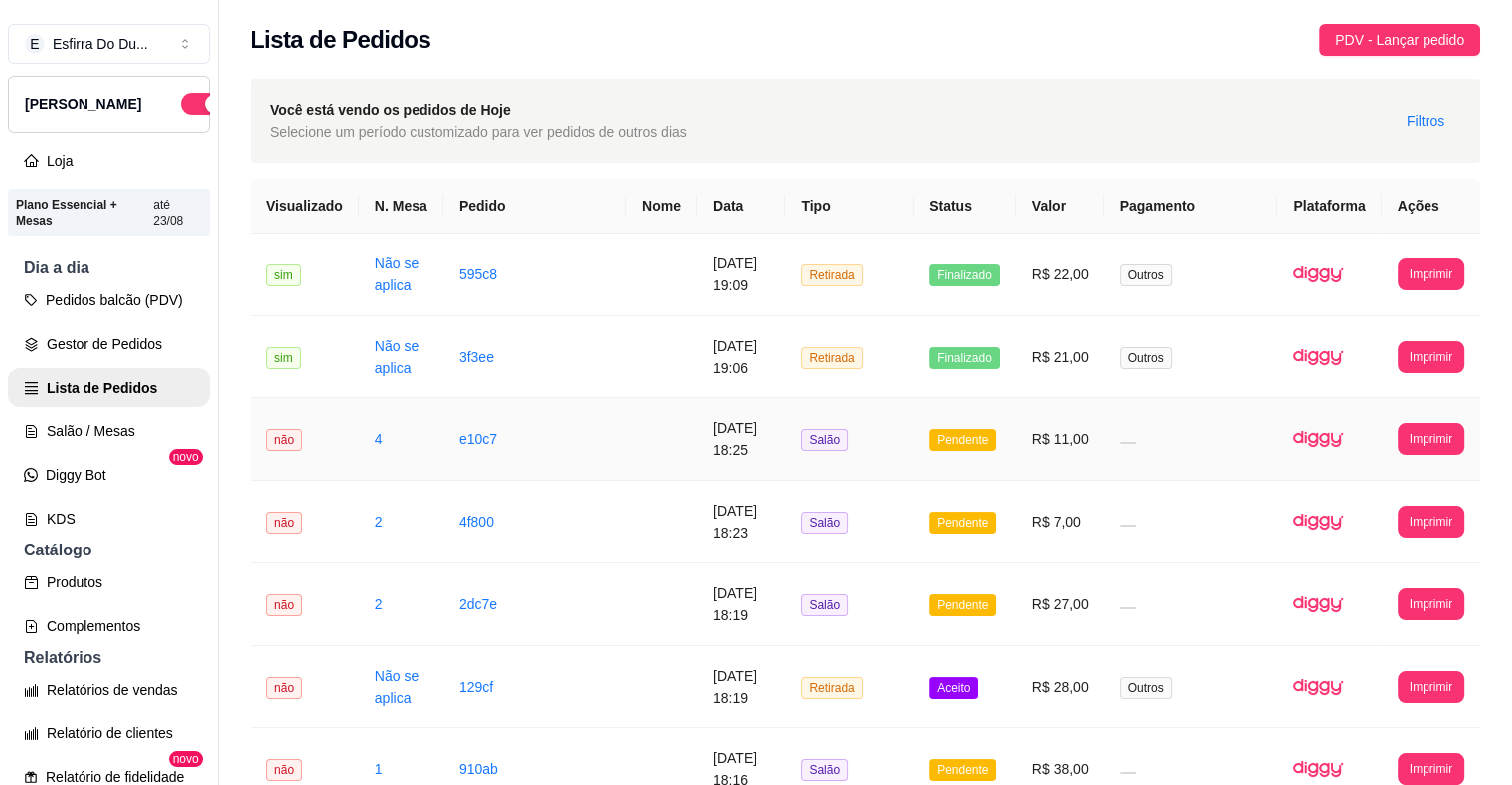 click on "Pendente" at bounding box center [964, 439] 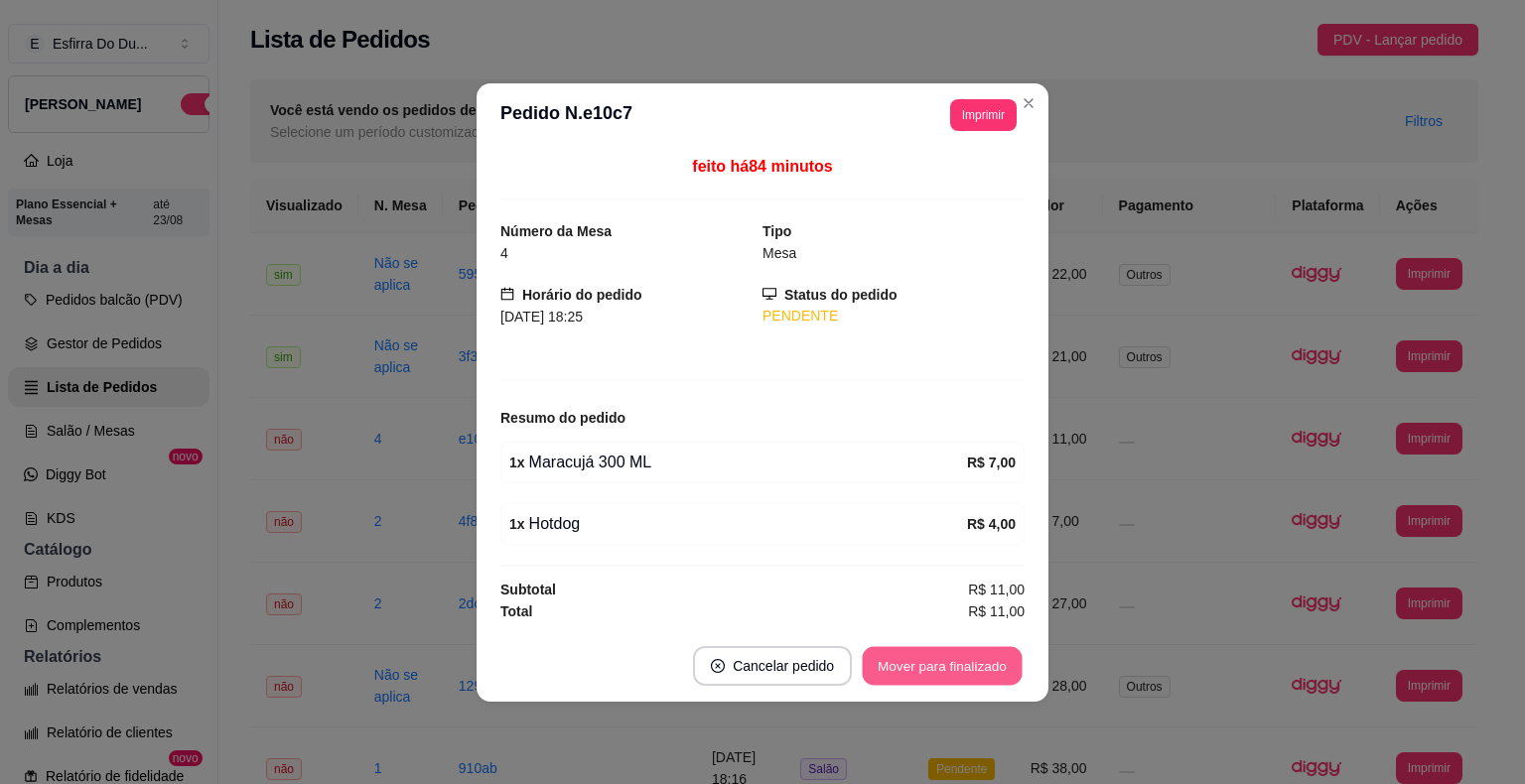 click on "Mover para finalizado" at bounding box center [942, 665] 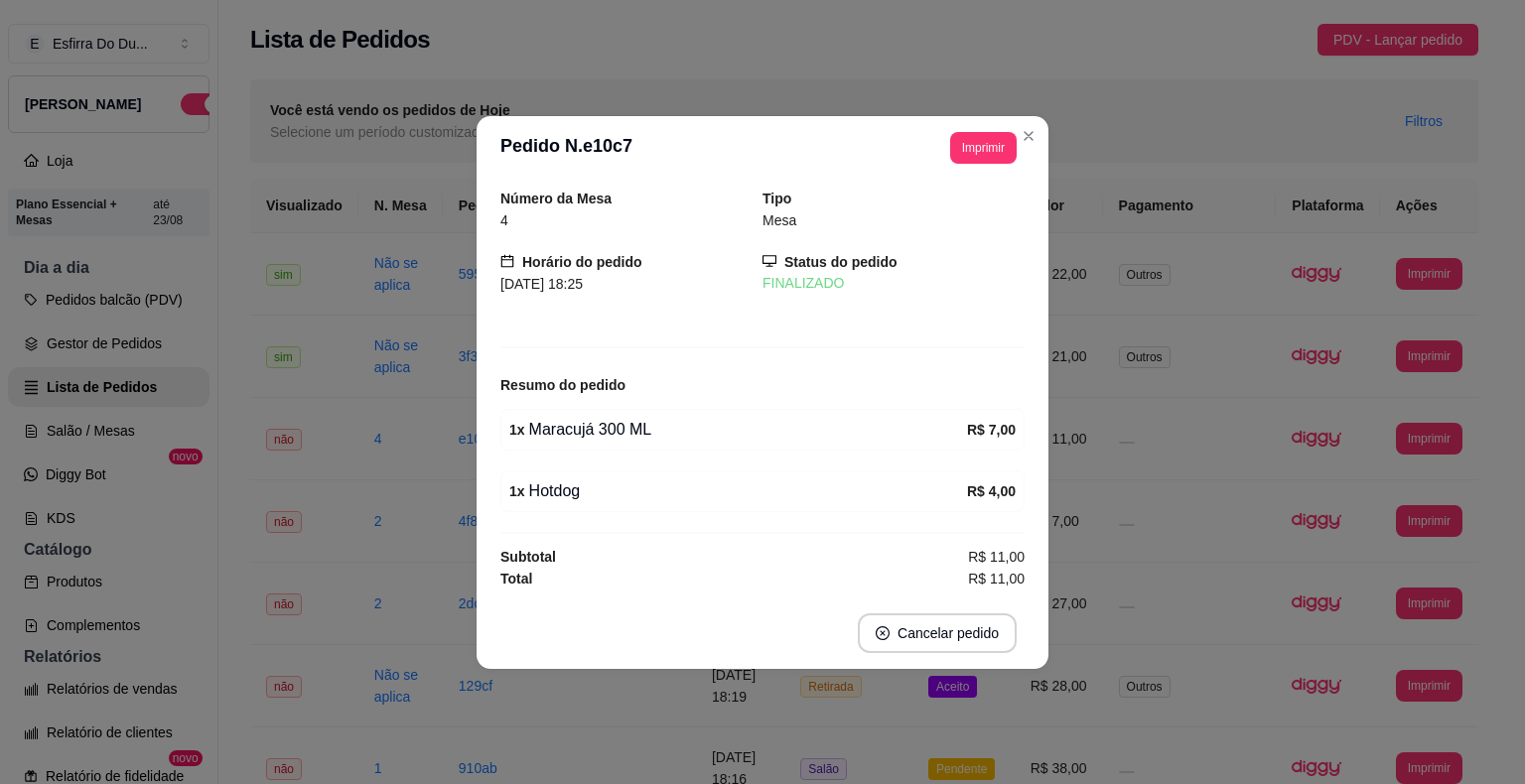 click on "Cancelar pedido" at bounding box center [762, 633] 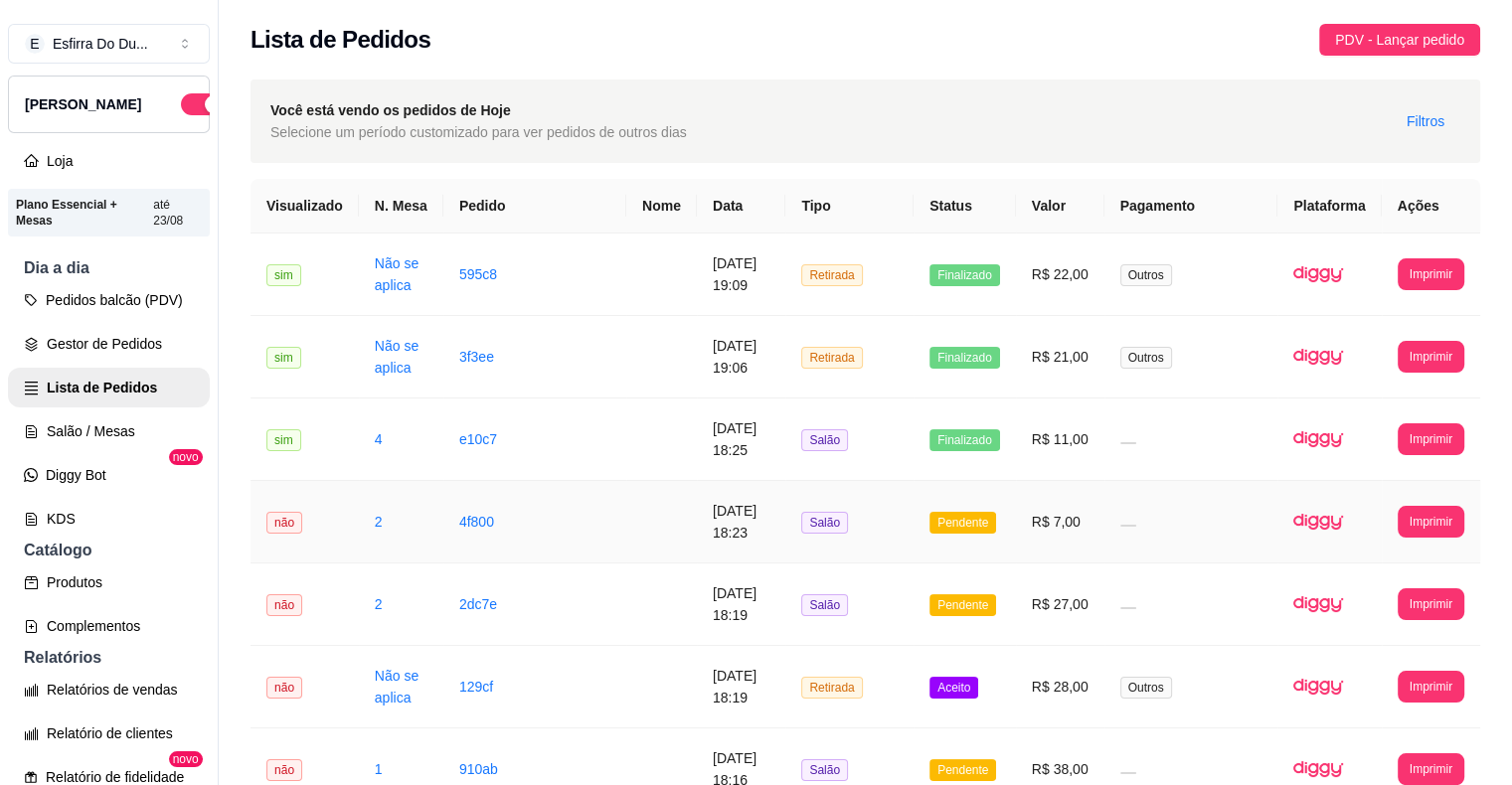 click on "Pendente" at bounding box center [962, 523] 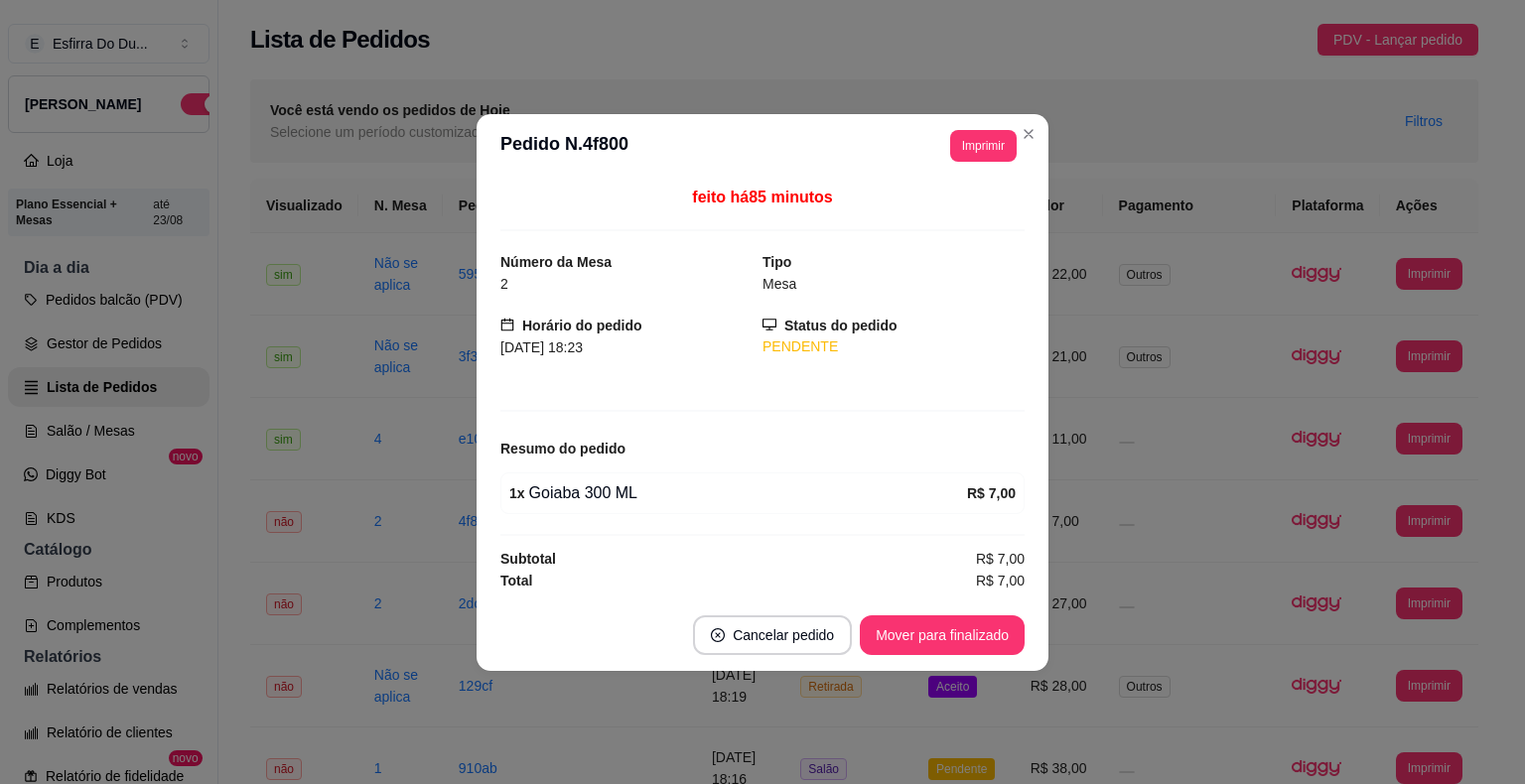 click on "Cancelar pedido Mover para finalizado" at bounding box center (762, 635) 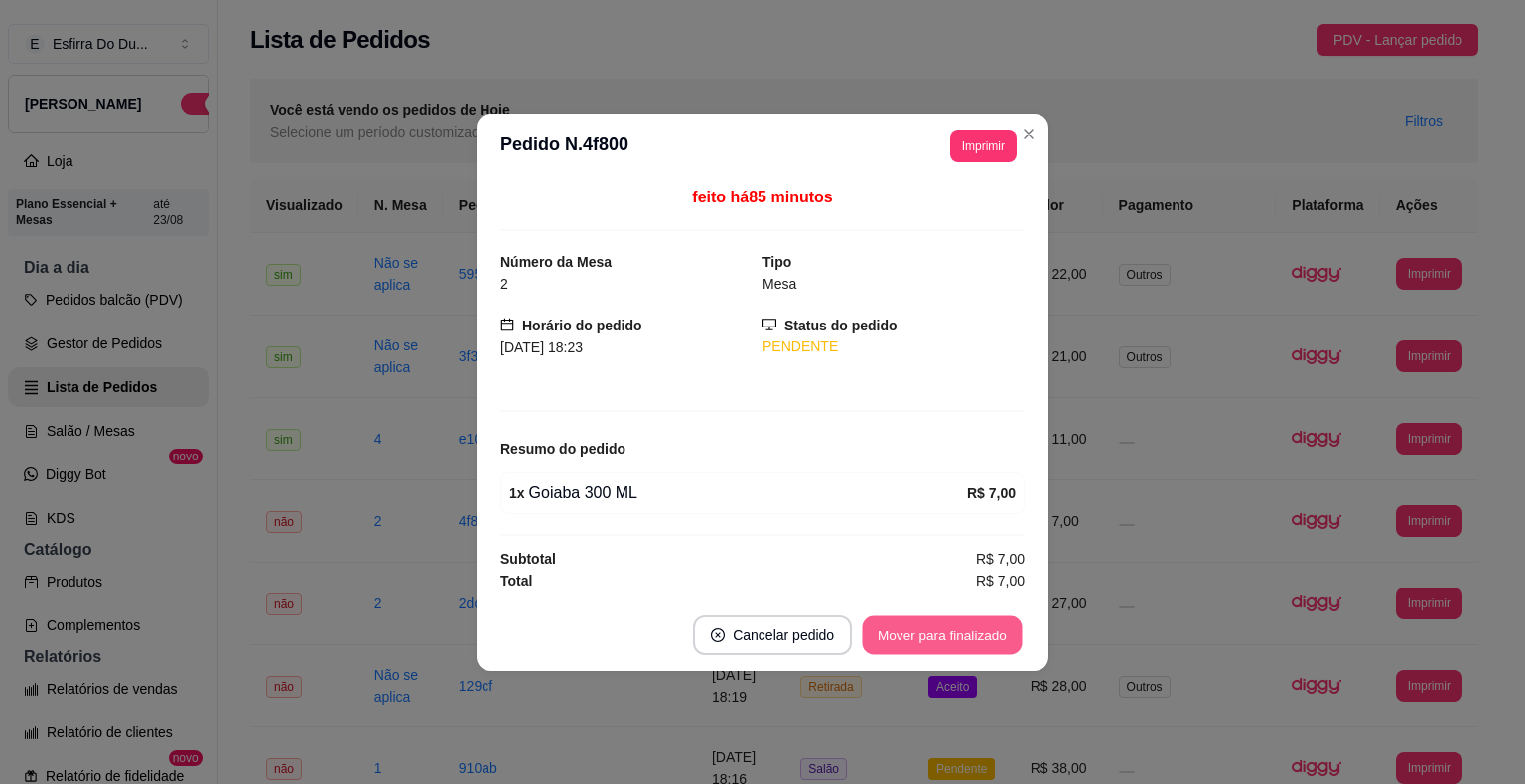 click on "Mover para finalizado" at bounding box center [942, 634] 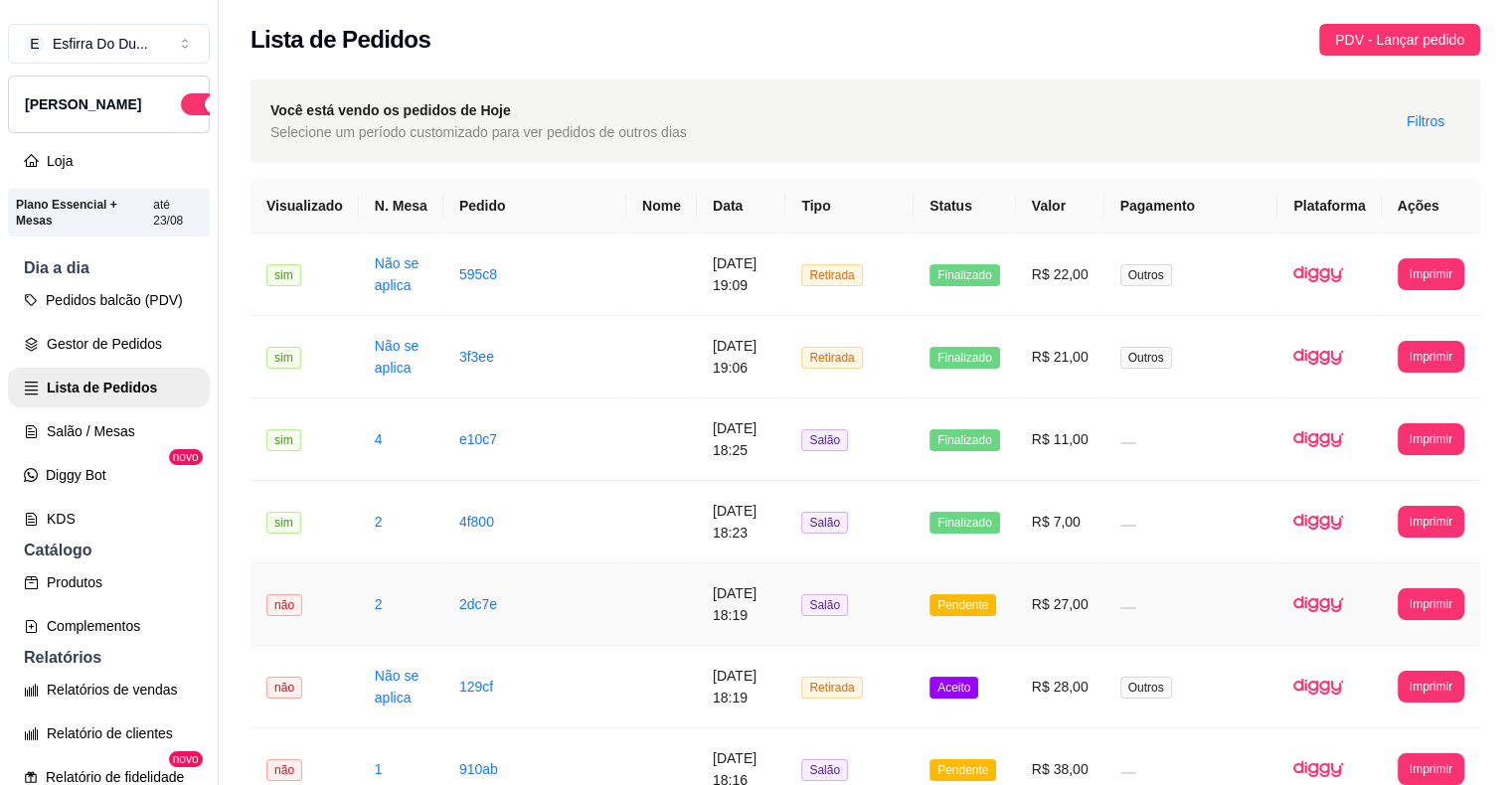 click on "Pendente" at bounding box center [962, 605] 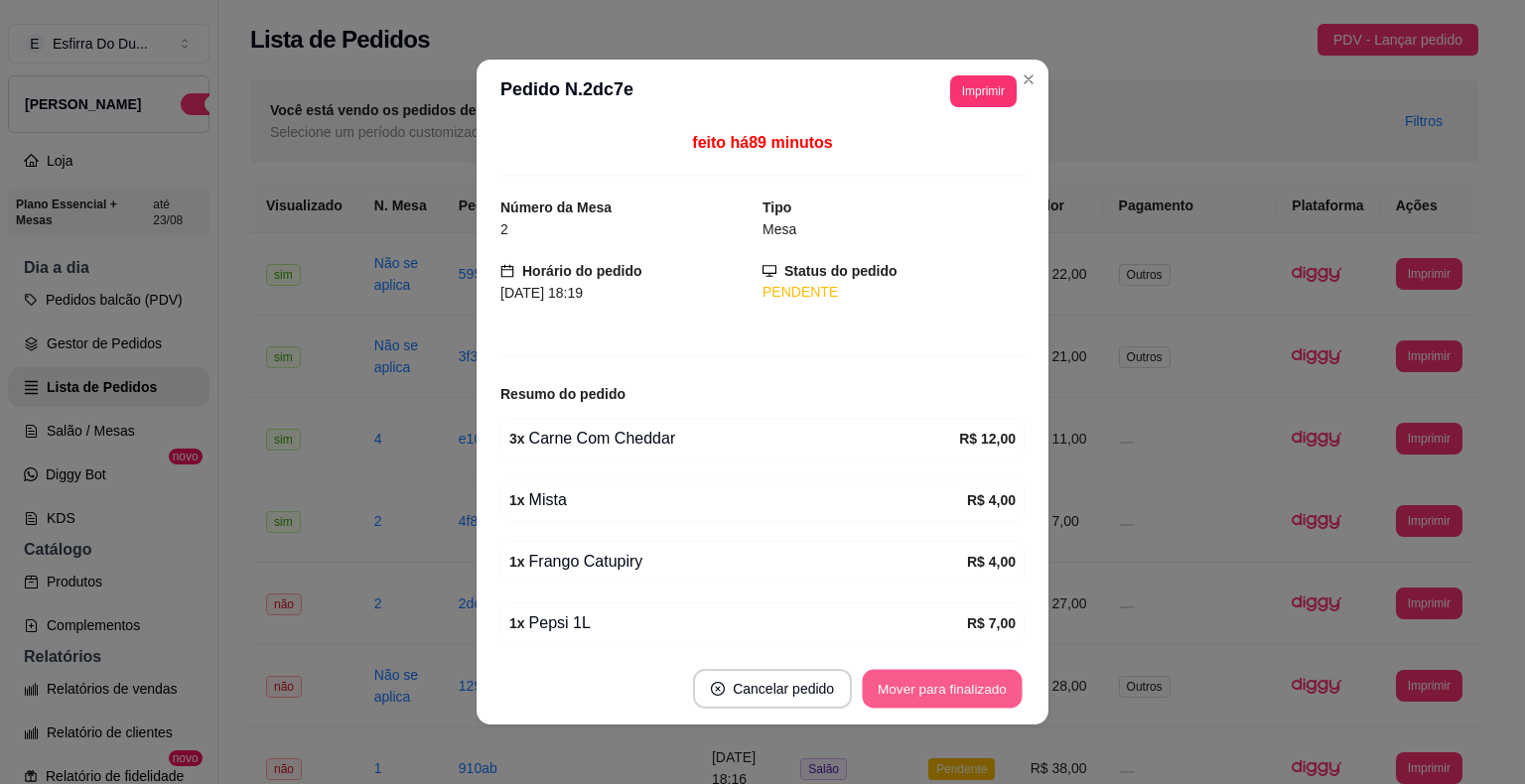 click on "Mover para finalizado" at bounding box center (942, 689) 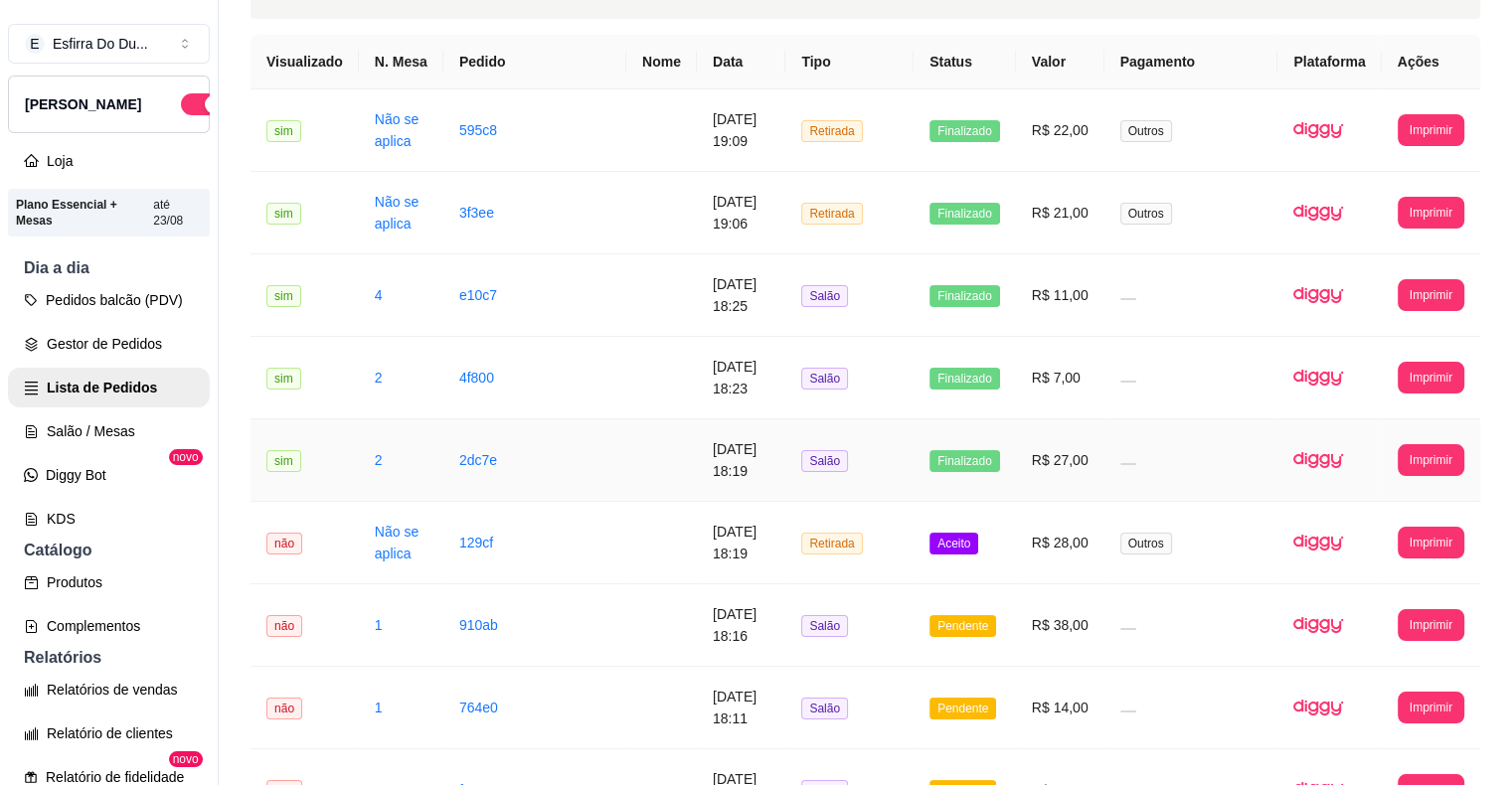 scroll, scrollTop: 298, scrollLeft: 0, axis: vertical 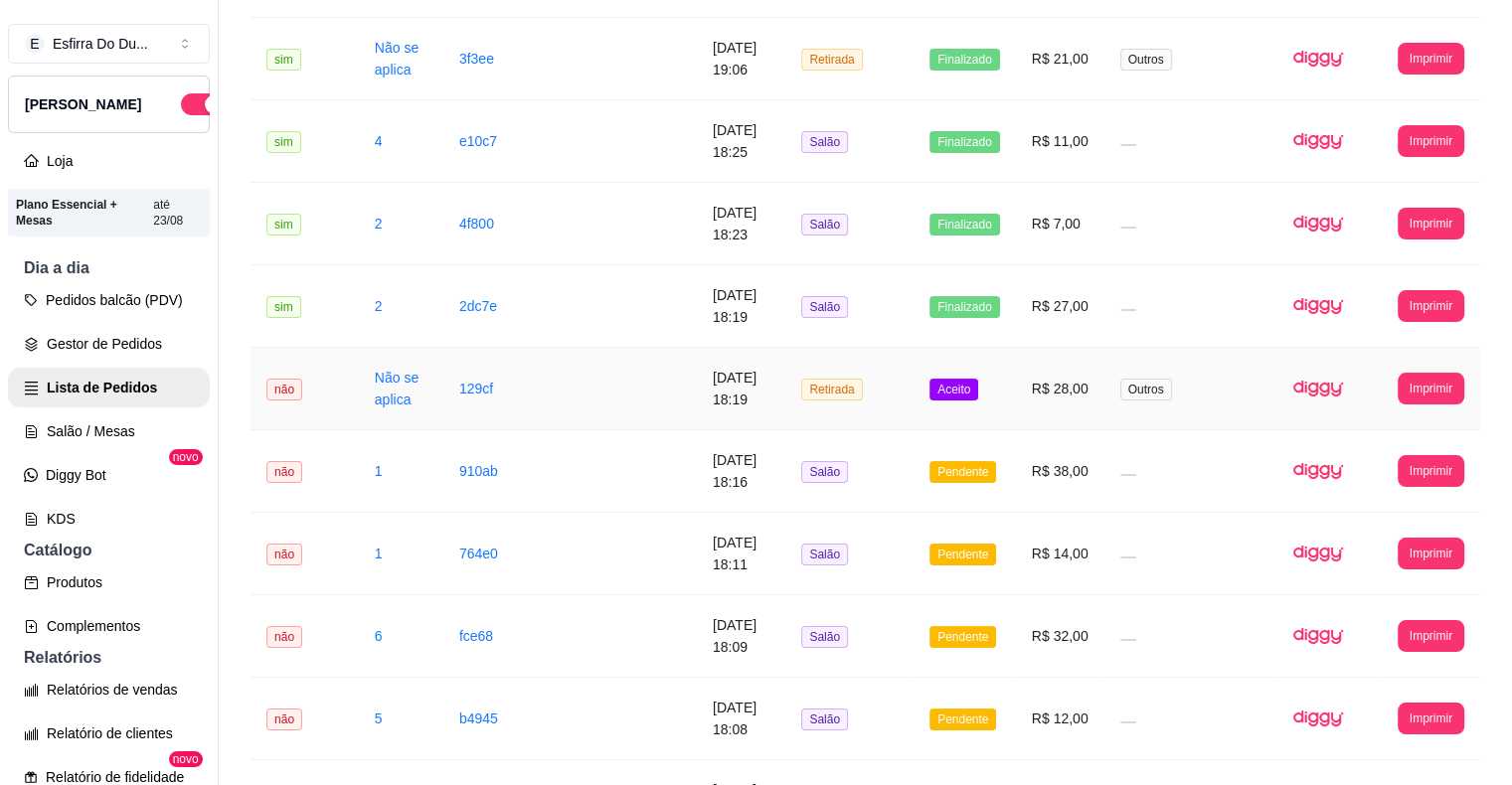 click on "Aceito" at bounding box center (964, 389) 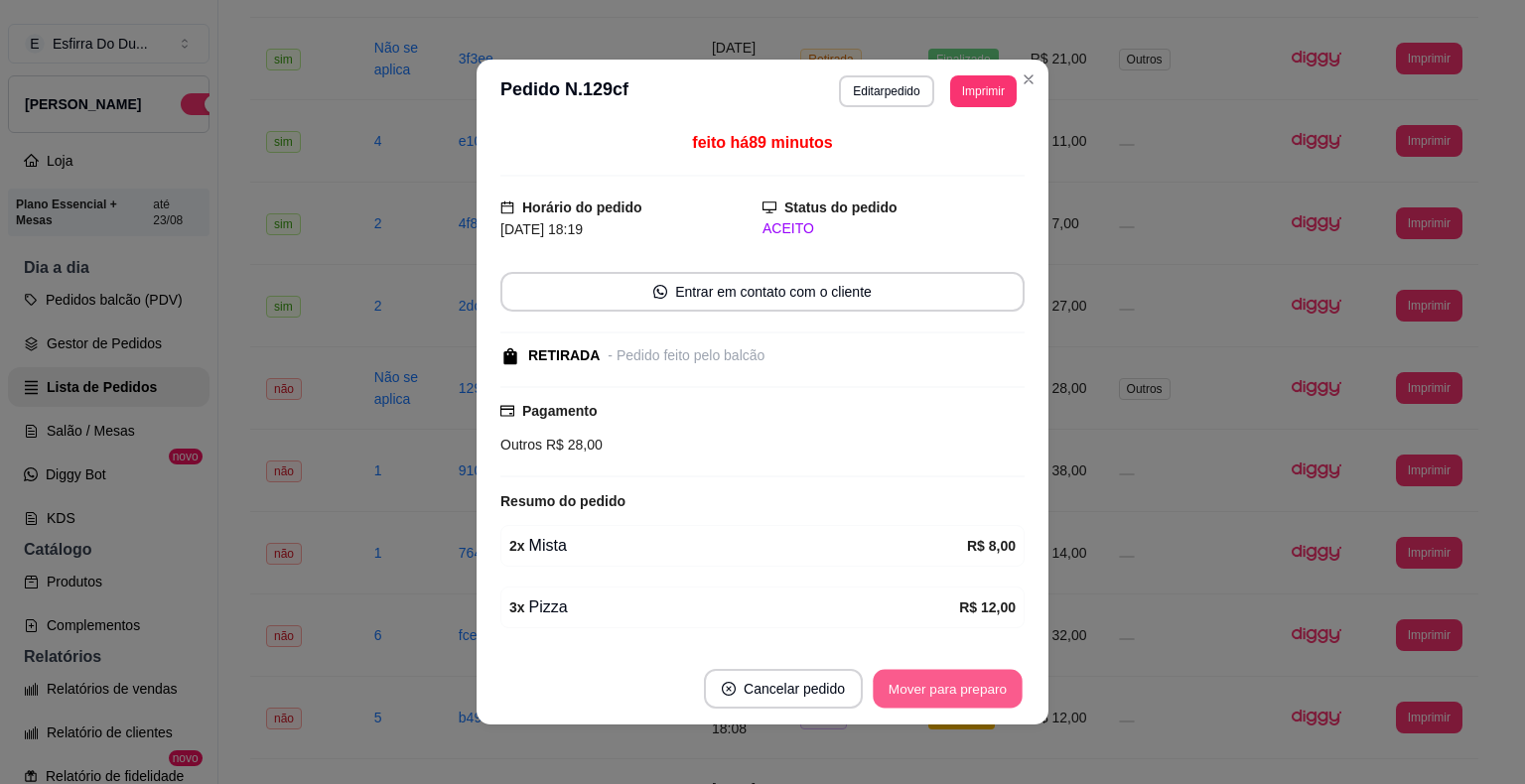 click on "Mover para preparo" at bounding box center [947, 689] 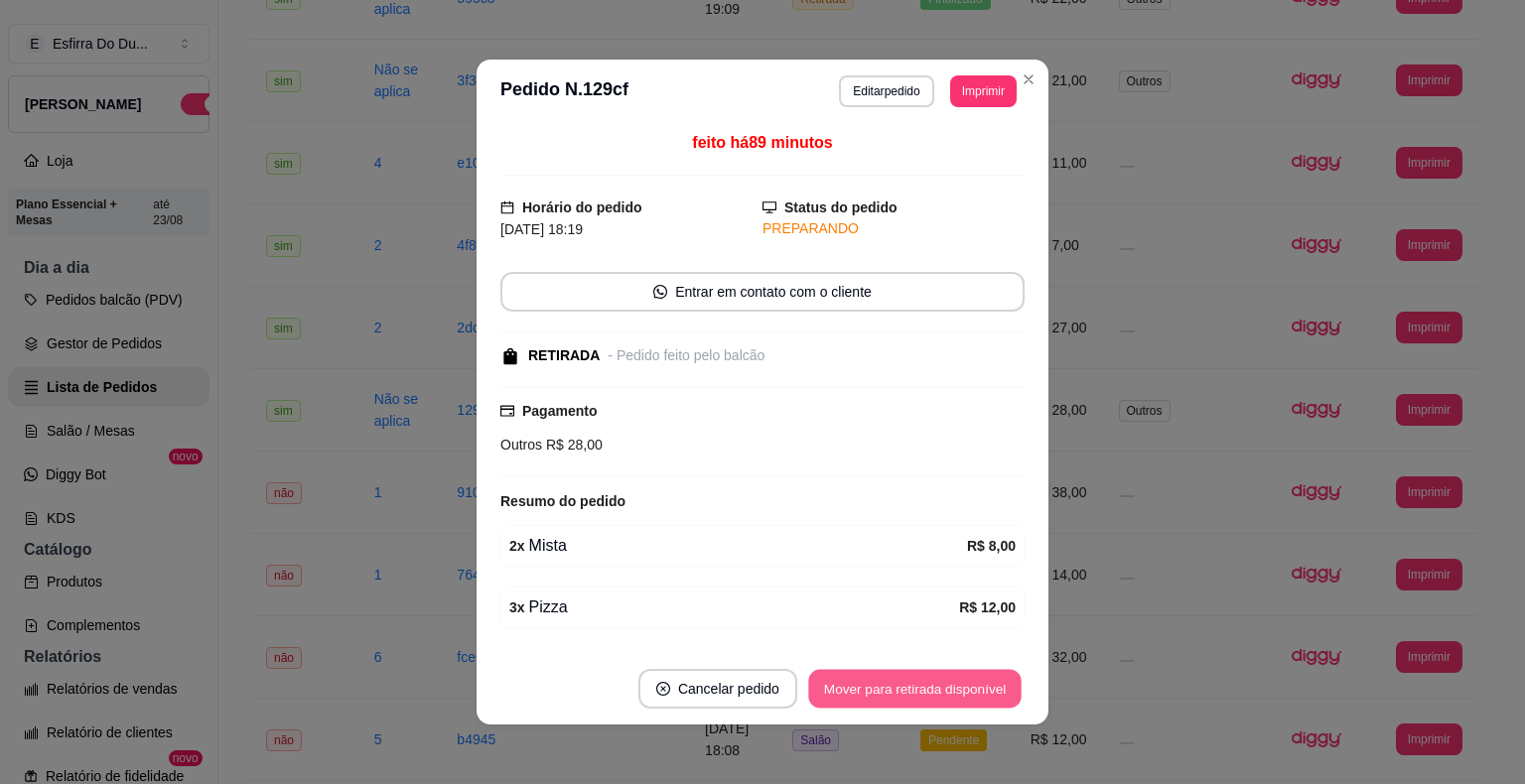 click on "Mover para retirada disponível" at bounding box center [914, 689] 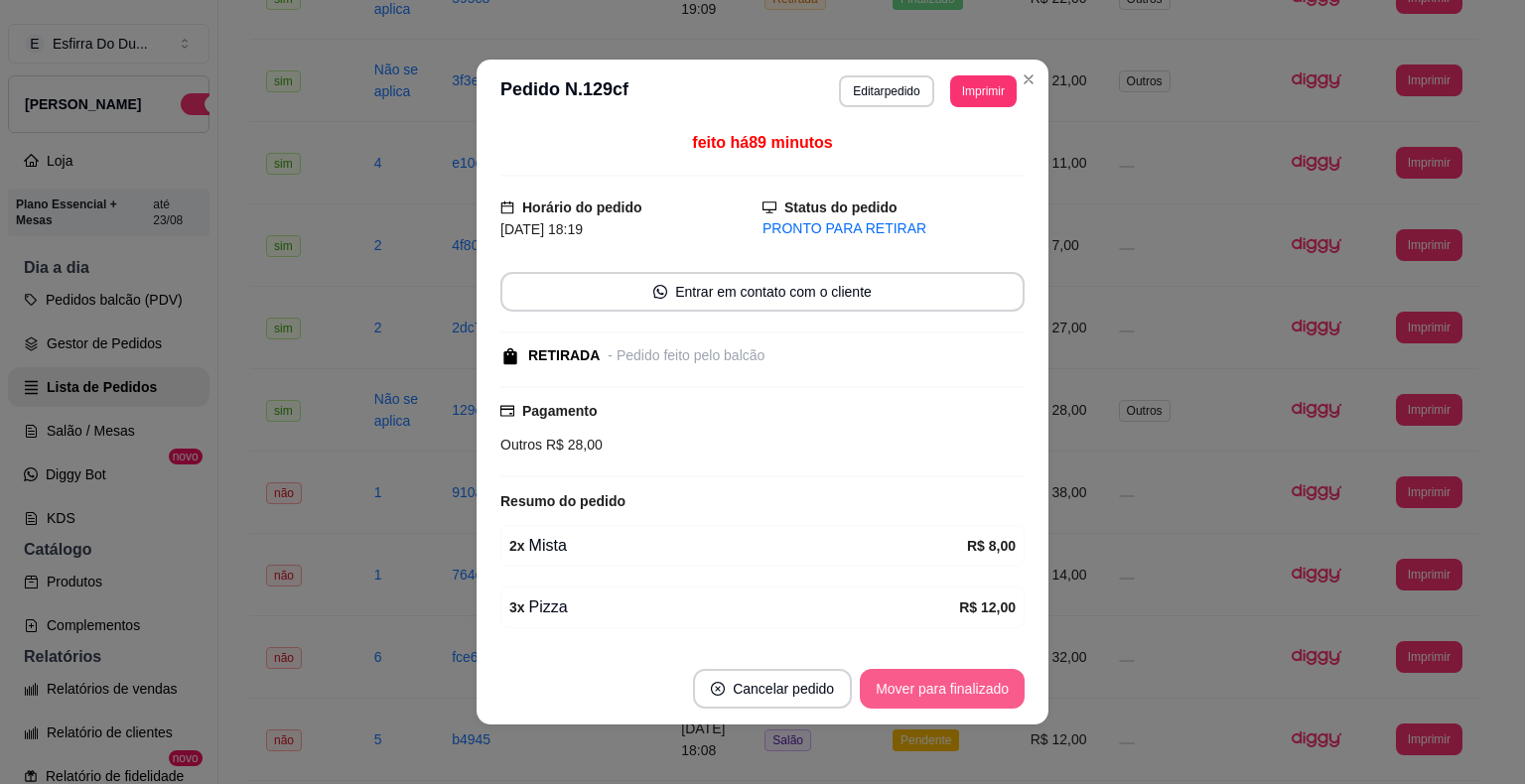 click on "Mover para finalizado" at bounding box center (942, 689) 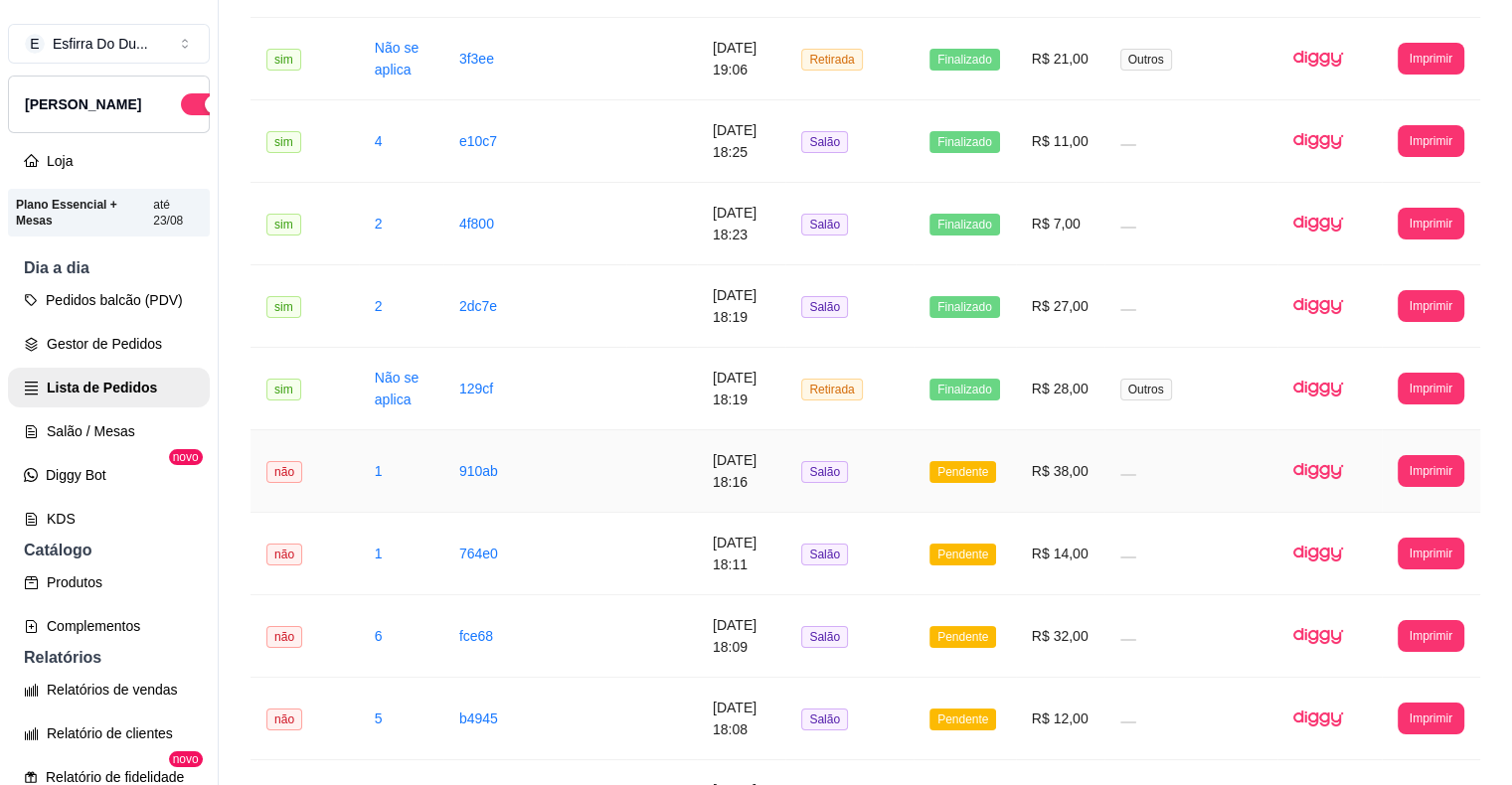 click on "Pendente" at bounding box center [962, 472] 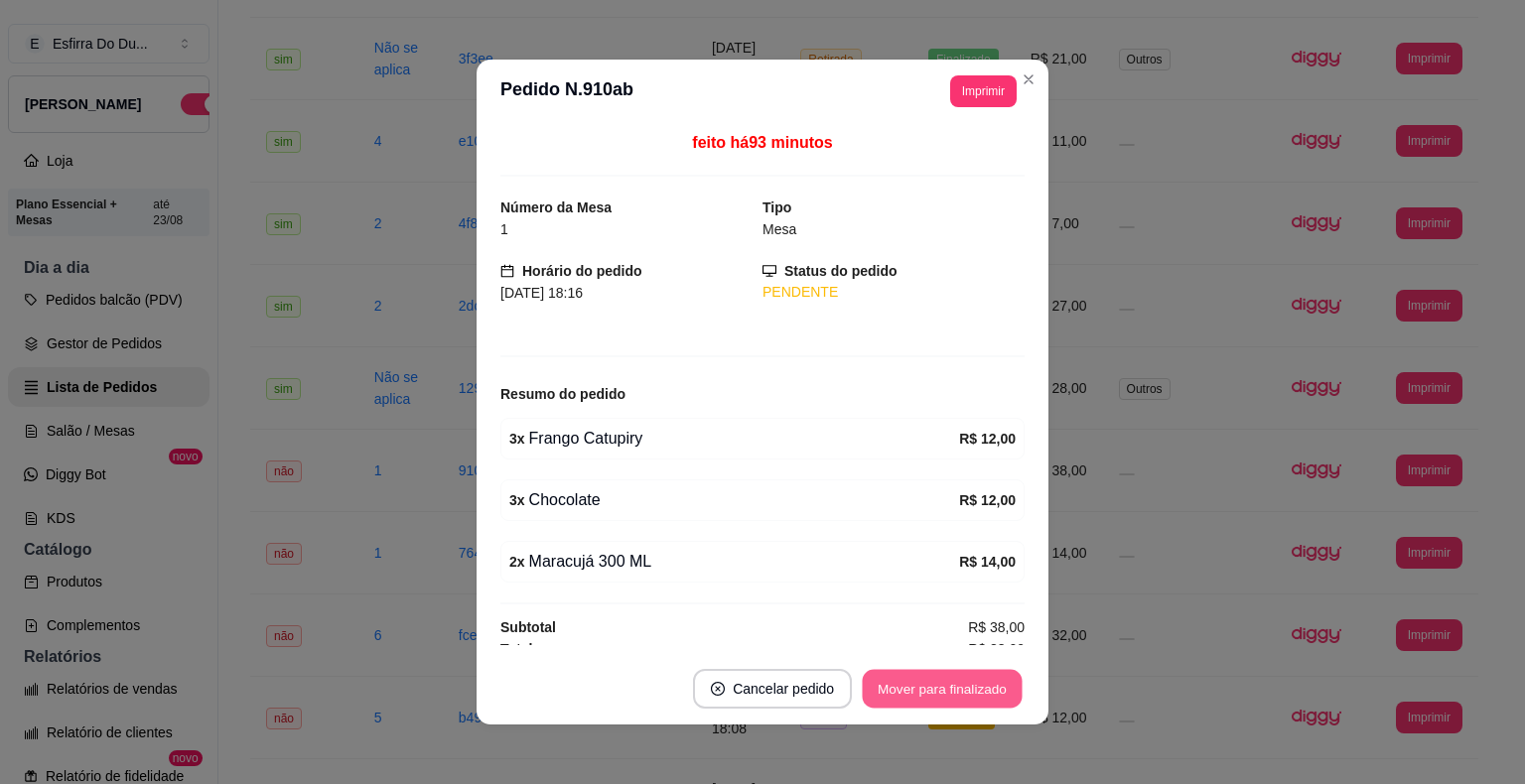 click on "Mover para finalizado" at bounding box center (942, 689) 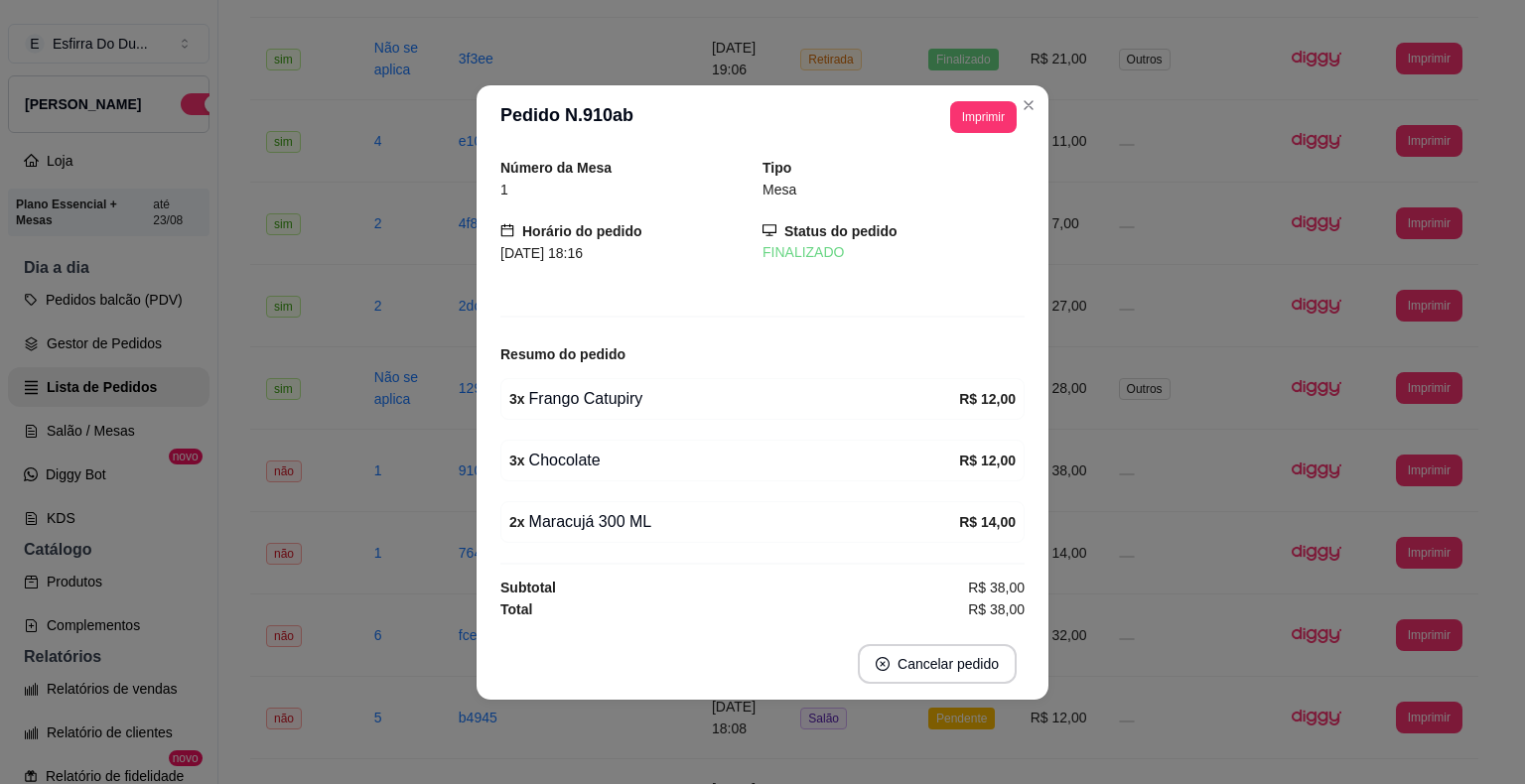 click on "Cancelar pedido" at bounding box center (762, 664) 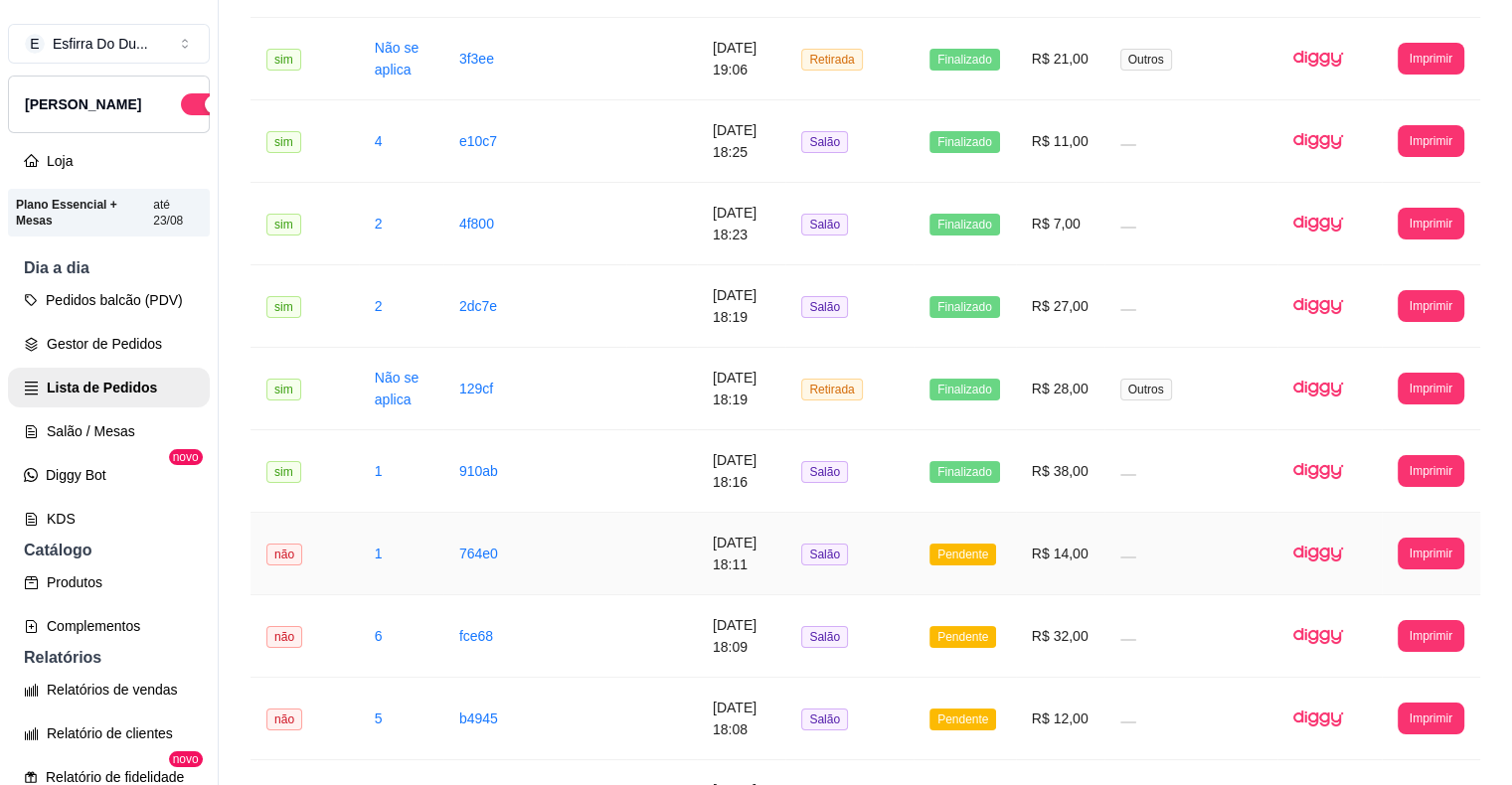 click on "Pendente" at bounding box center (964, 553) 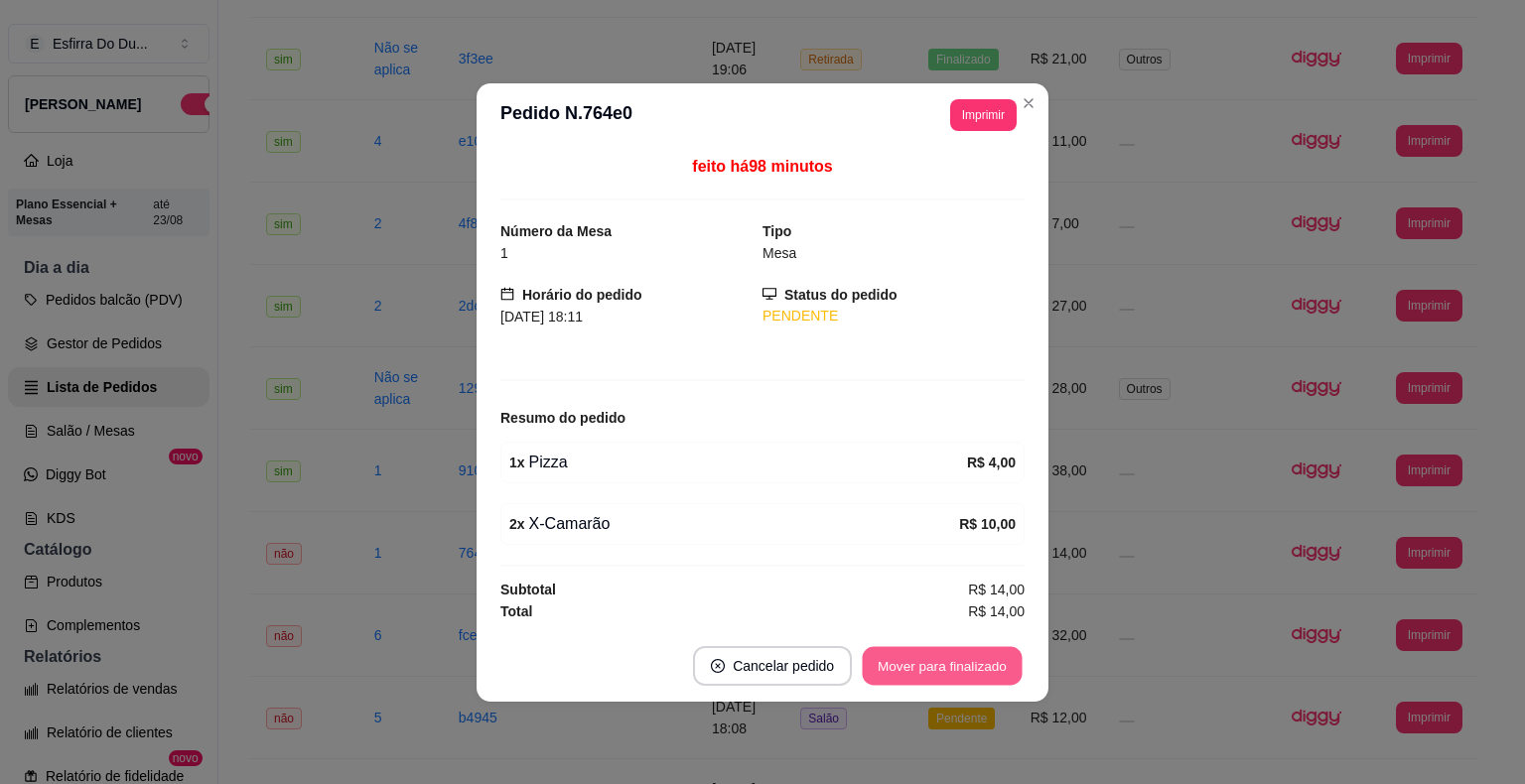 click on "Mover para finalizado" at bounding box center [942, 665] 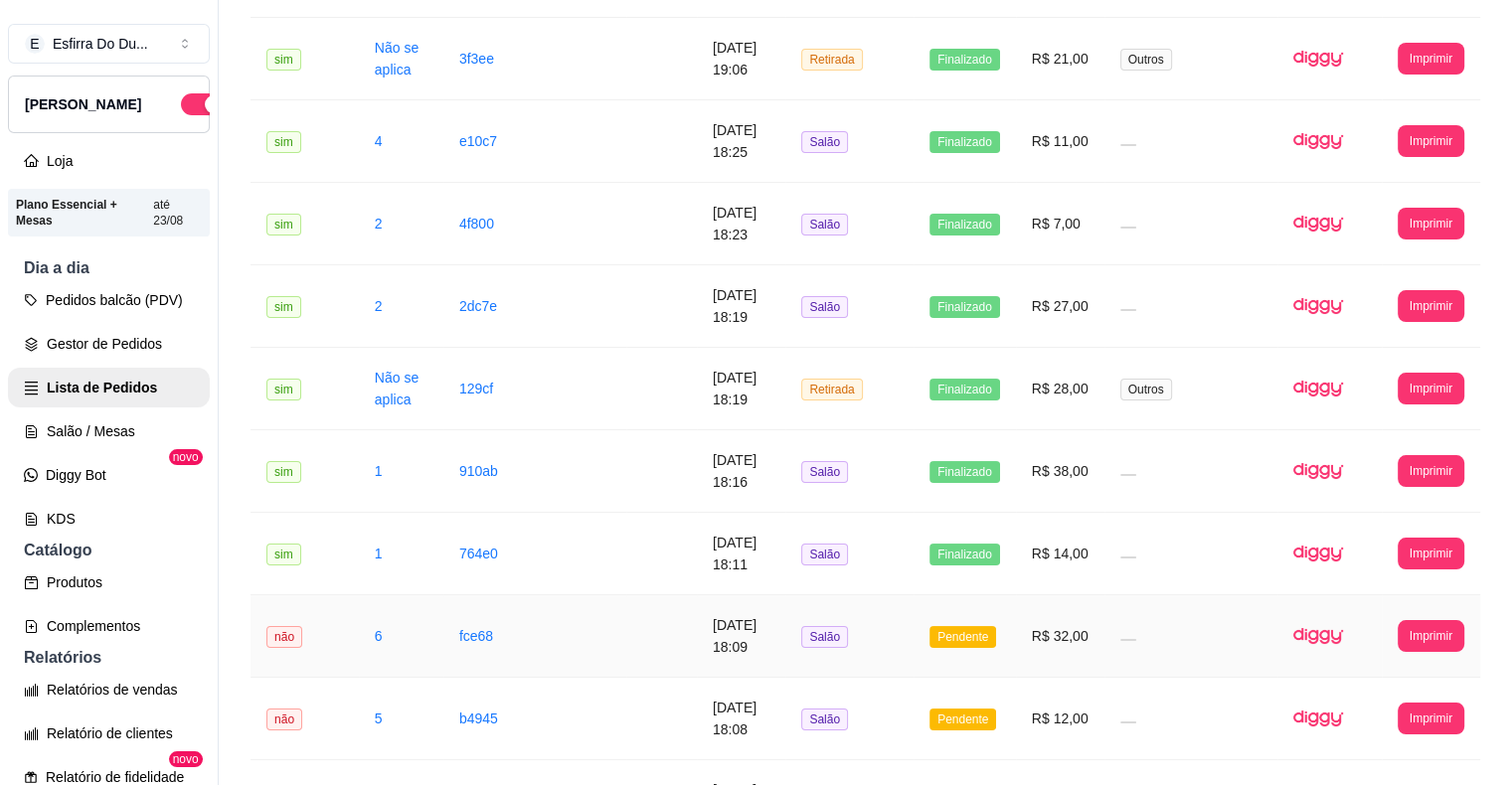click on "Pendente" at bounding box center [964, 636] 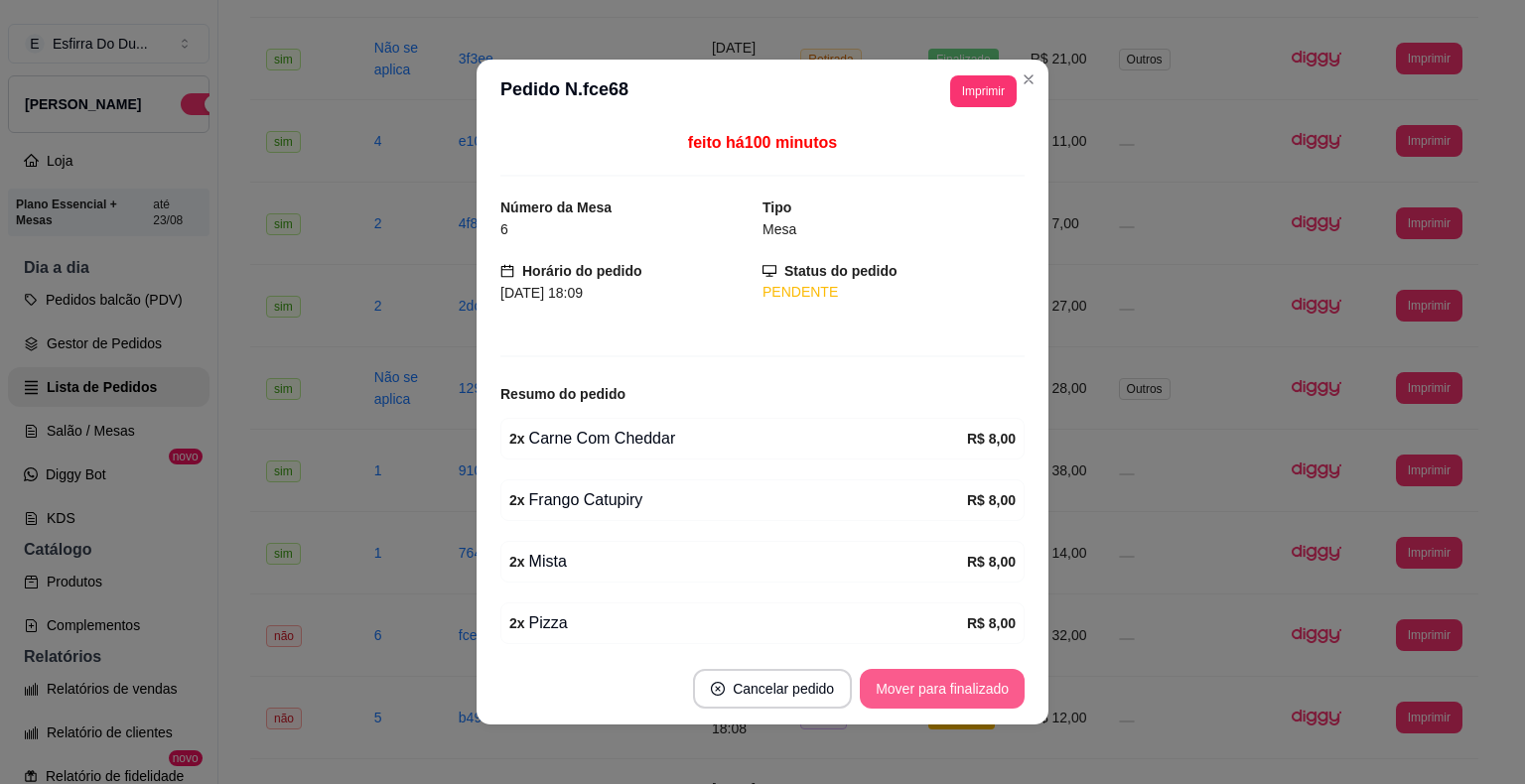 click on "Mover para finalizado" at bounding box center (942, 689) 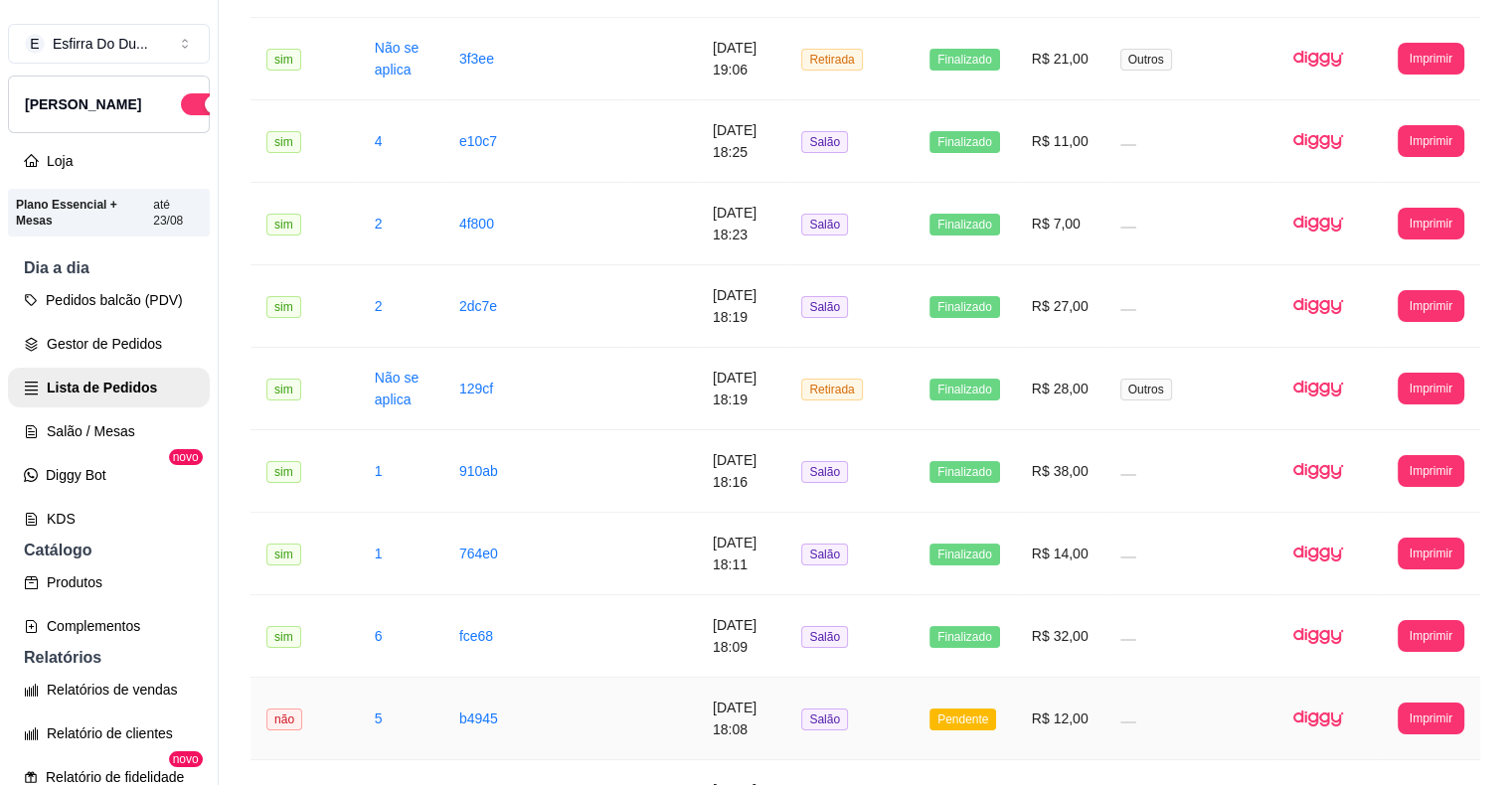 scroll, scrollTop: 497, scrollLeft: 0, axis: vertical 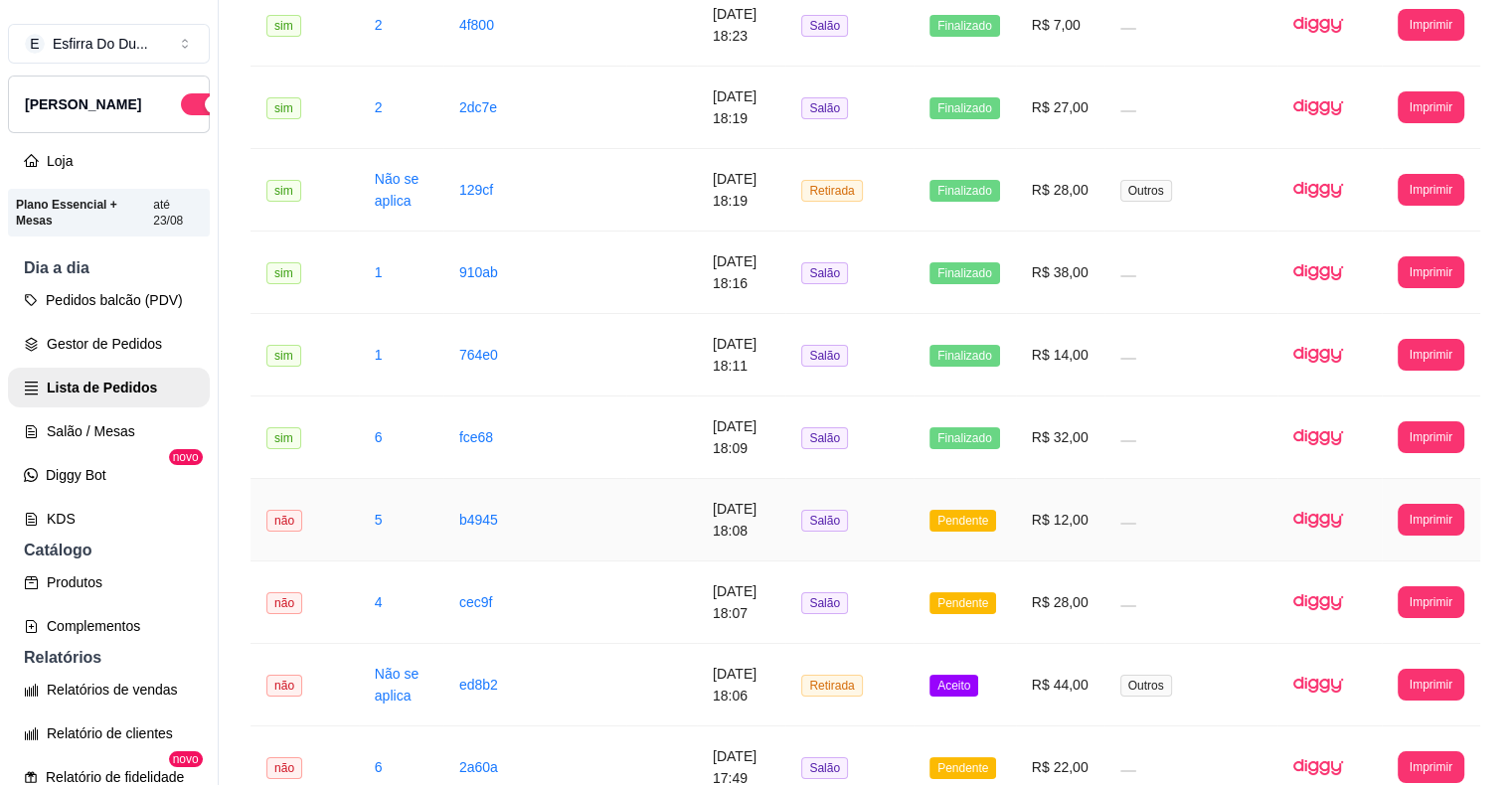 click on "Pendente" at bounding box center (962, 521) 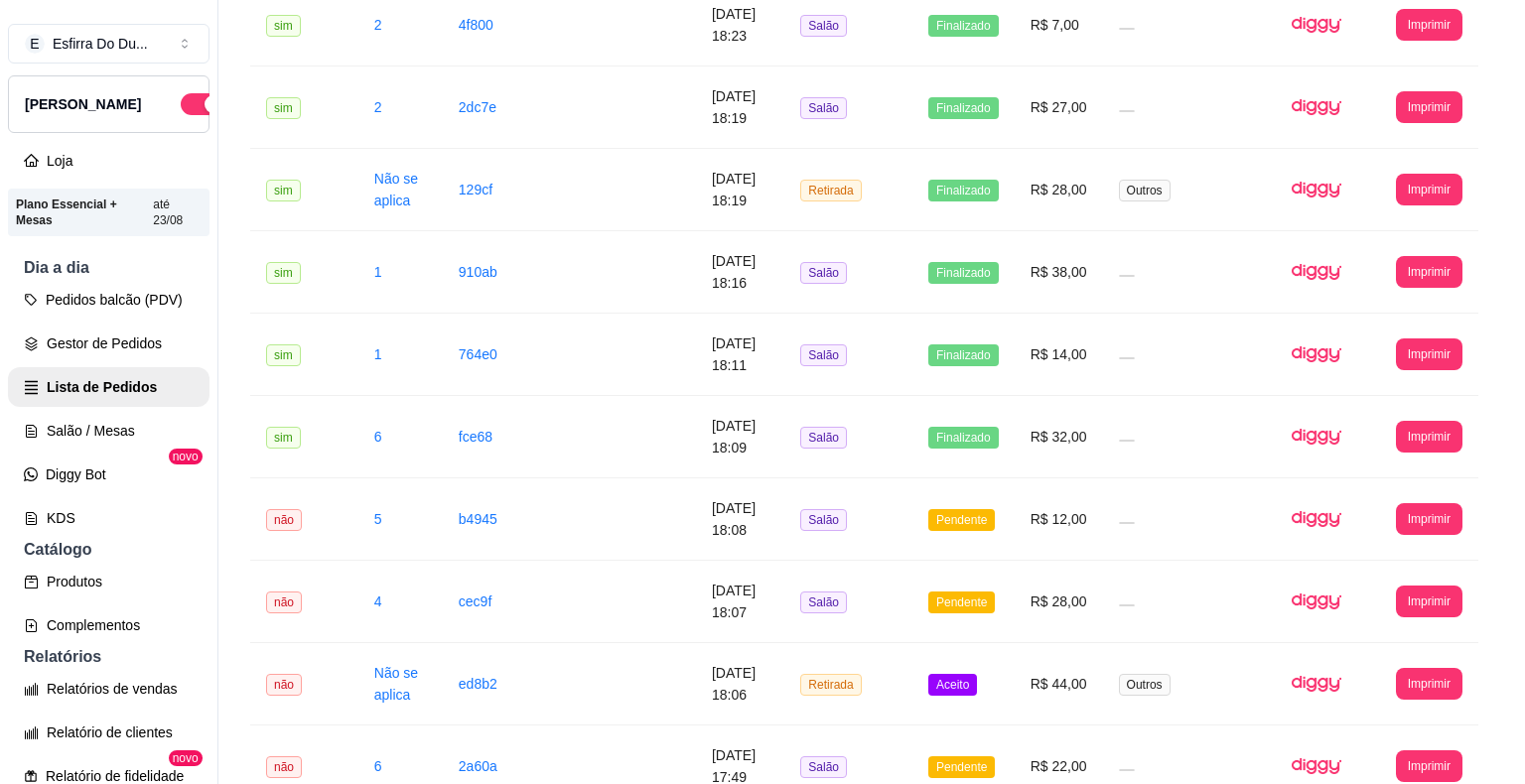 click on "Mover para finalizado" at bounding box center (942, 689) 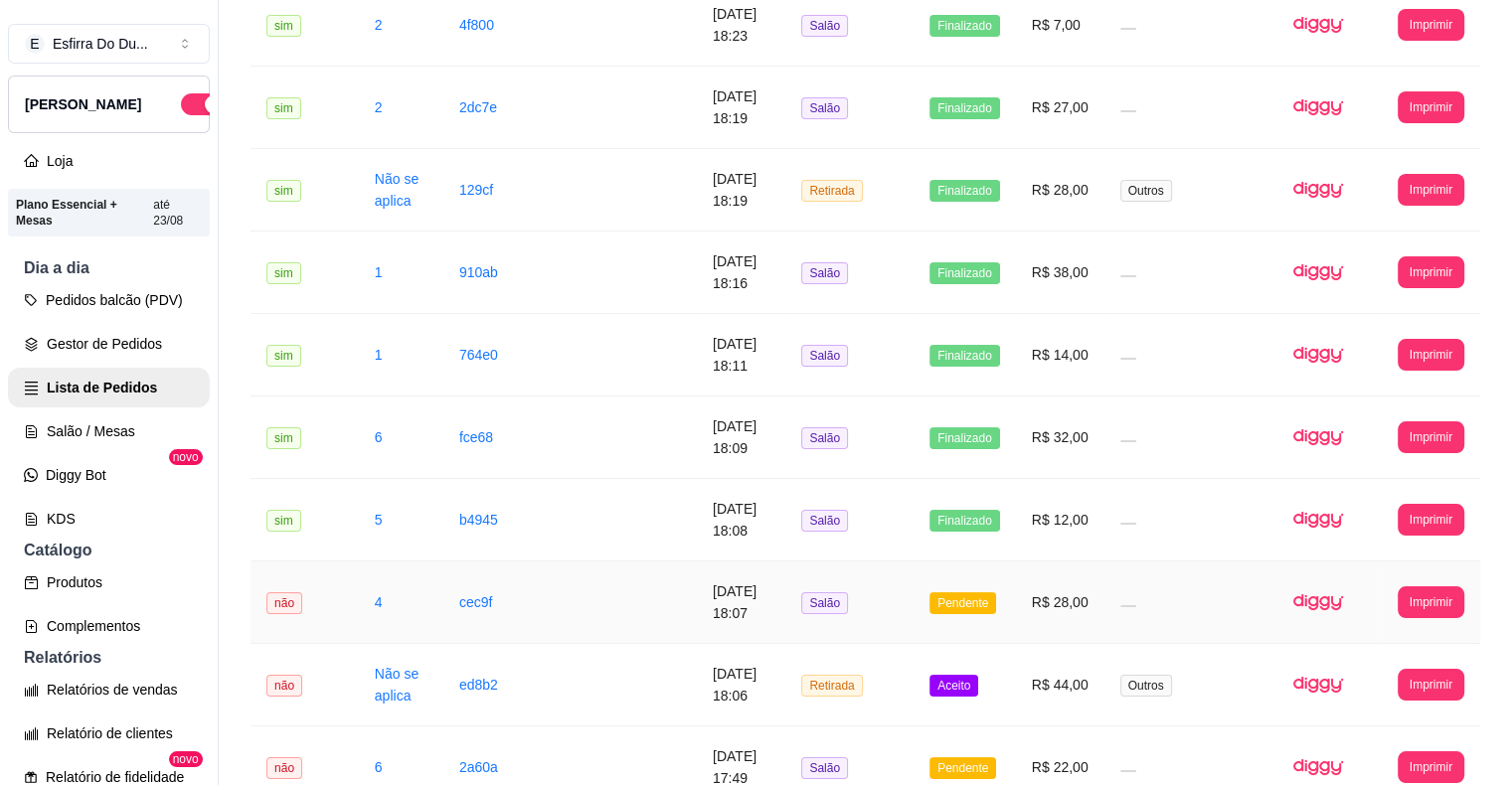 click on "Pendente" at bounding box center [962, 603] 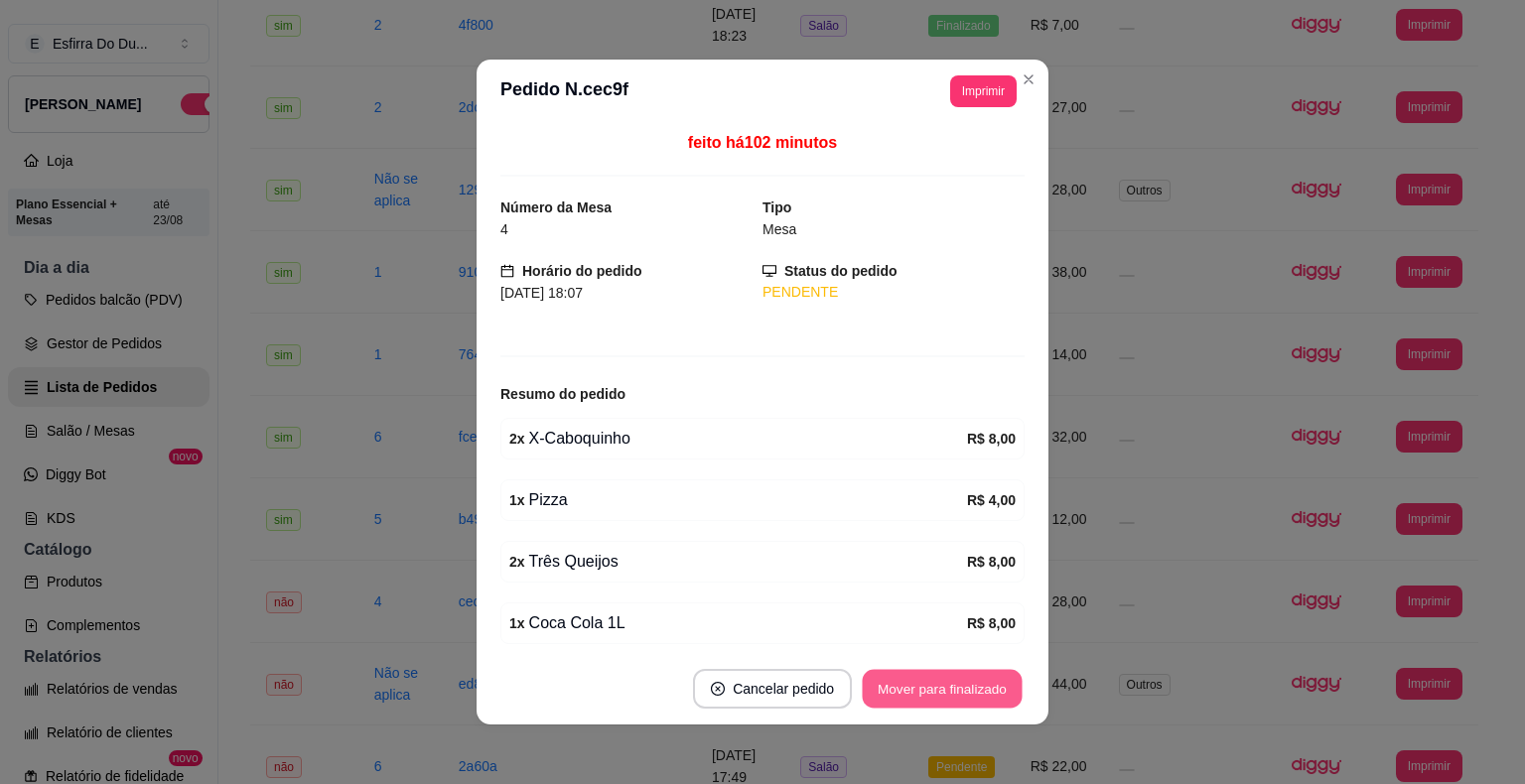 click on "Mover para finalizado" at bounding box center (942, 689) 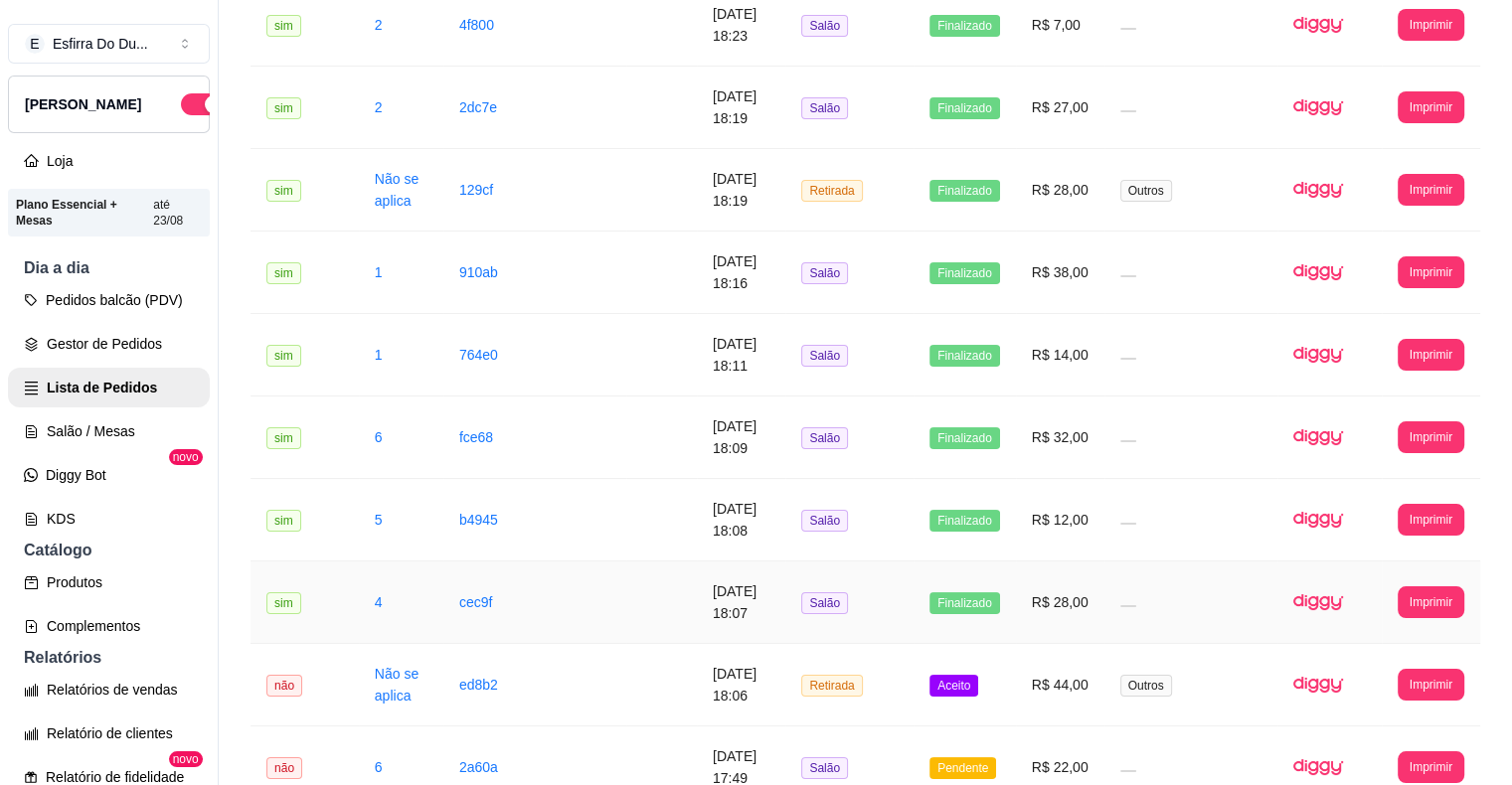 scroll, scrollTop: 596, scrollLeft: 0, axis: vertical 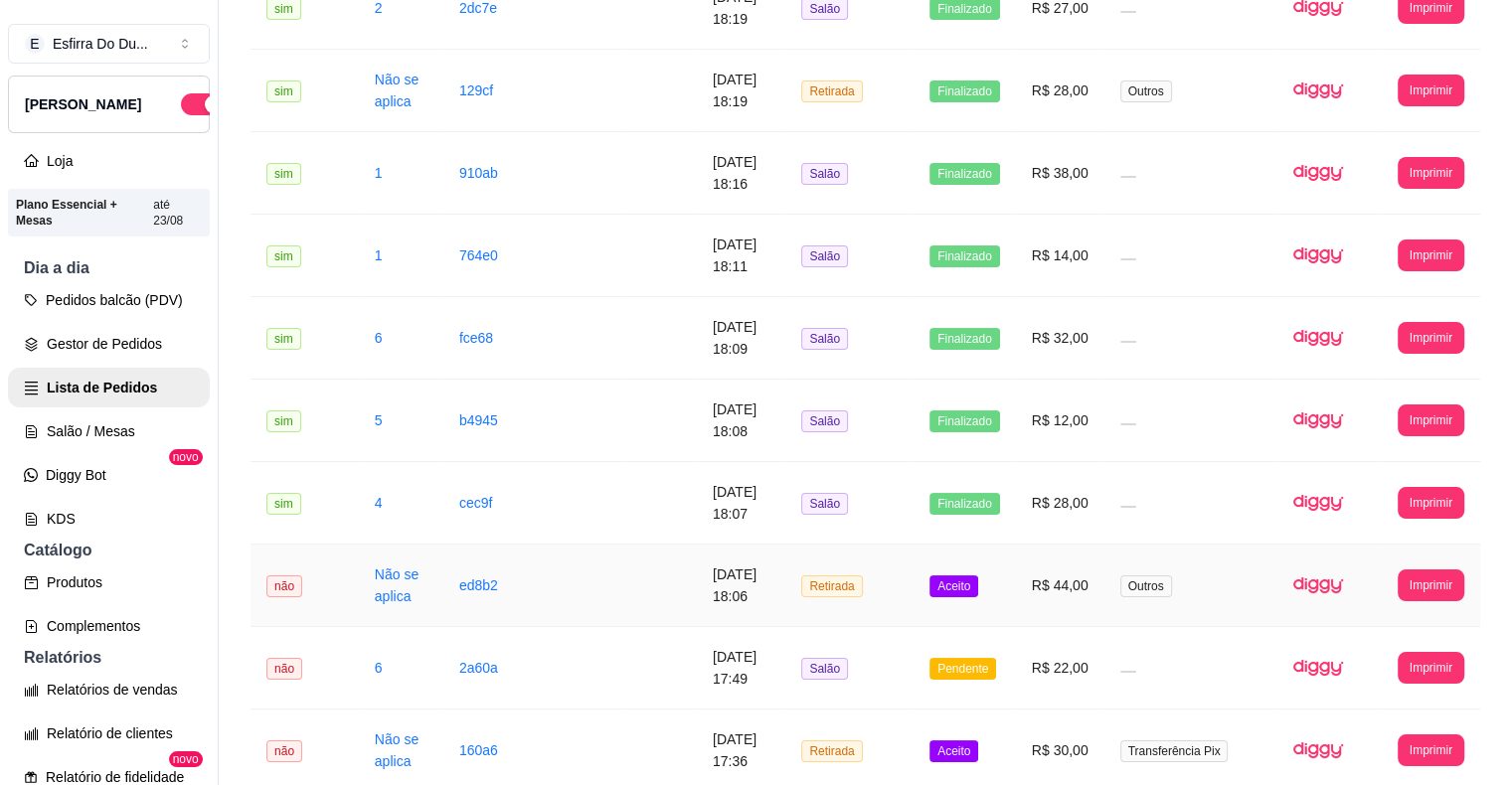 click on "Aceito" at bounding box center [953, 586] 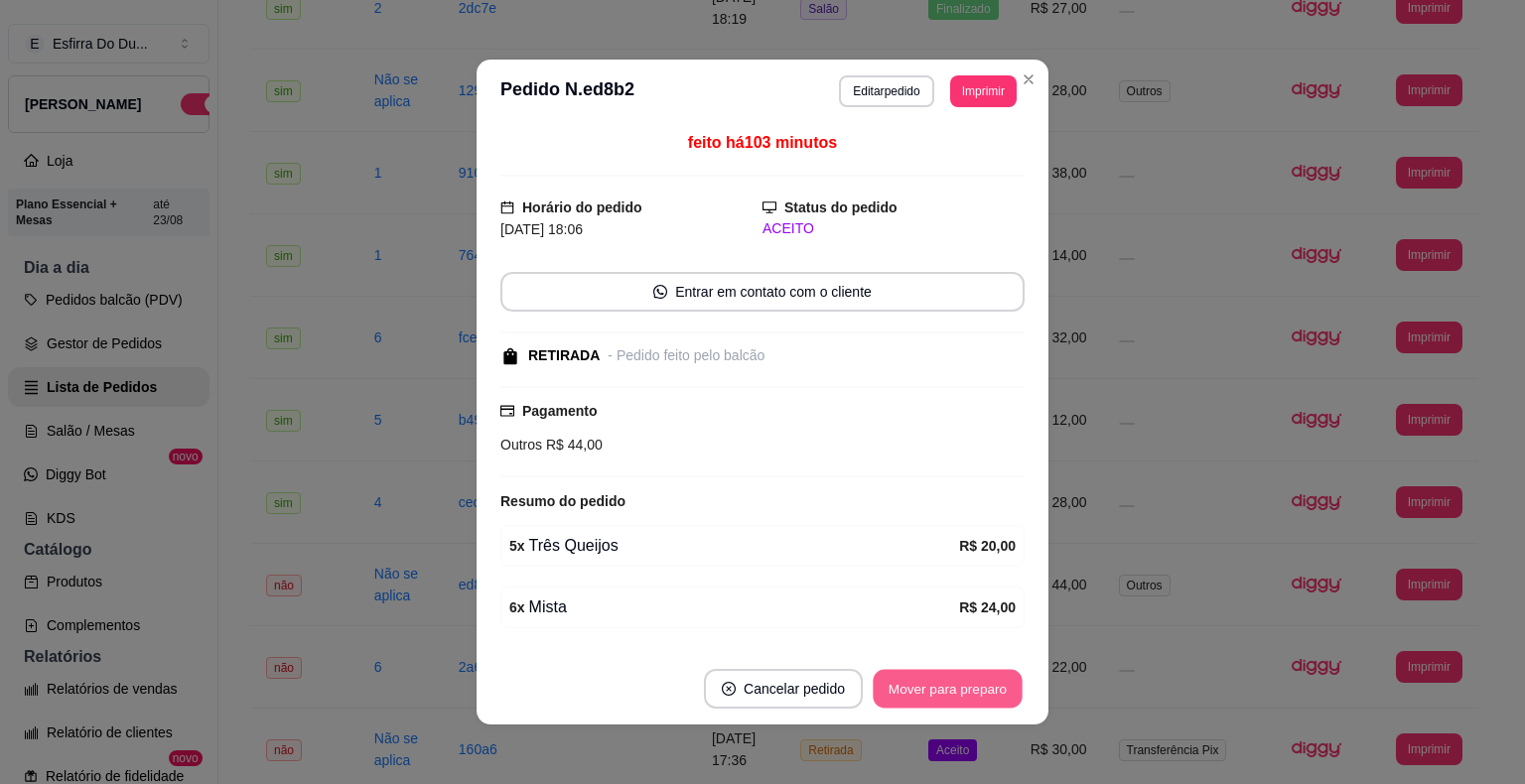 click on "Mover para preparo" at bounding box center (947, 689) 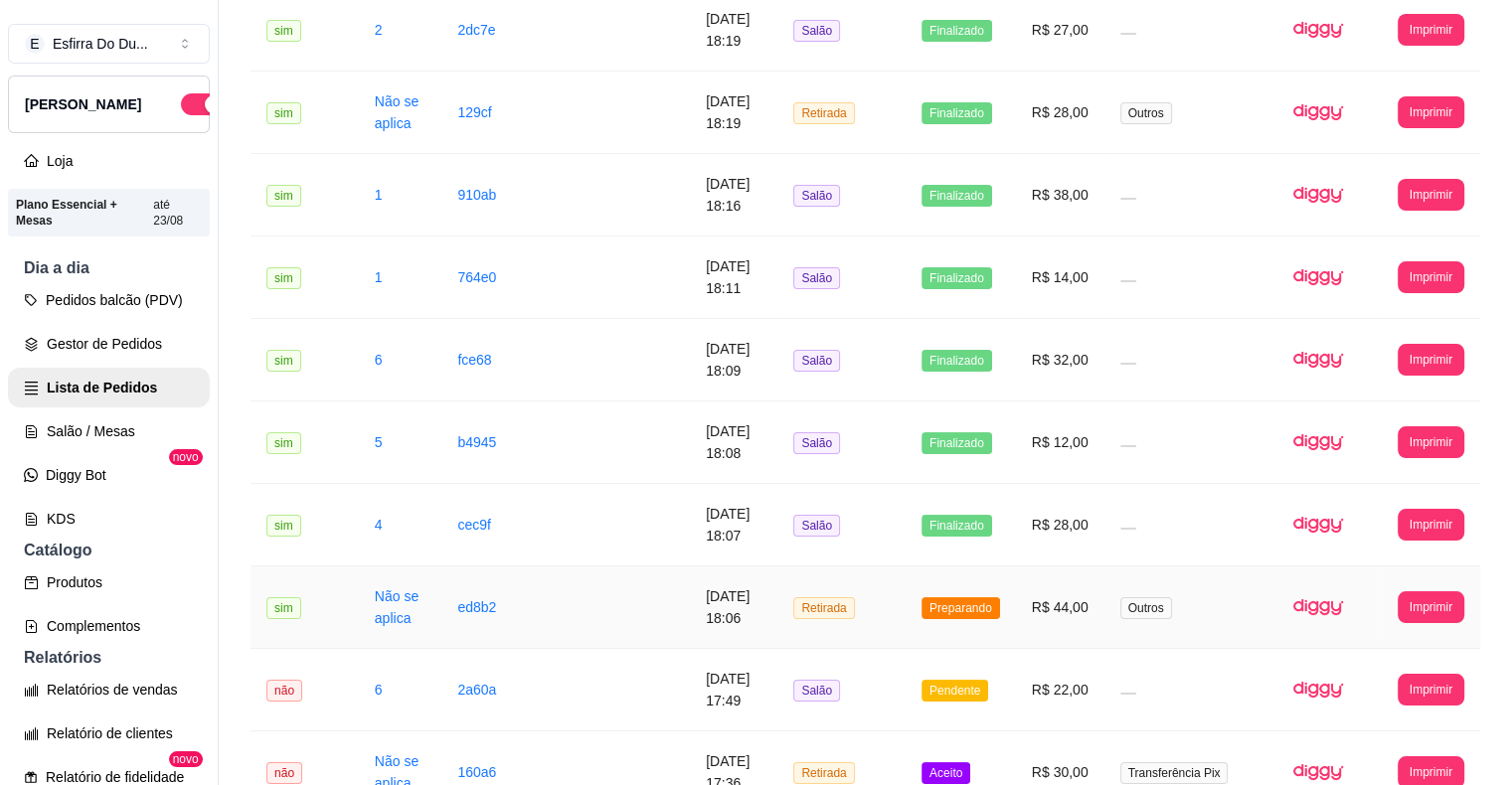 click on "Preparando" at bounding box center (960, 608) 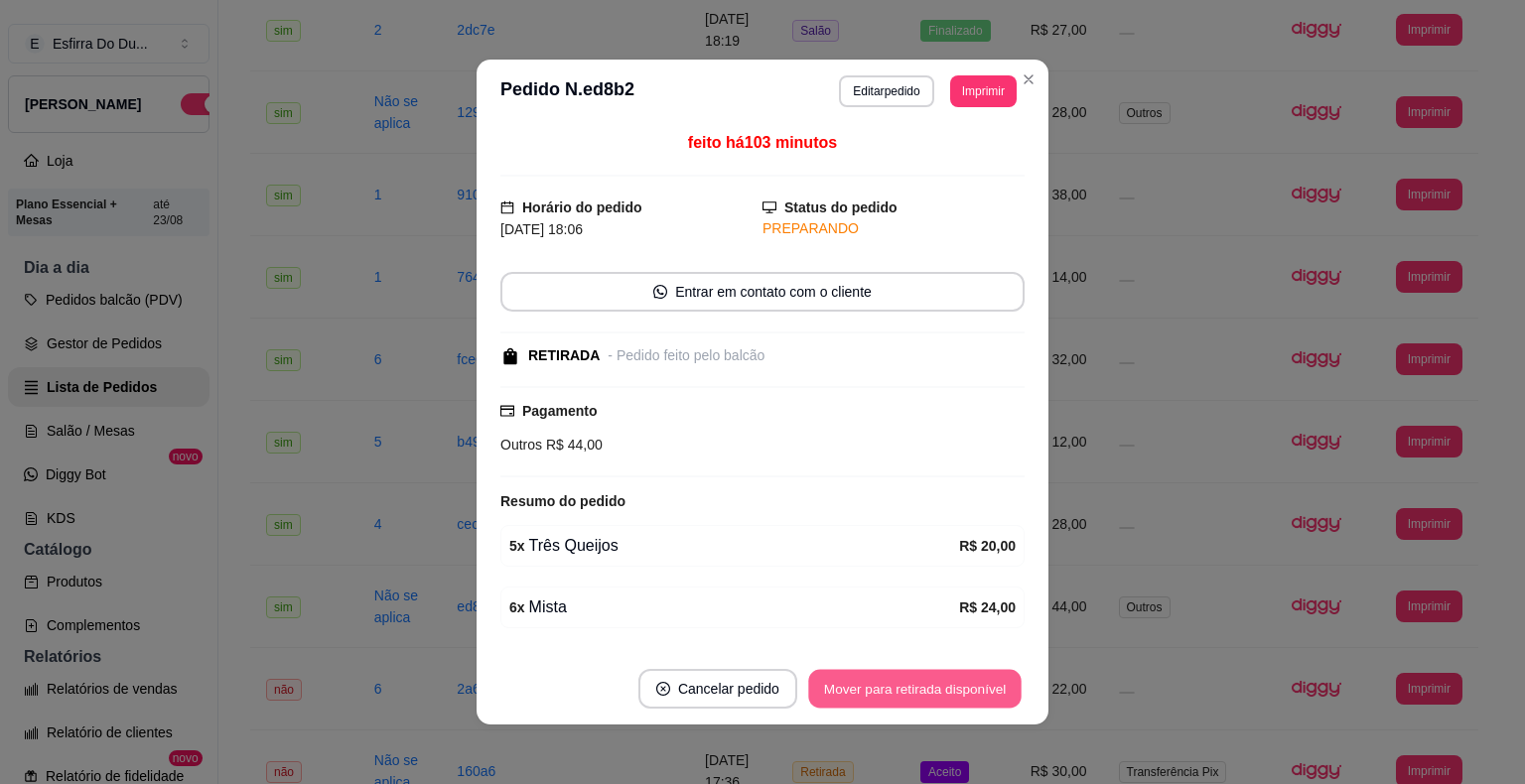 click on "Mover para retirada disponível" at bounding box center (914, 689) 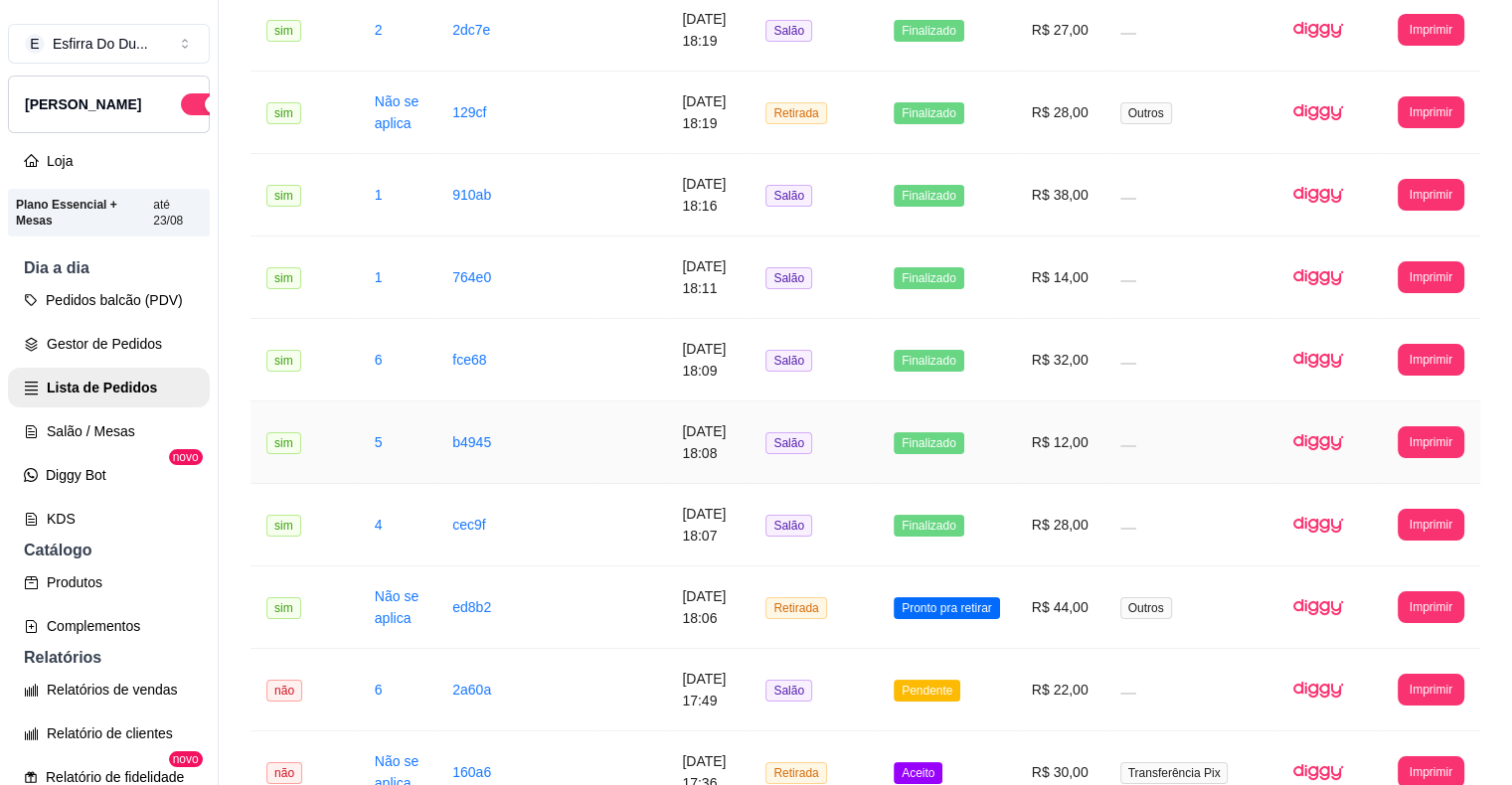scroll, scrollTop: 894, scrollLeft: 0, axis: vertical 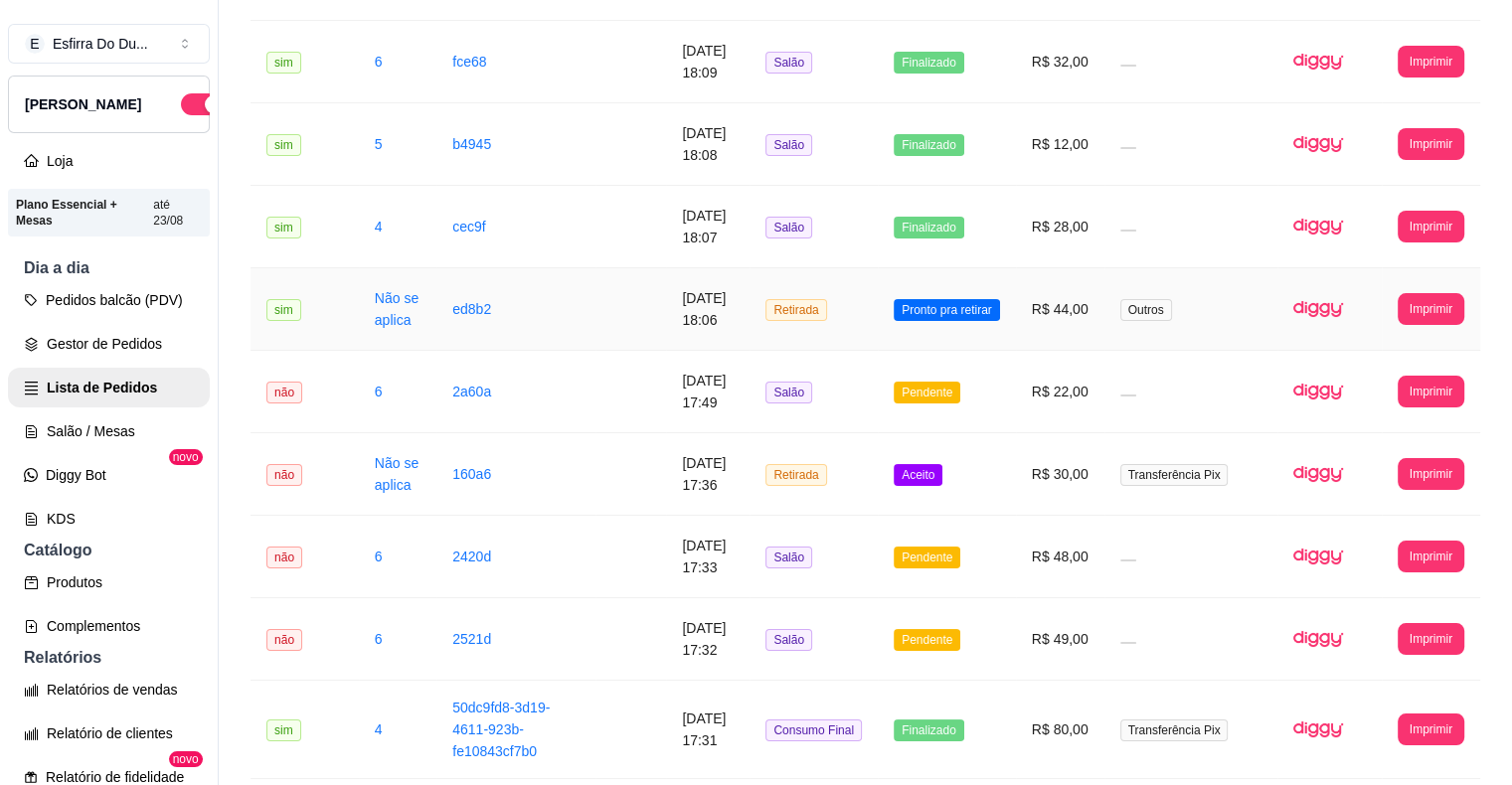 click on "Pronto pra retirar" at bounding box center (946, 310) 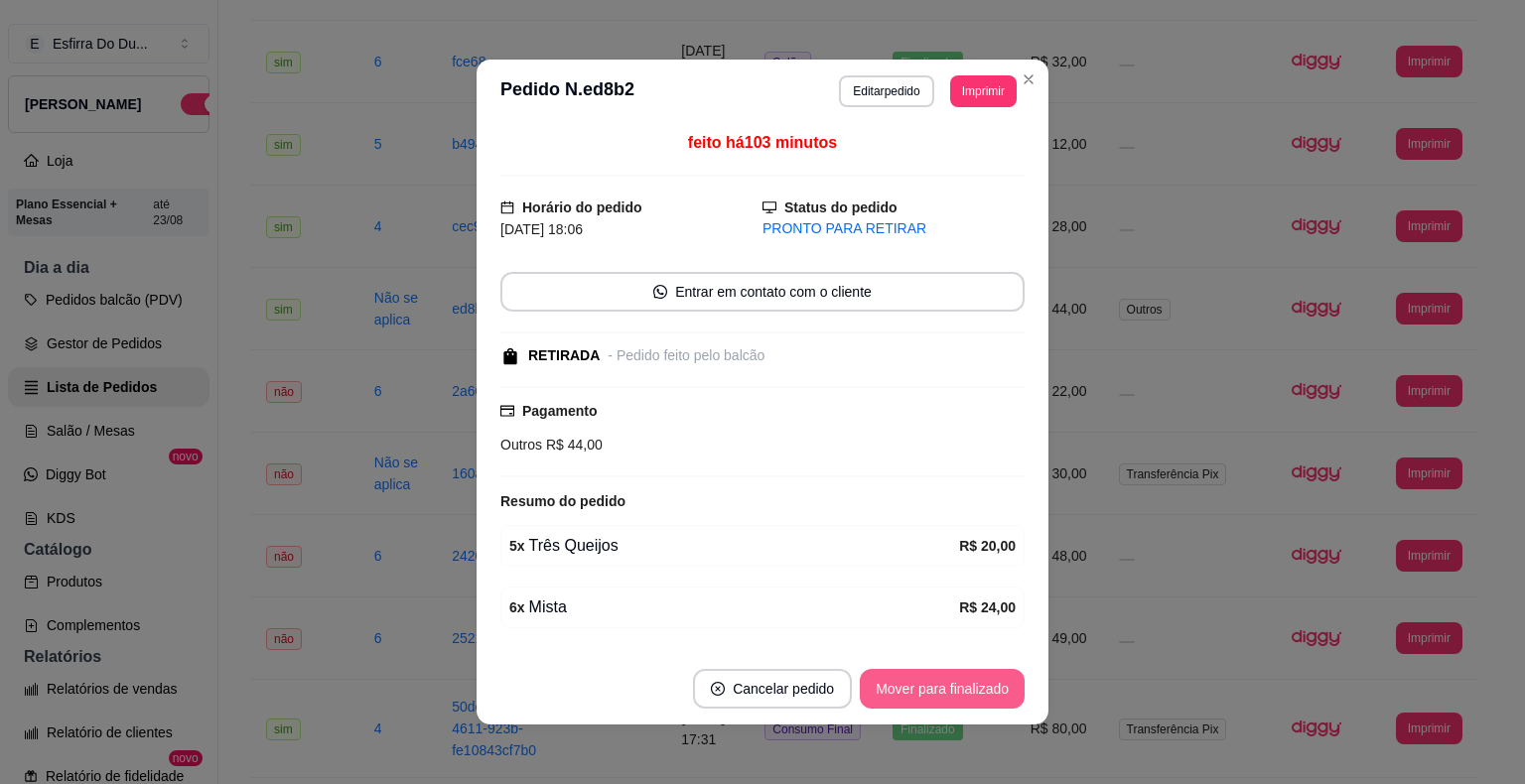 click on "Mover para finalizado" at bounding box center (942, 689) 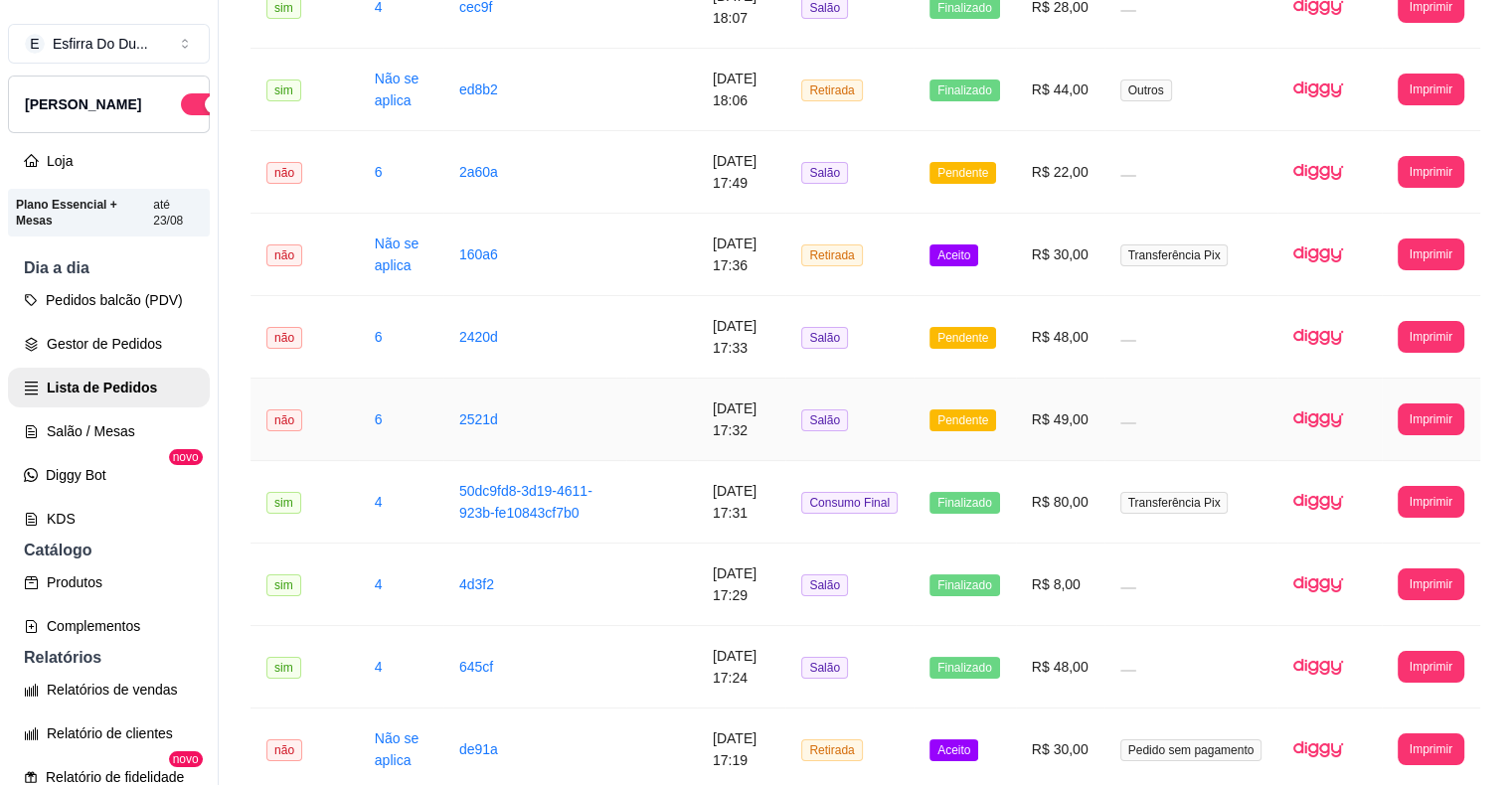 scroll, scrollTop: 1093, scrollLeft: 0, axis: vertical 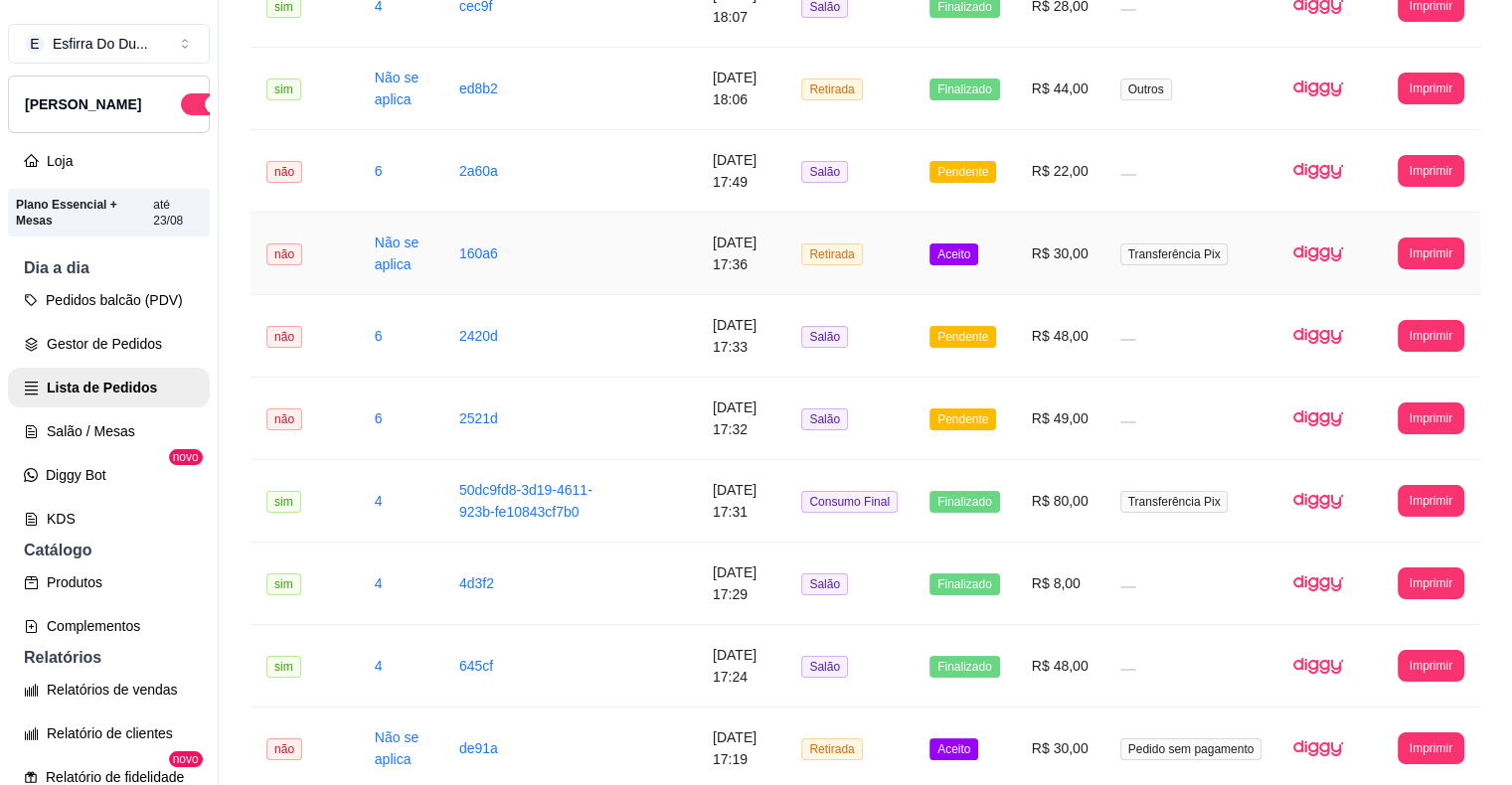 click on "Aceito" at bounding box center (953, 254) 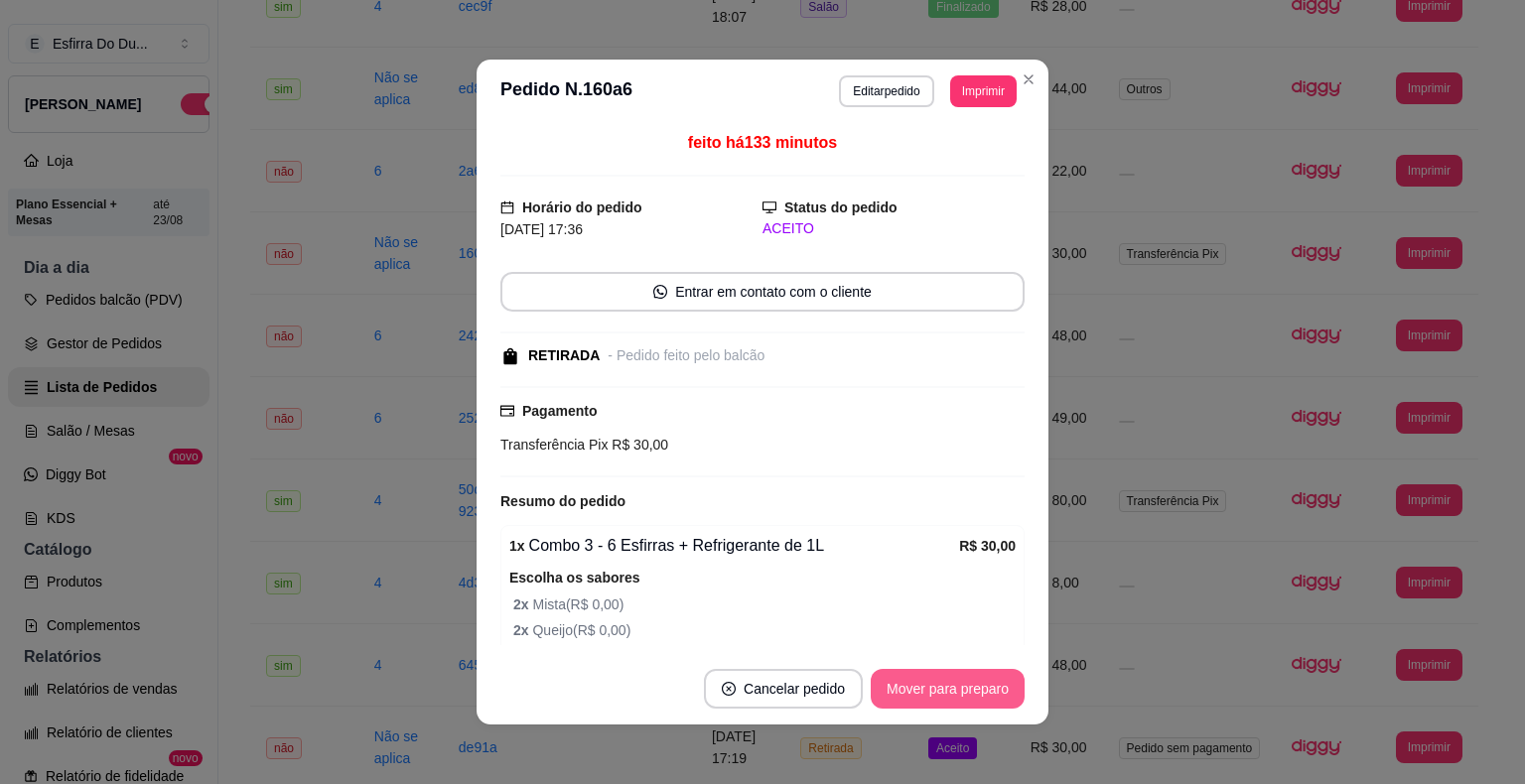 click on "Mover para preparo" at bounding box center [947, 689] 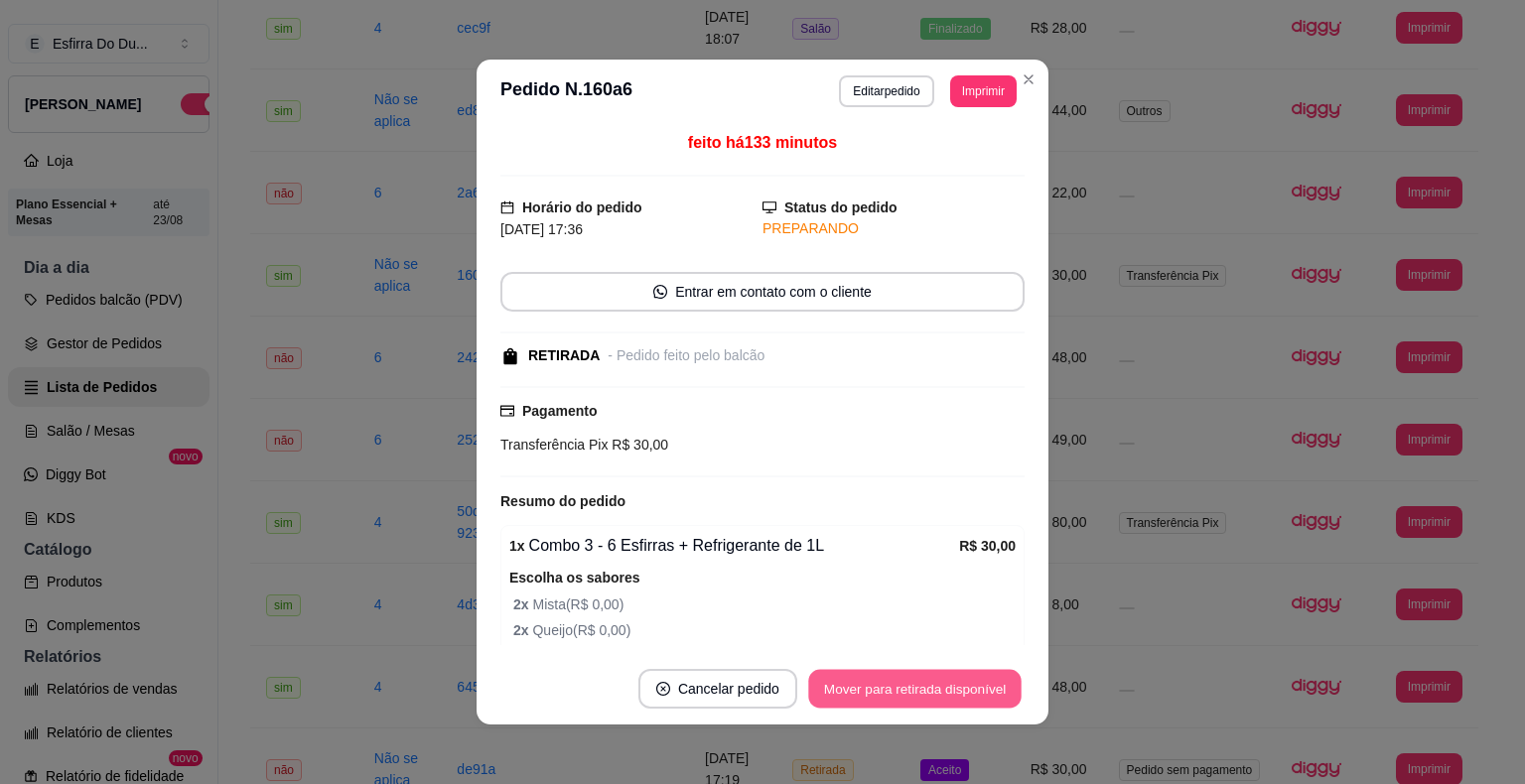 click on "Mover para retirada disponível" at bounding box center (914, 689) 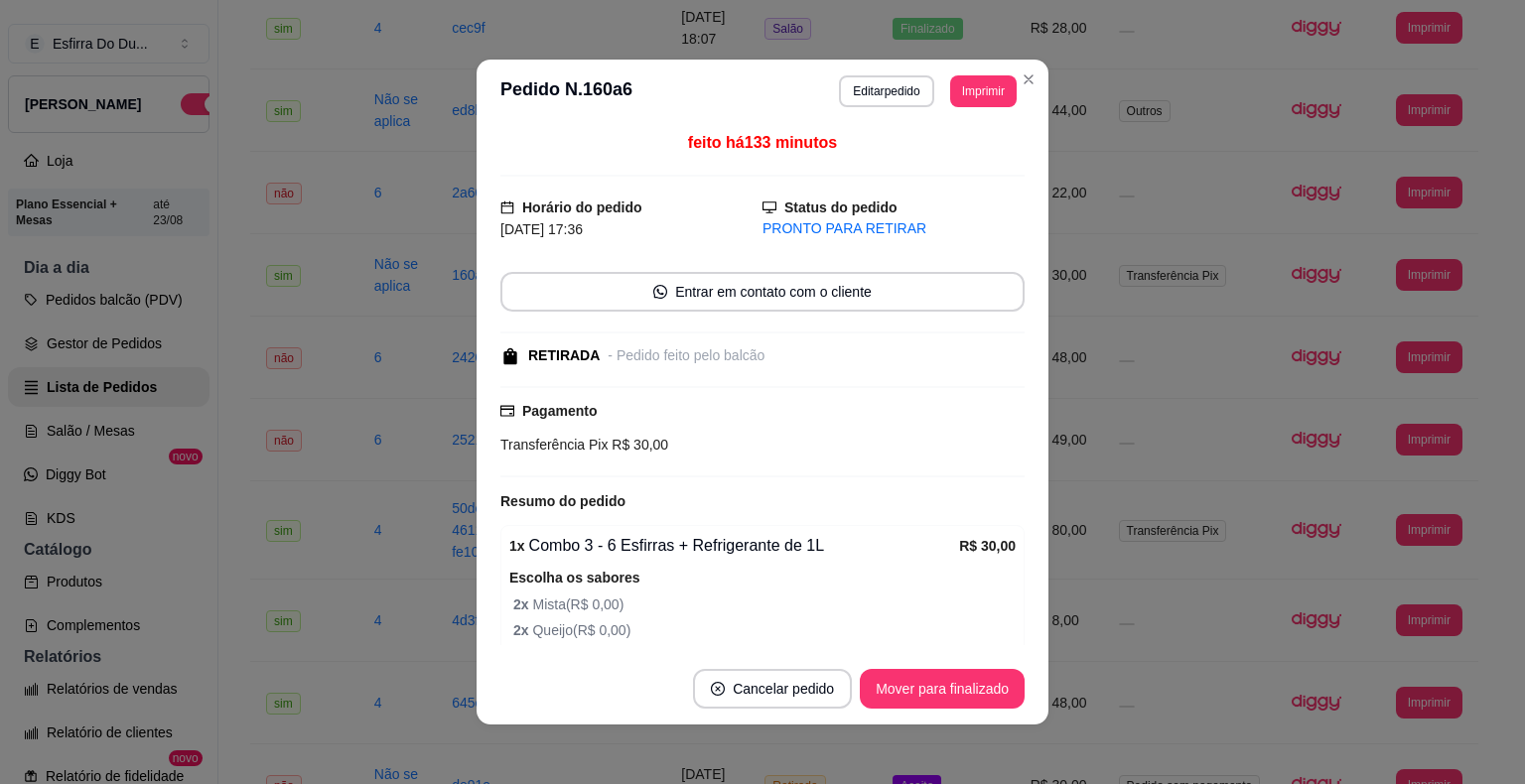 click on "Cancelar pedido Mover para finalizado" at bounding box center [762, 689] 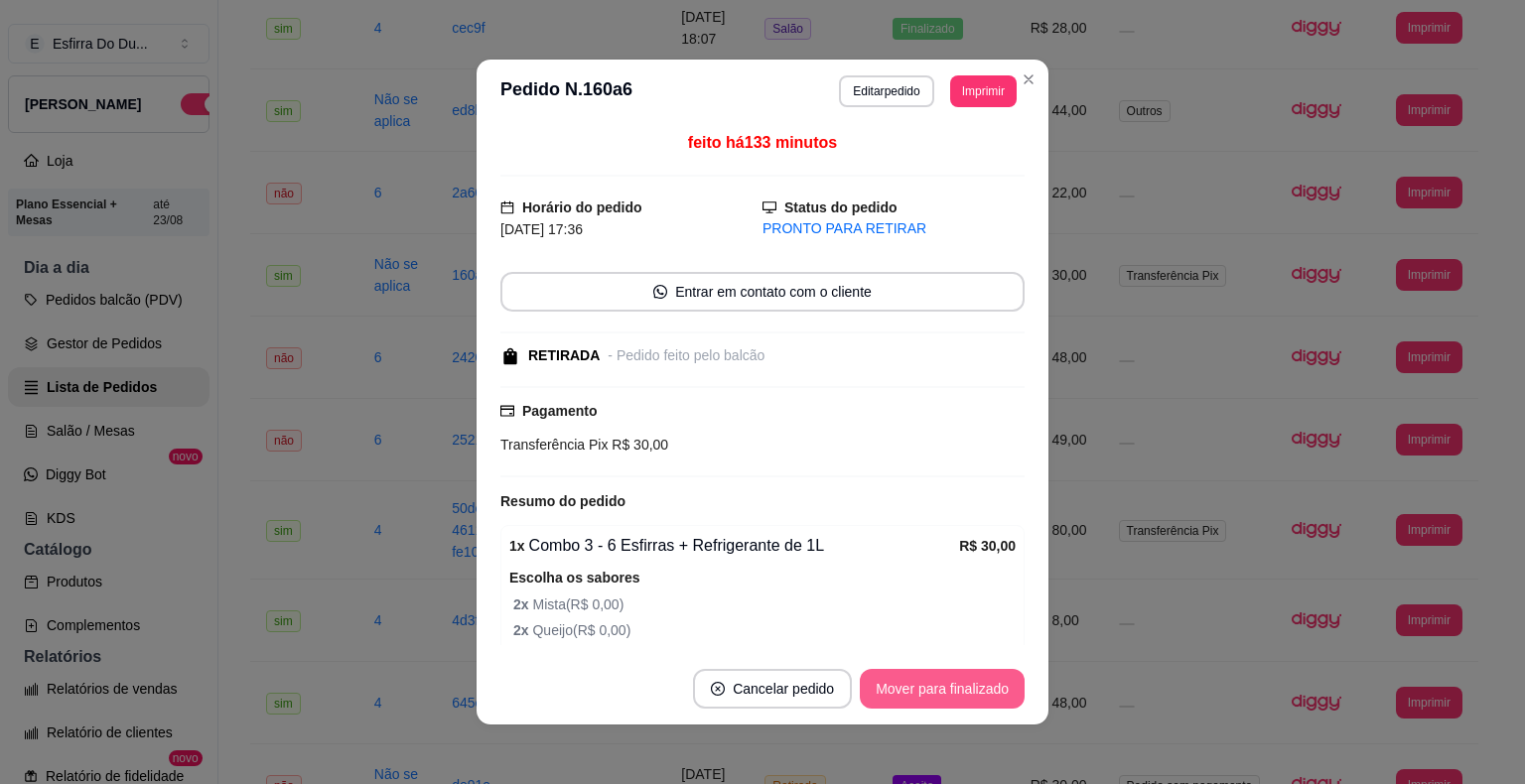 click on "Mover para finalizado" at bounding box center (942, 689) 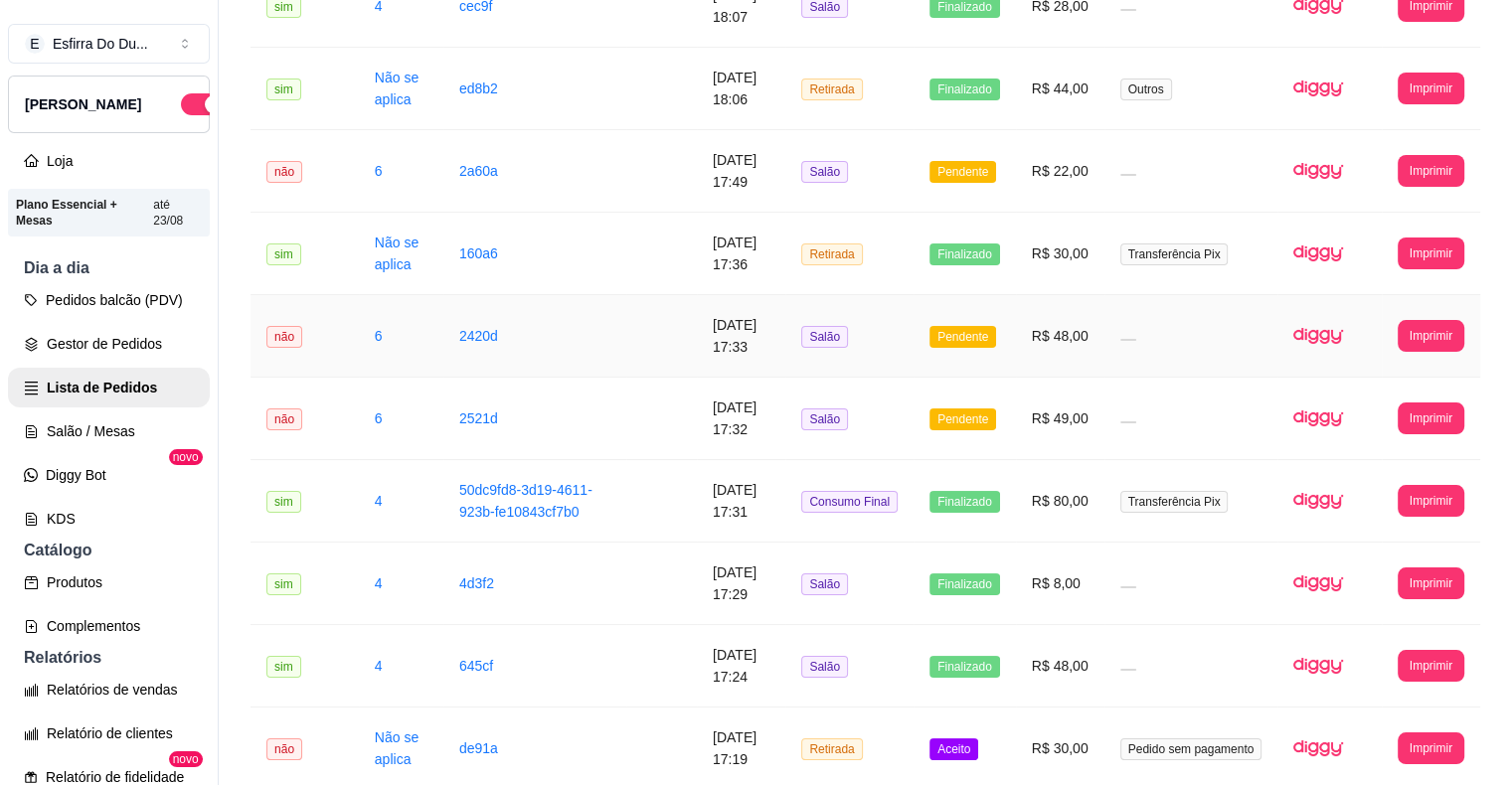 click on "Pendente" at bounding box center (962, 337) 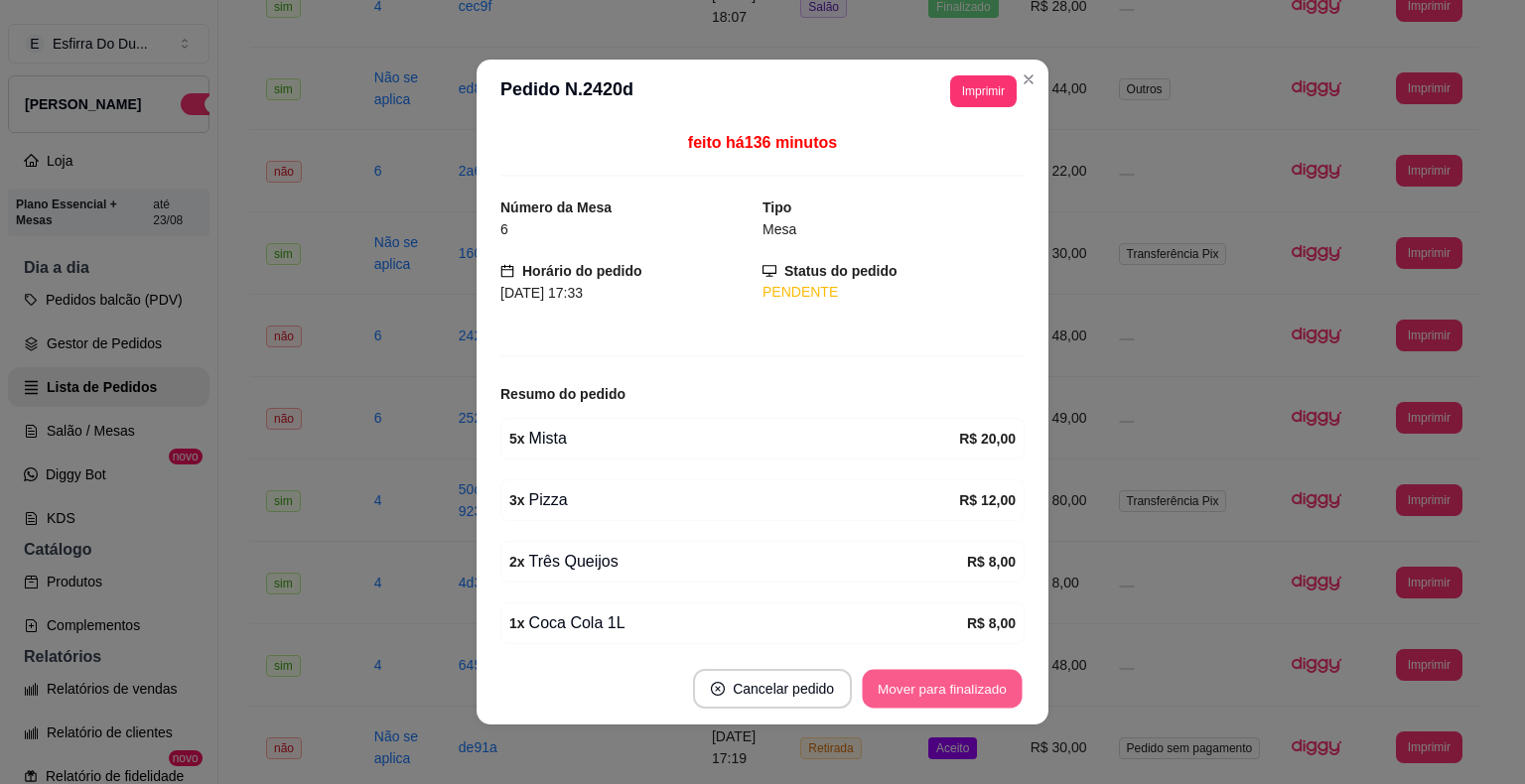 click on "Mover para finalizado" at bounding box center [942, 689] 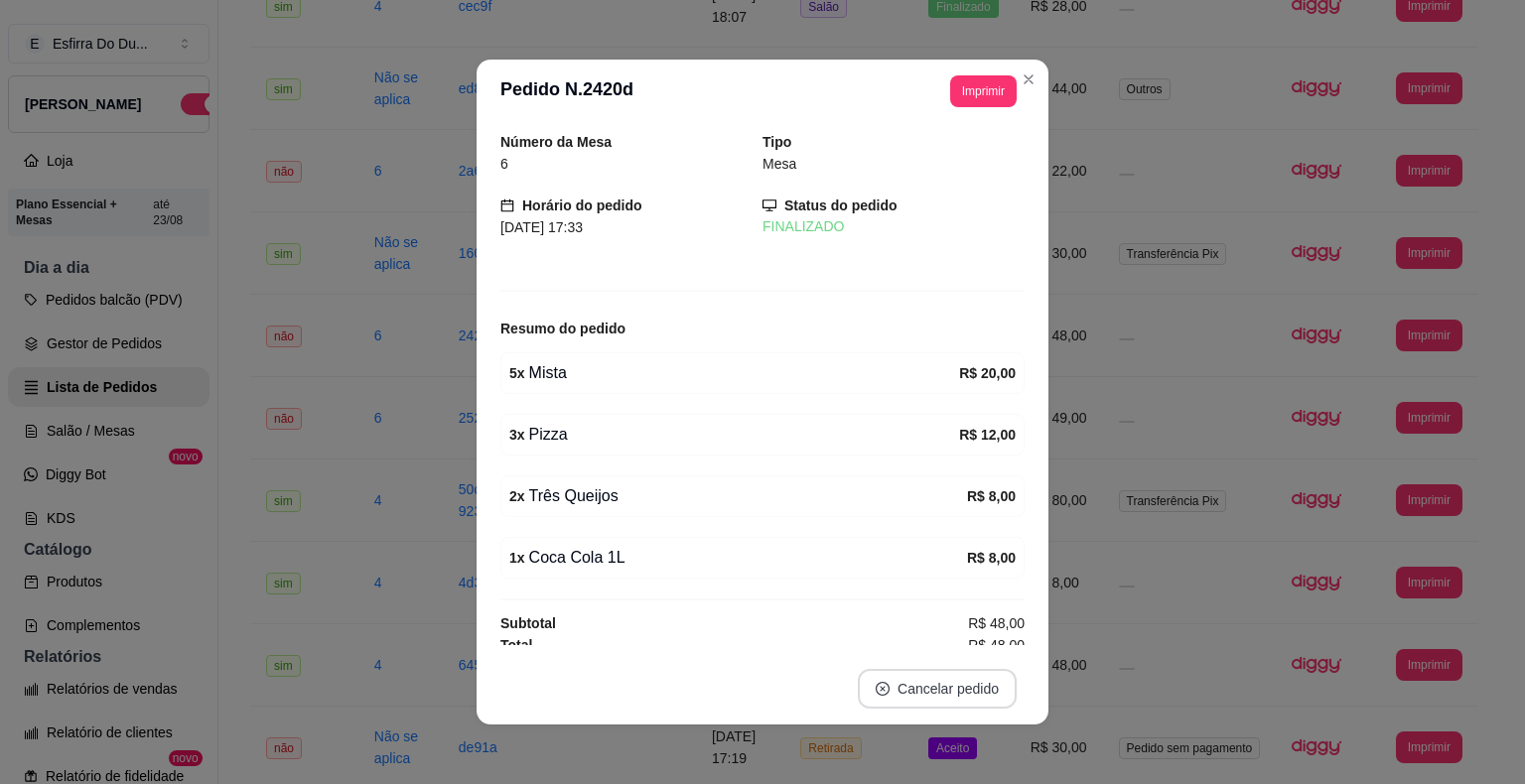 click on "Cancelar pedido" at bounding box center [937, 689] 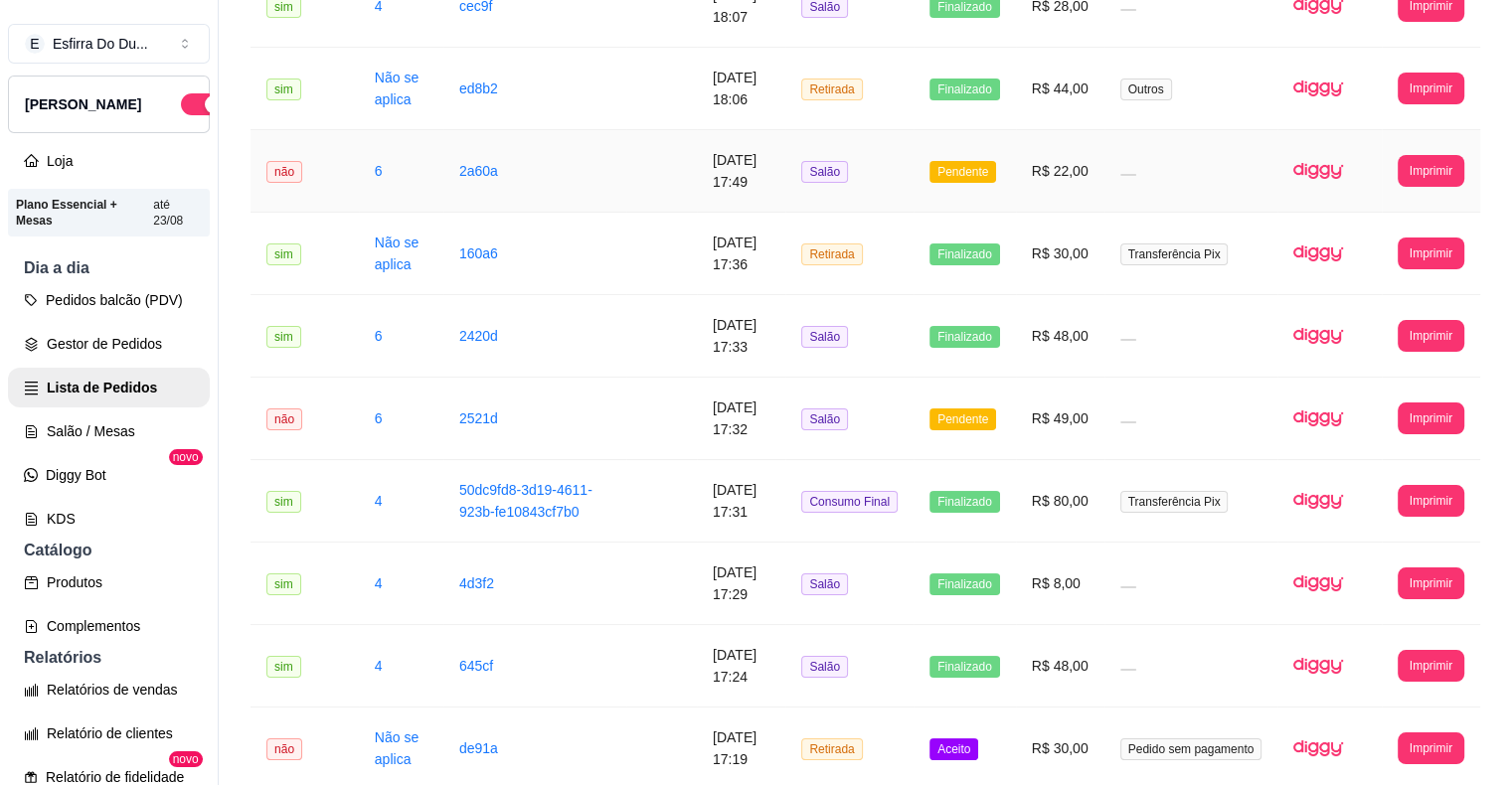 click on "Pendente" at bounding box center [962, 172] 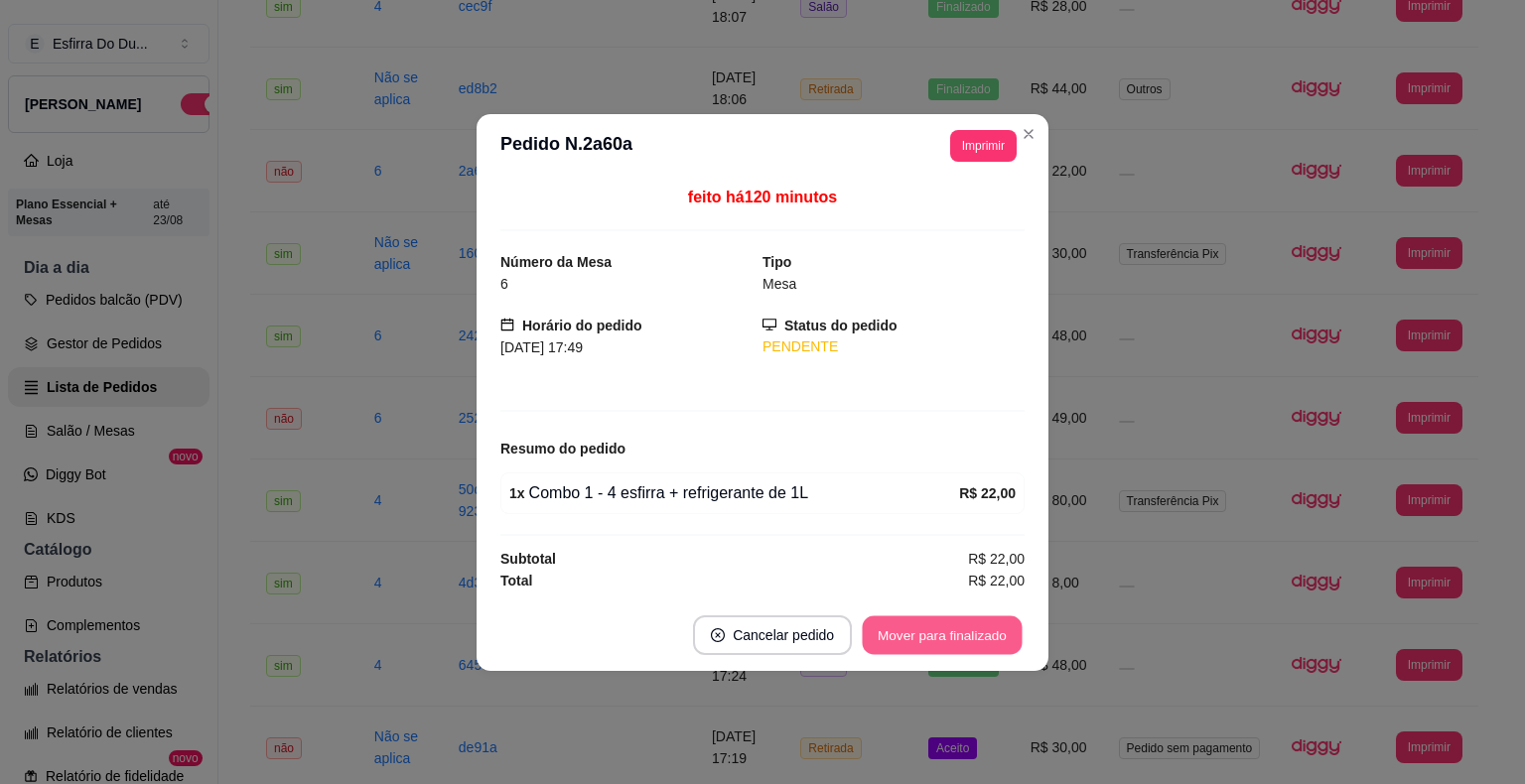 click on "Mover para finalizado" at bounding box center (942, 634) 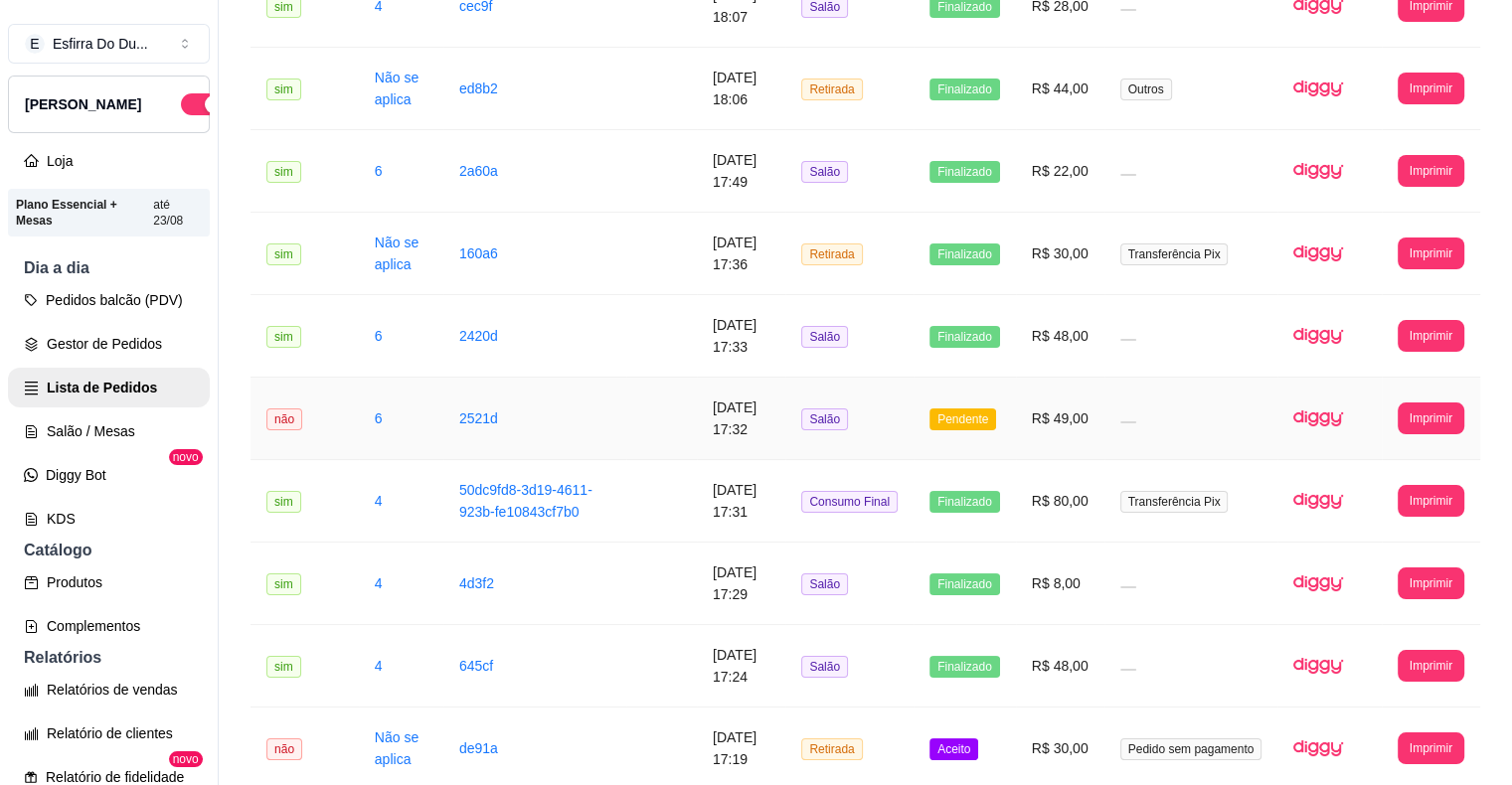 click on "Pendente" at bounding box center [962, 419] 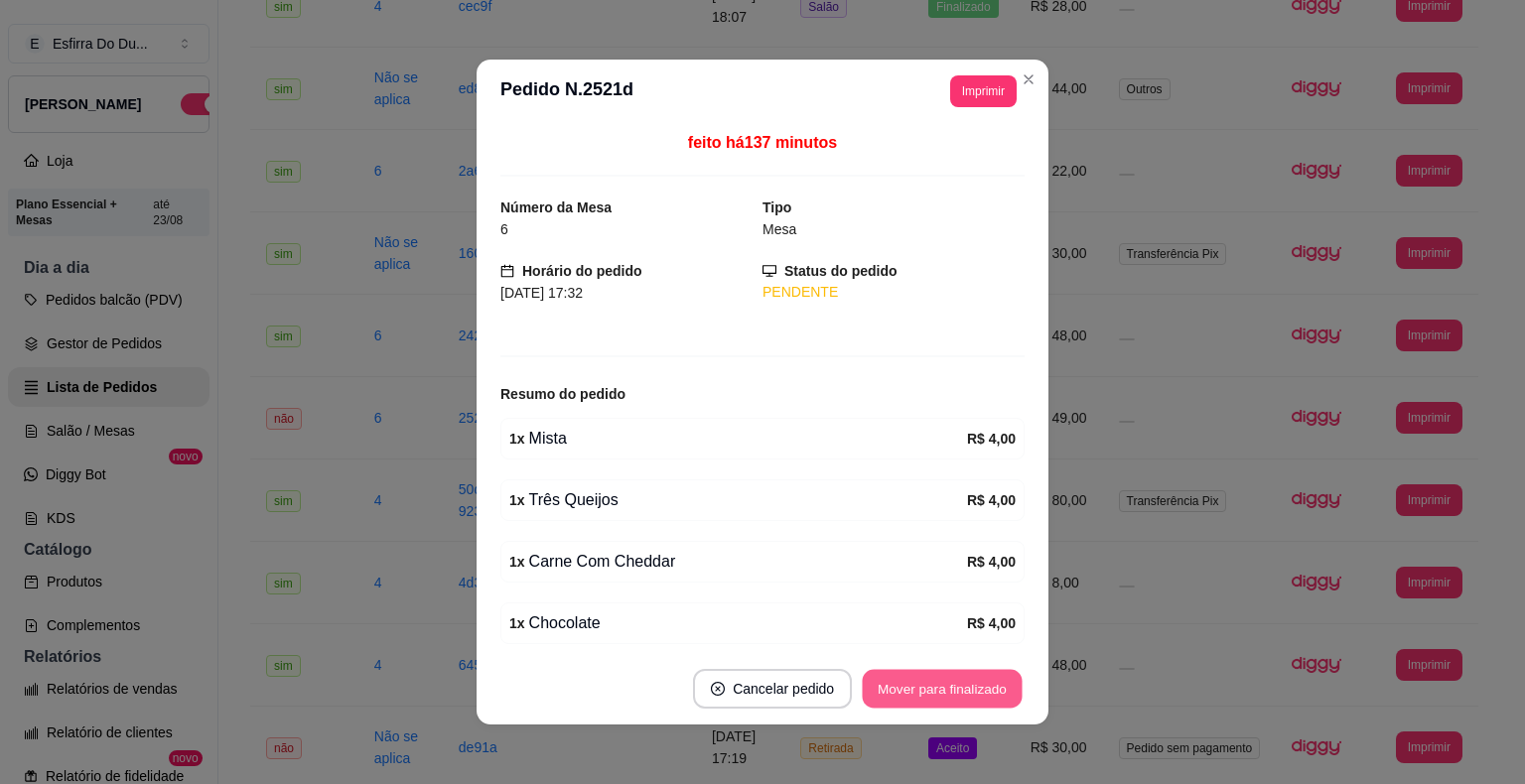 click on "Mover para finalizado" at bounding box center [942, 689] 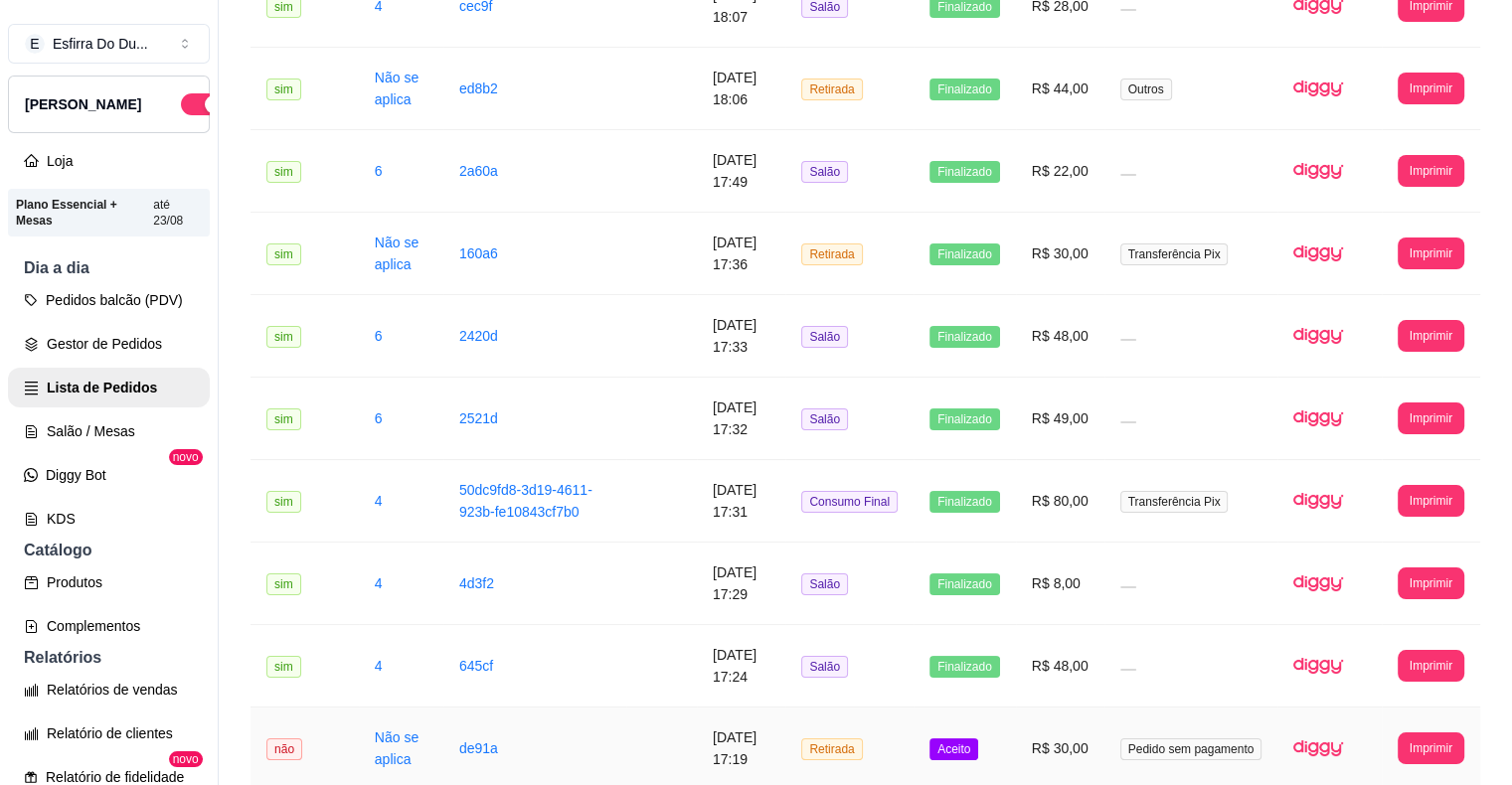 scroll, scrollTop: 1391, scrollLeft: 0, axis: vertical 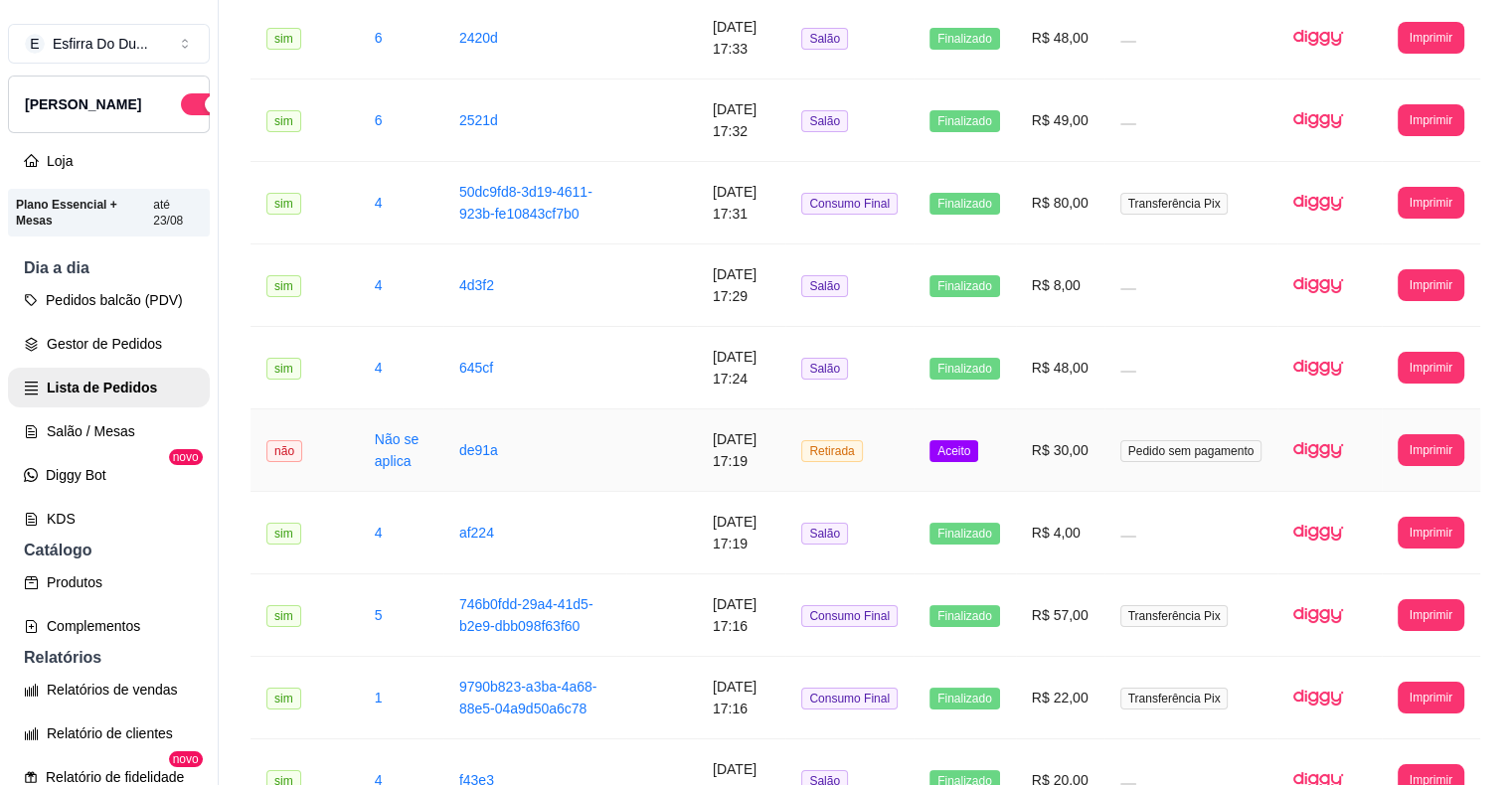 click on "Aceito" at bounding box center (964, 450) 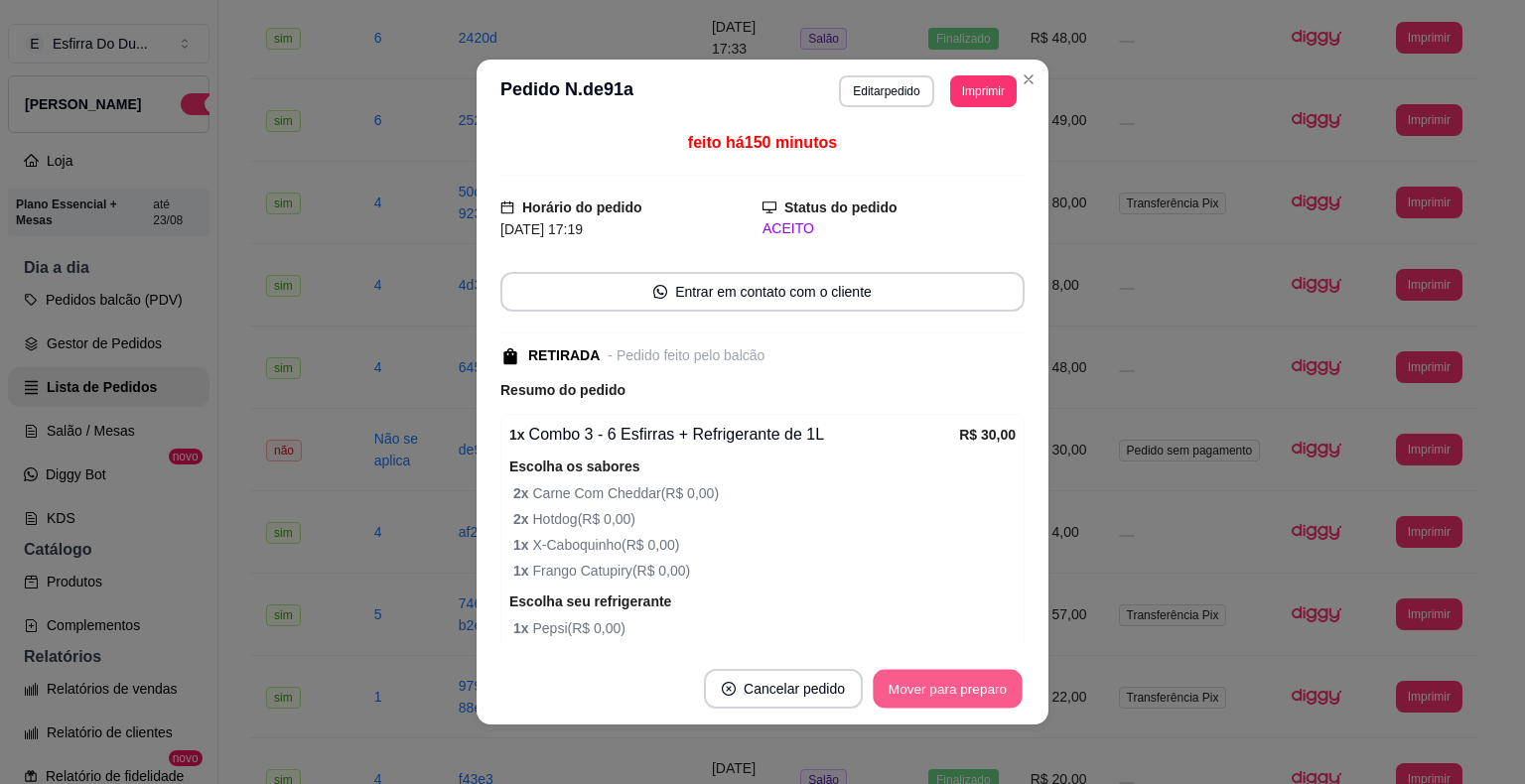 click on "Mover para preparo" at bounding box center (947, 689) 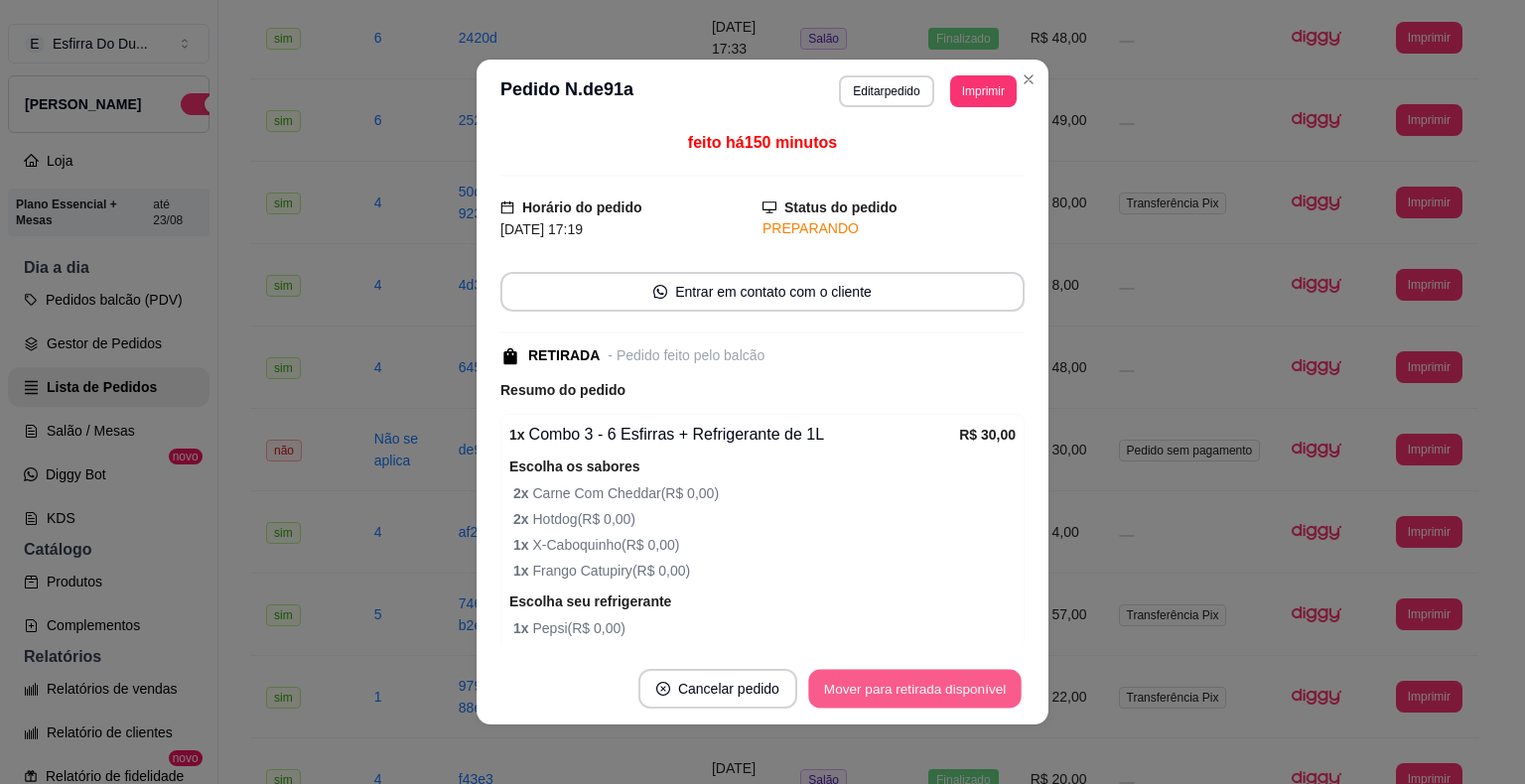 click on "Mover para retirada disponível" at bounding box center [914, 689] 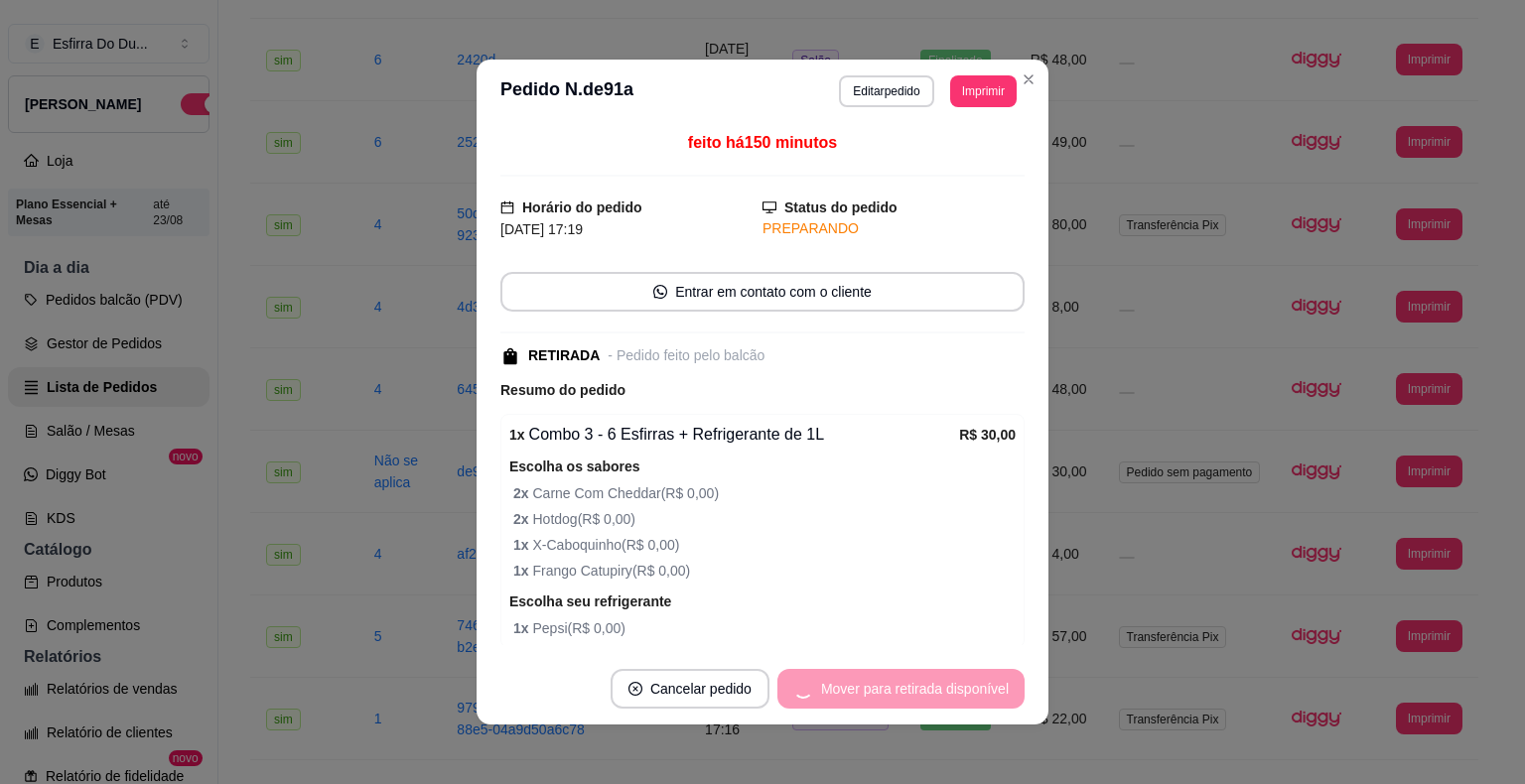 click on "Mover para retirada disponível" at bounding box center [901, 689] 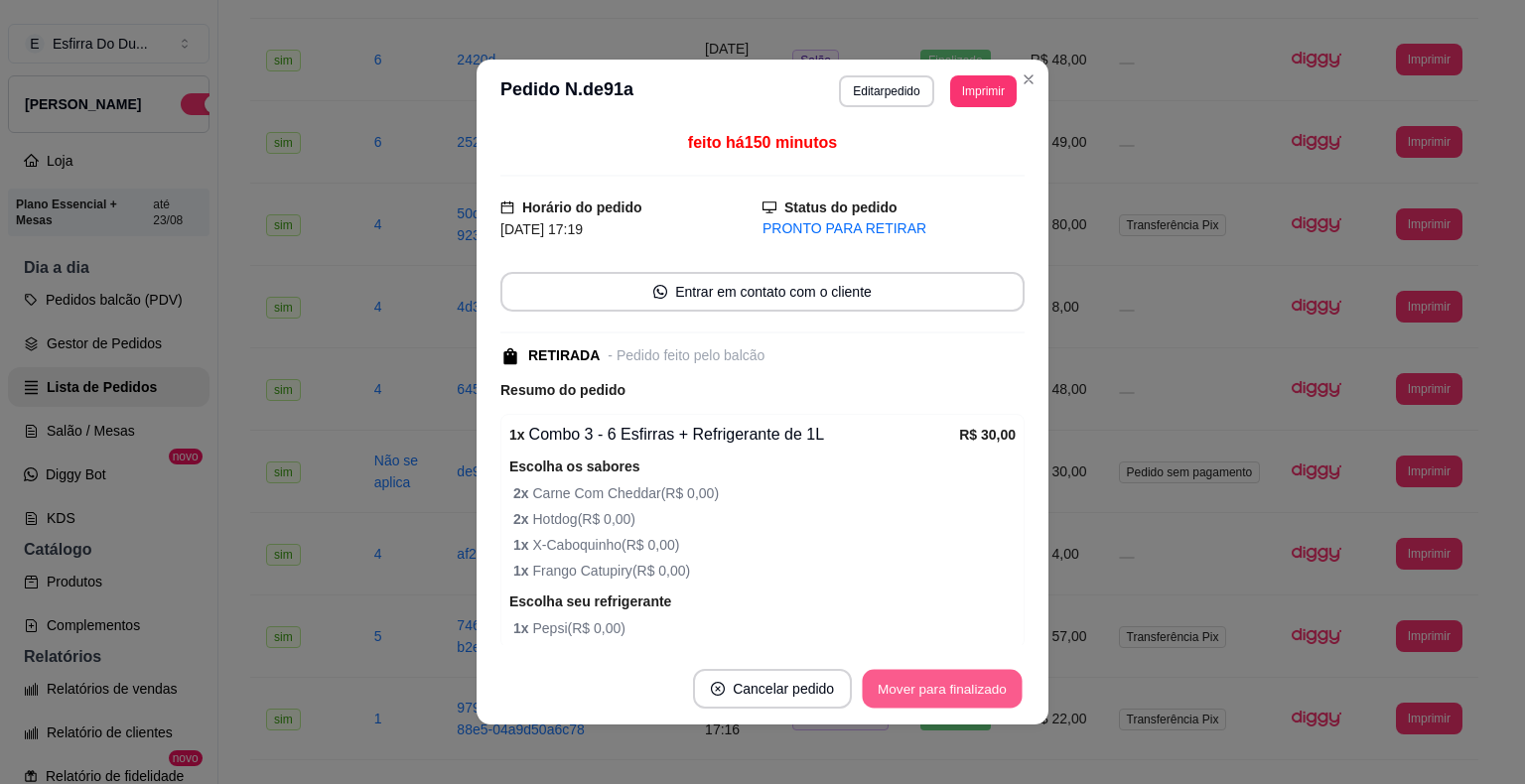 click on "Mover para finalizado" at bounding box center (942, 689) 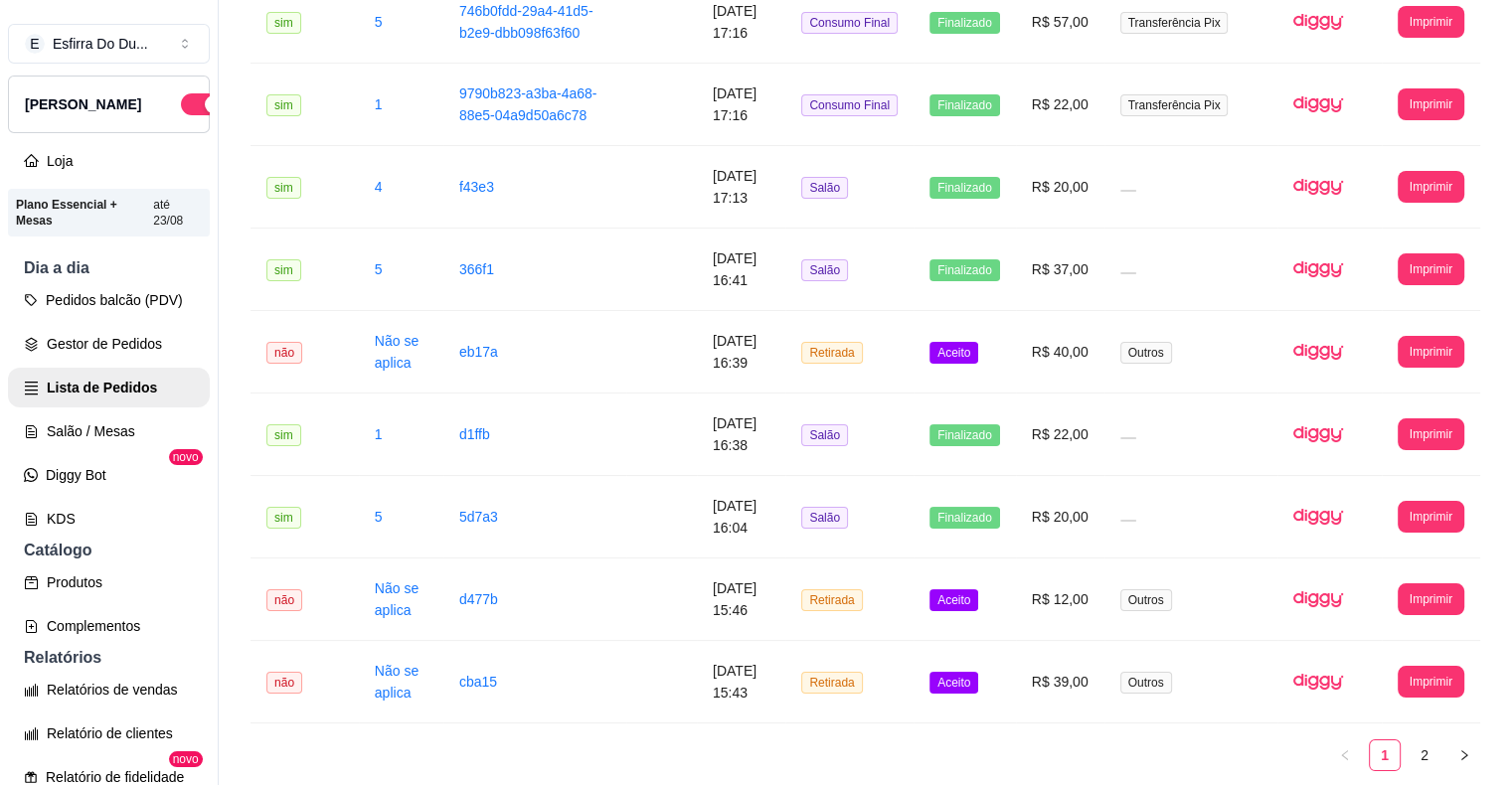 scroll, scrollTop: 2087, scrollLeft: 0, axis: vertical 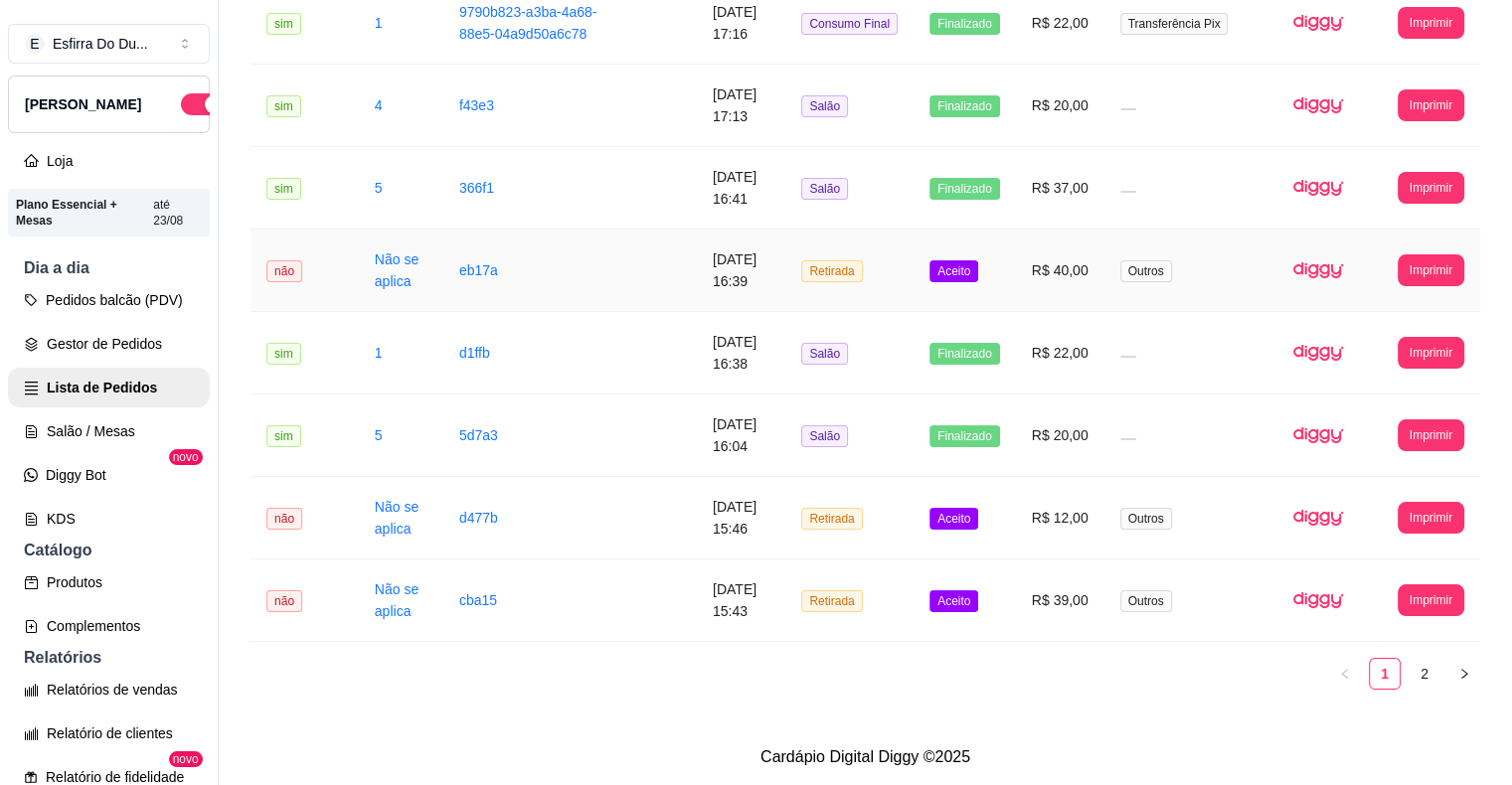 click on "Aceito" at bounding box center [953, 271] 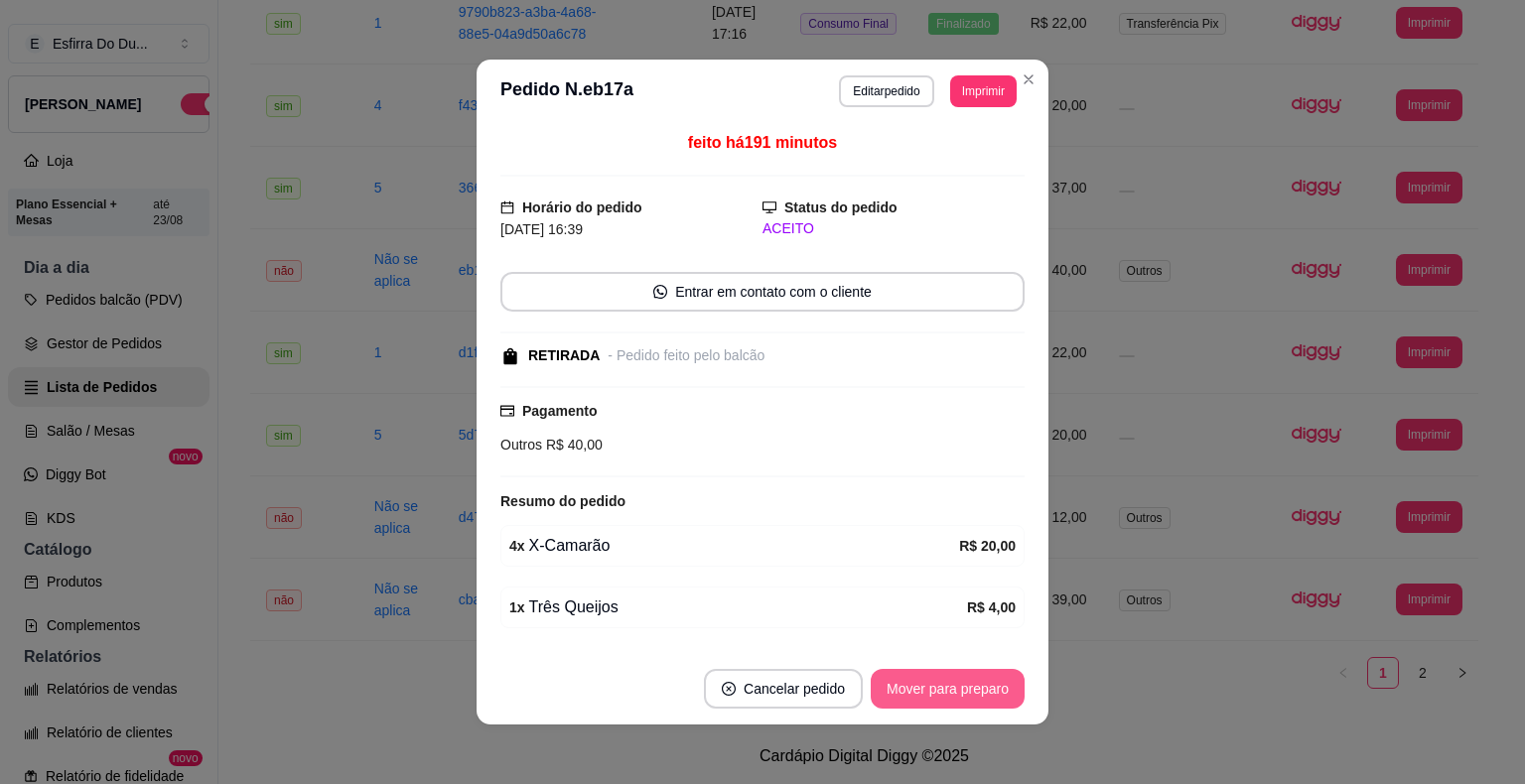 click on "Mover para preparo" at bounding box center (947, 689) 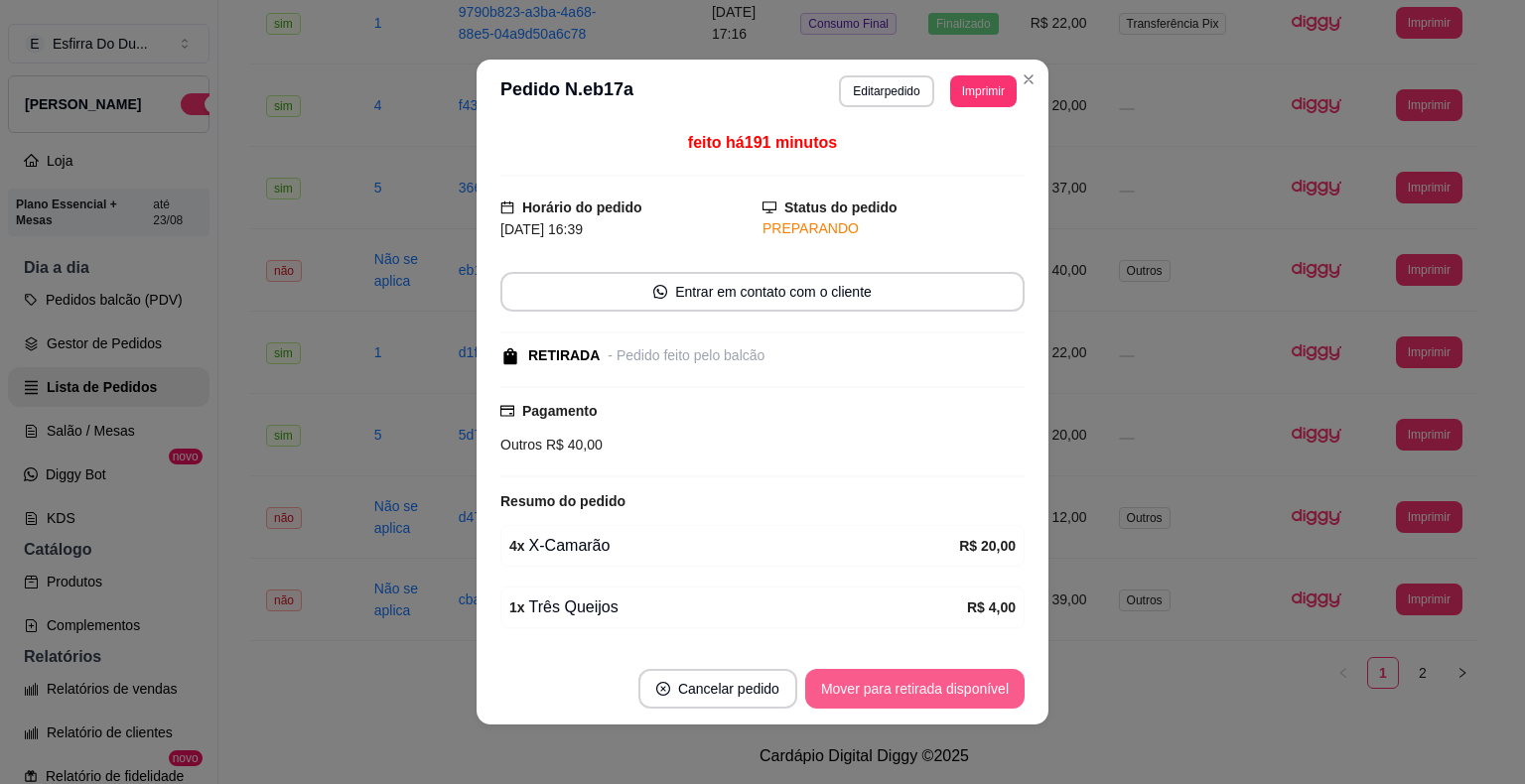click on "Mover para retirada disponível" at bounding box center (914, 689) 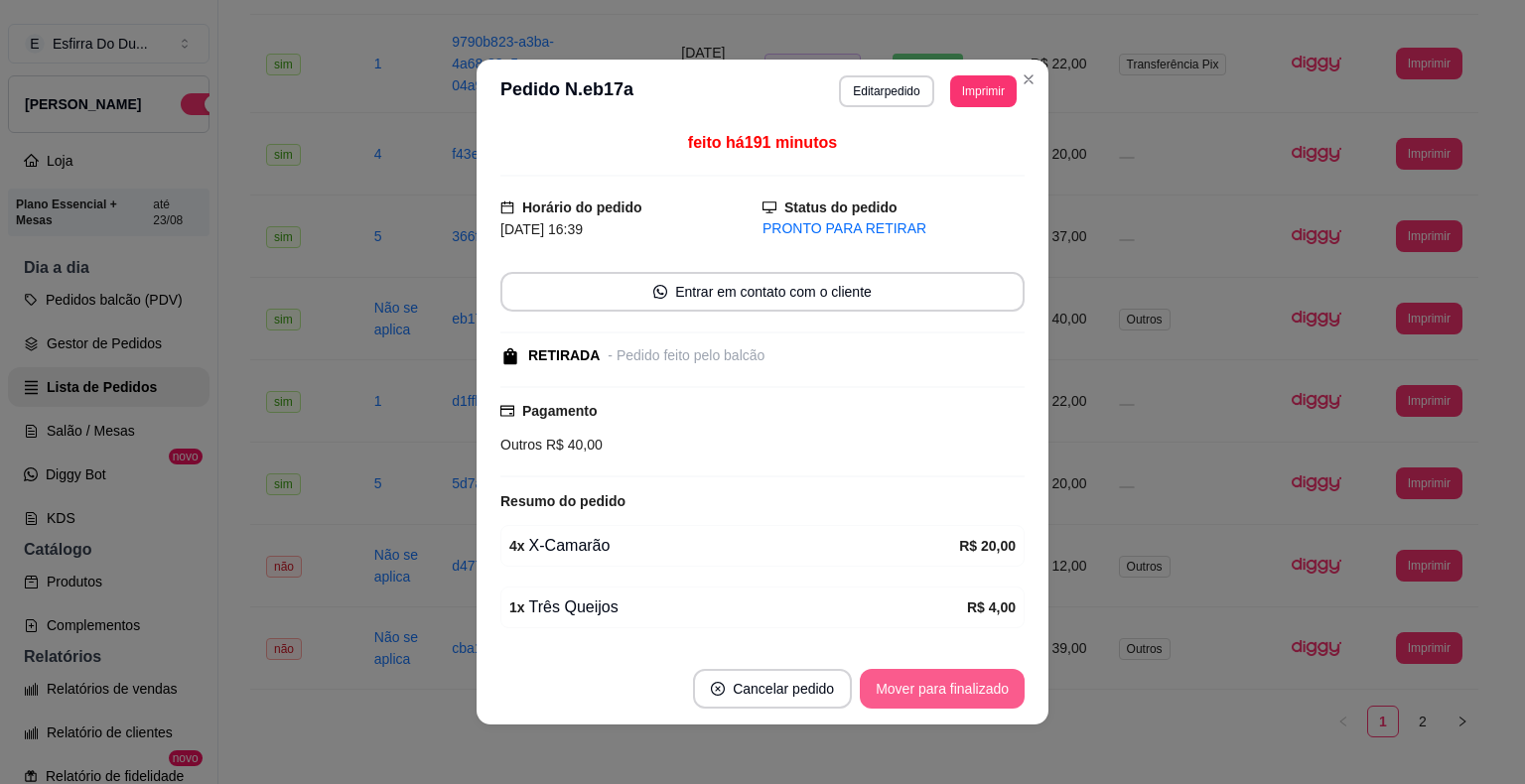 click on "Mover para finalizado" at bounding box center [942, 689] 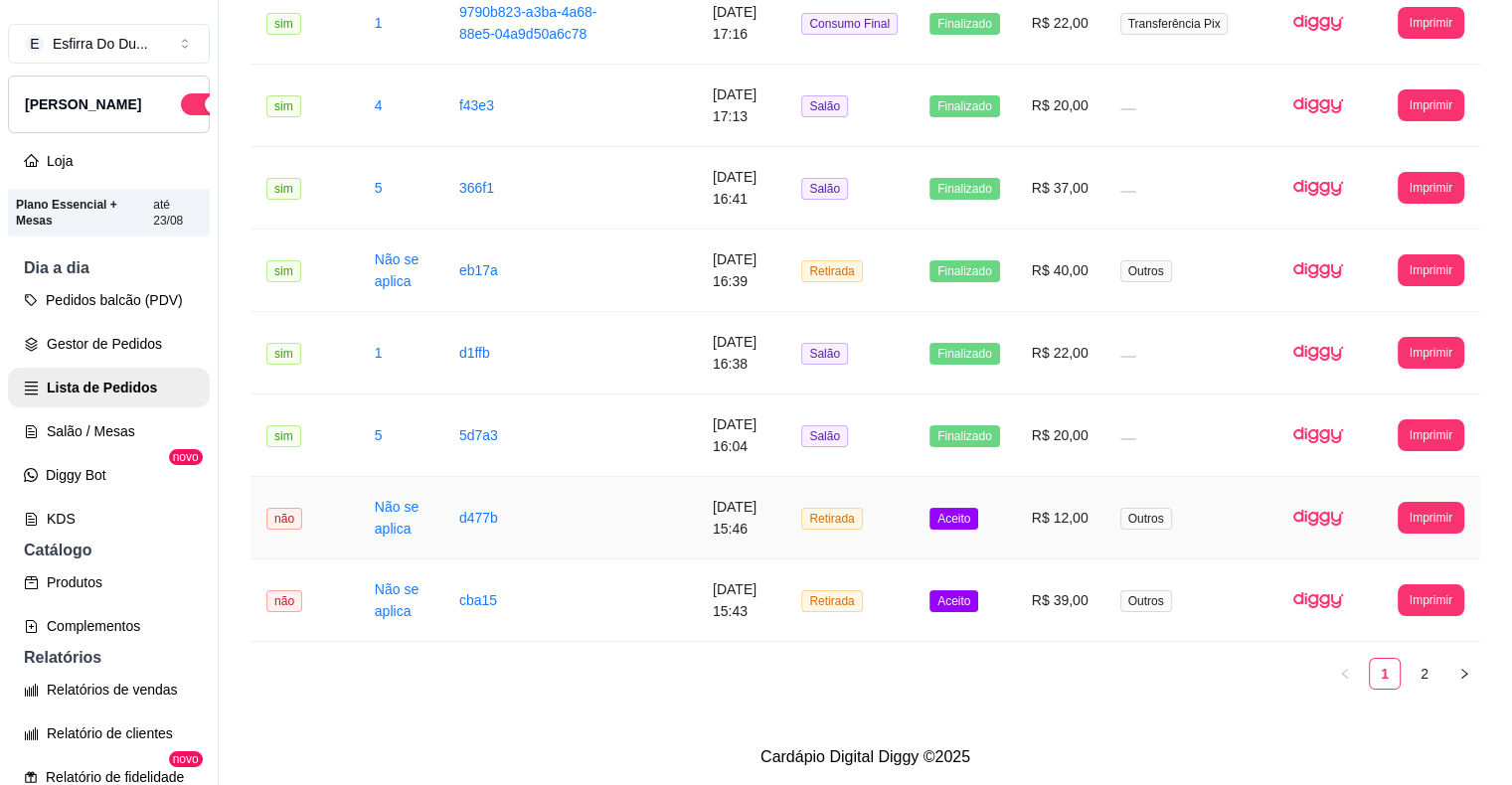 click on "Aceito" at bounding box center [953, 519] 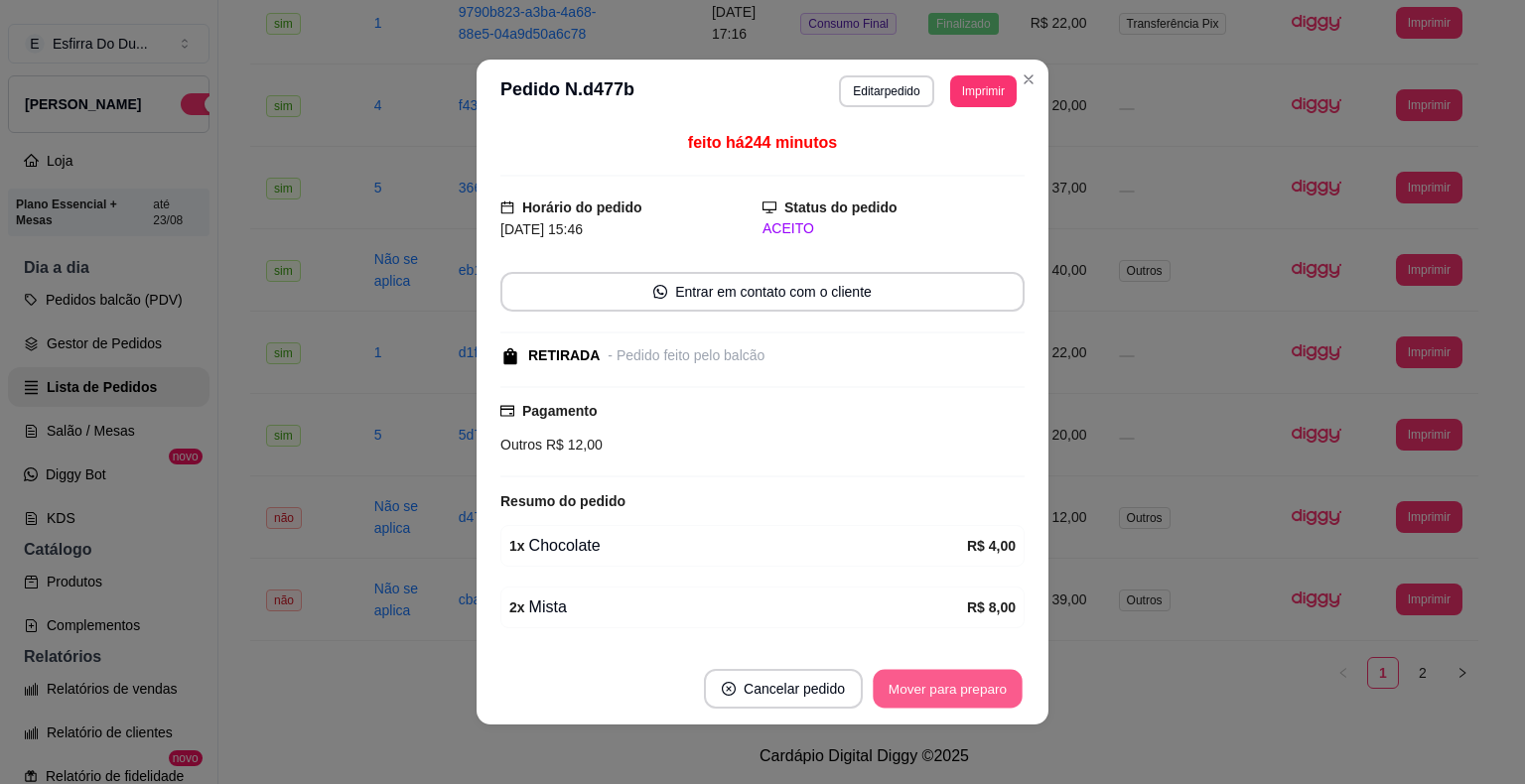 click on "Mover para preparo" at bounding box center (947, 689) 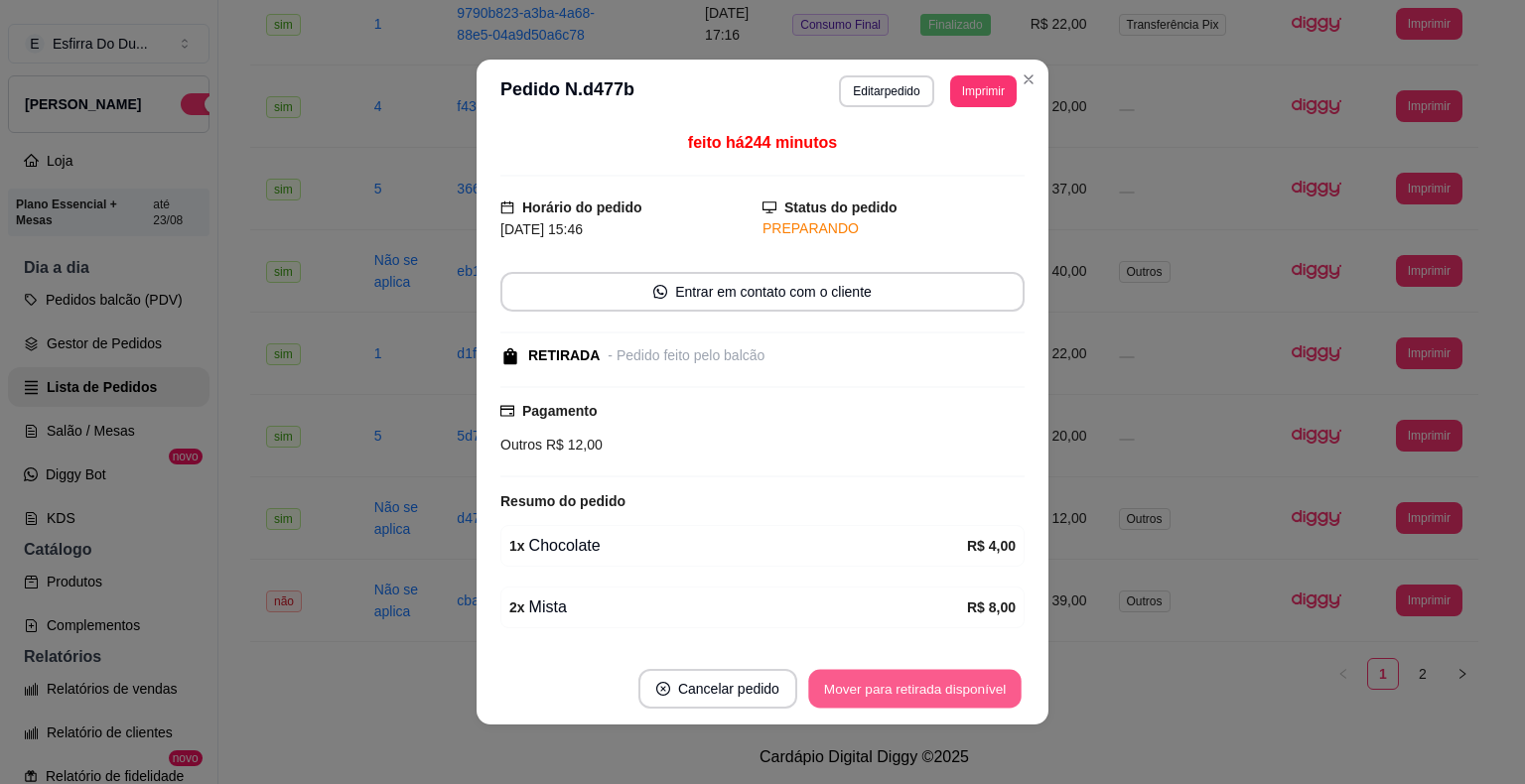click on "Mover para retirada disponível" at bounding box center [914, 689] 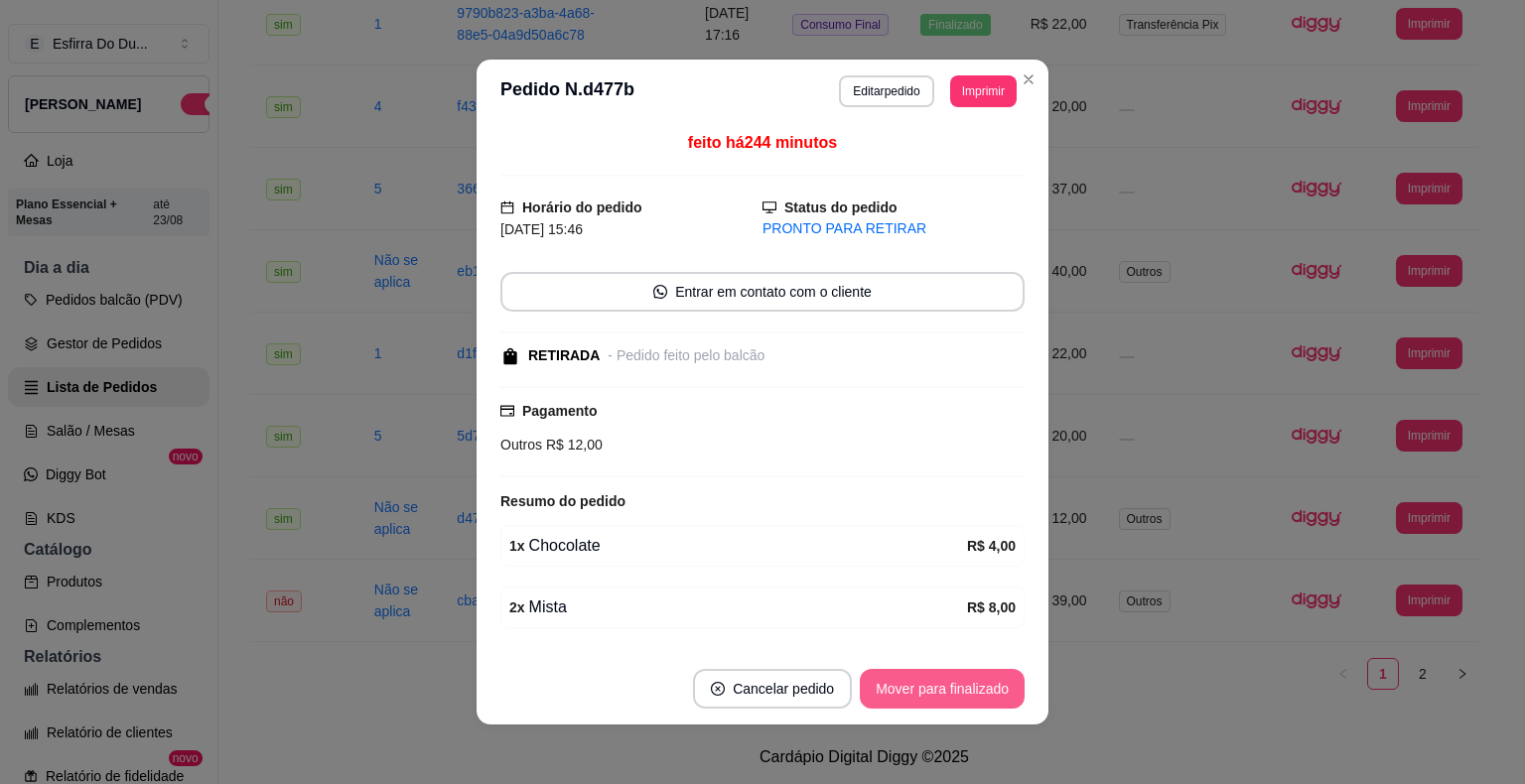 click on "Mover para finalizado" at bounding box center (942, 689) 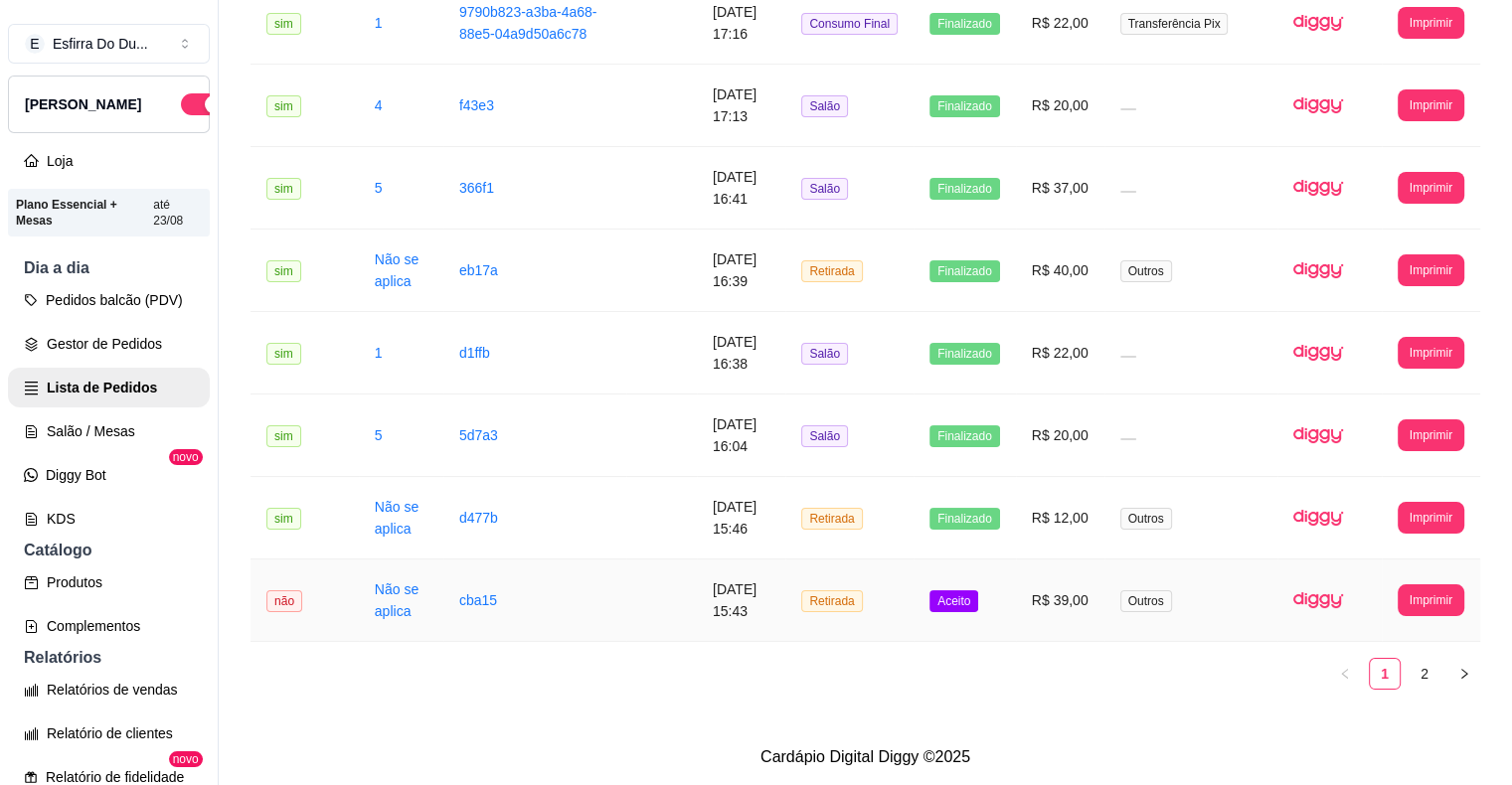 click on "Aceito" at bounding box center (953, 601) 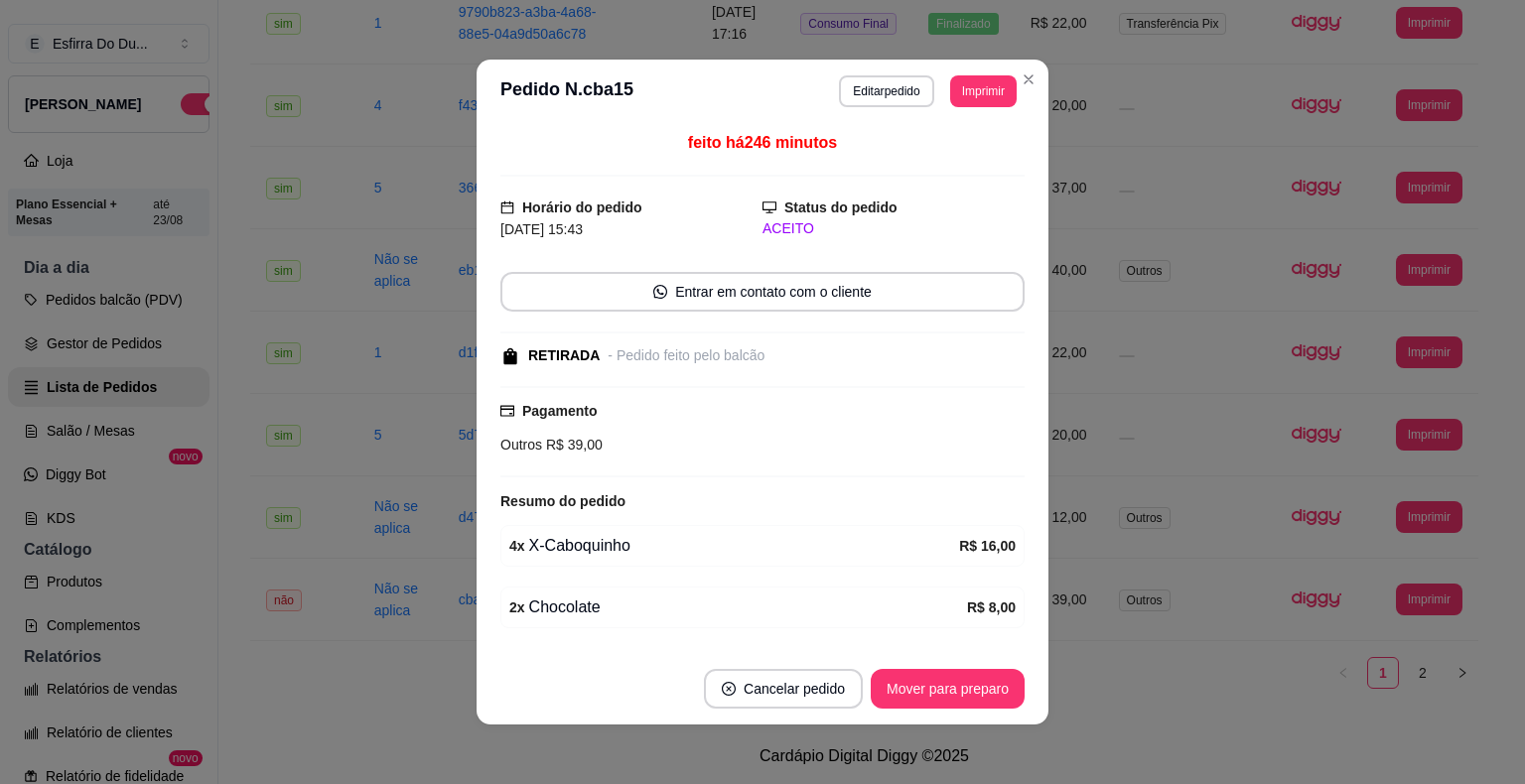 click on "Mover para preparo" at bounding box center [947, 689] 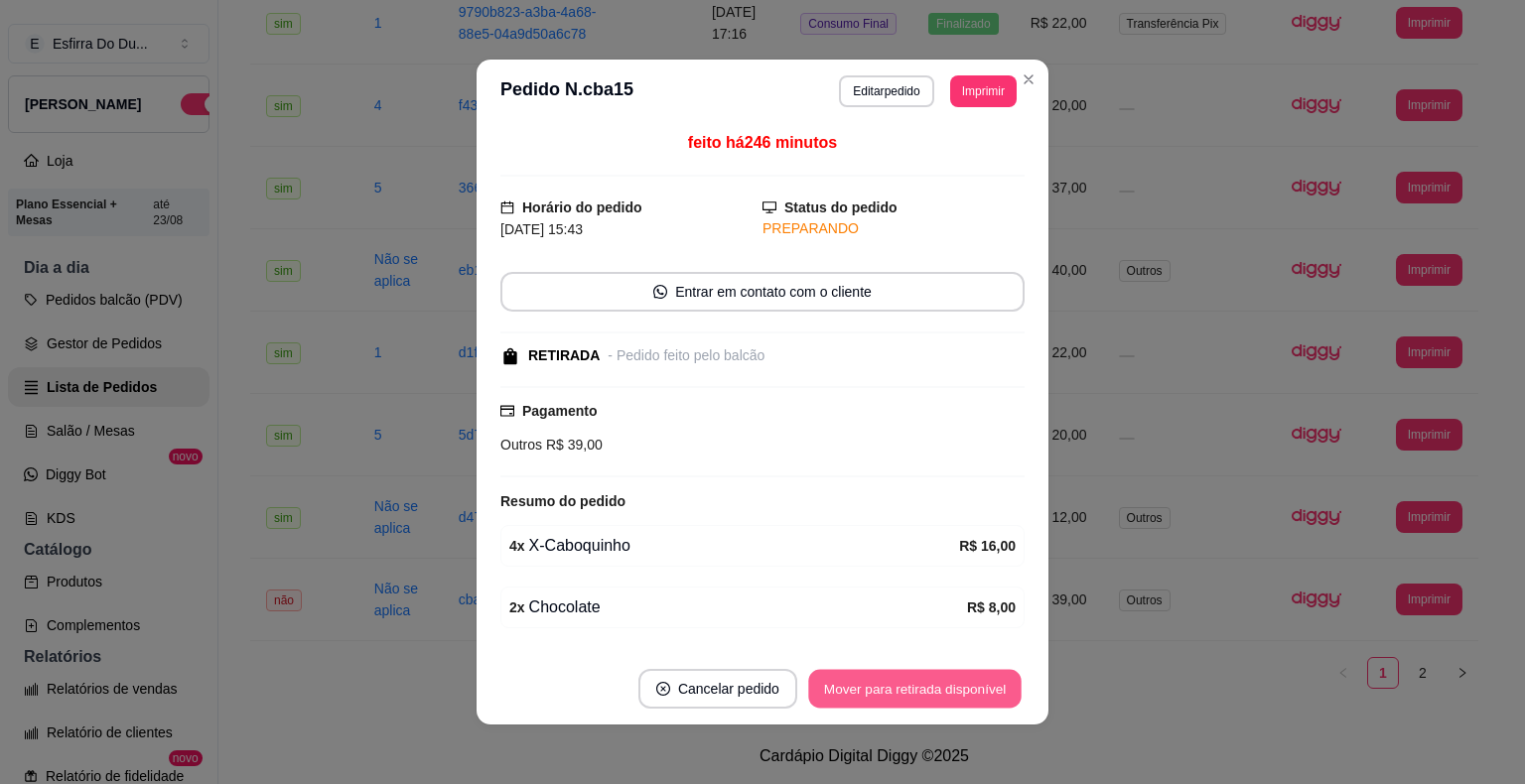 click on "Mover para retirada disponível" at bounding box center [914, 689] 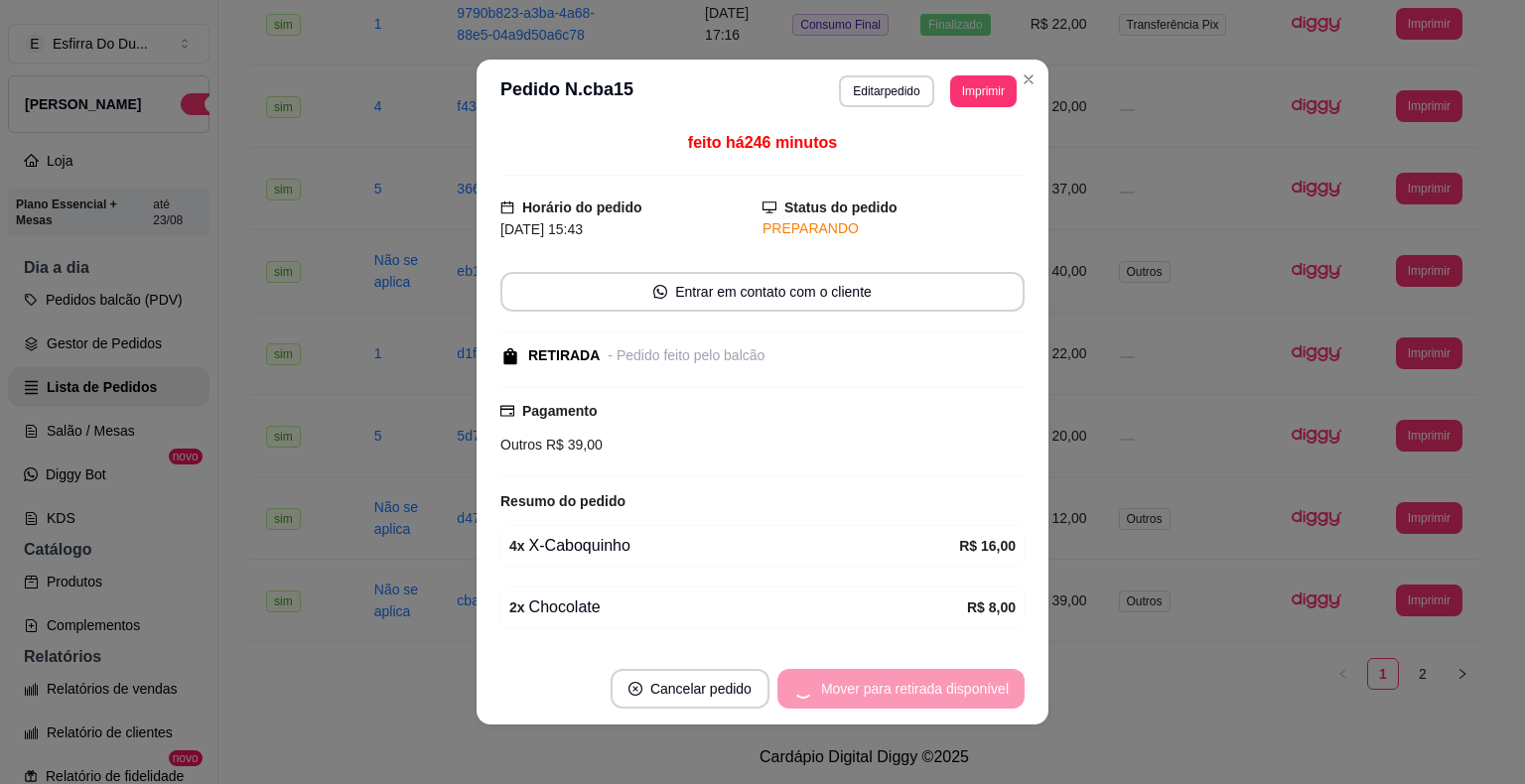 click on "Mover para retirada disponível" at bounding box center [901, 689] 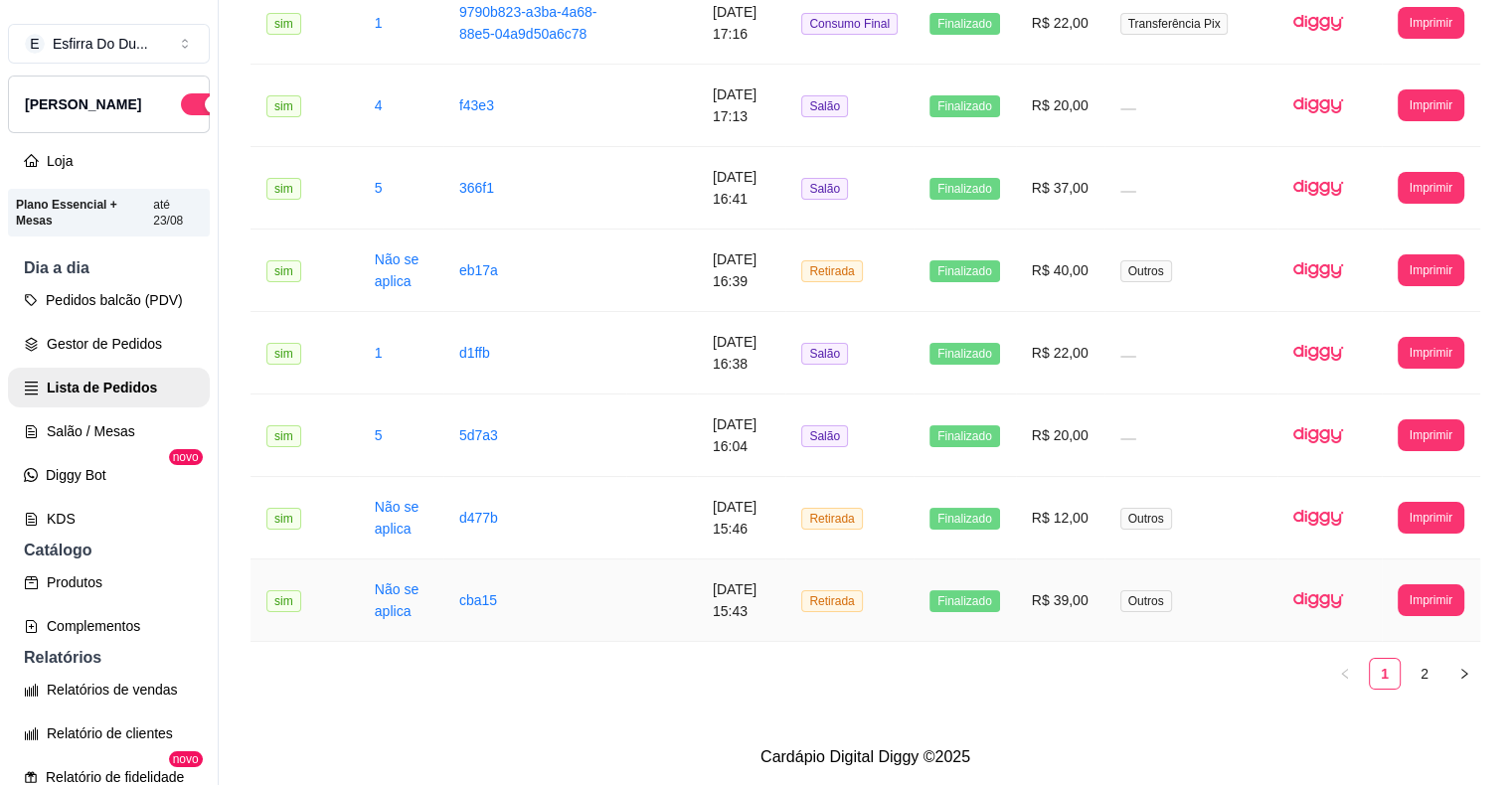 scroll, scrollTop: 2143, scrollLeft: 0, axis: vertical 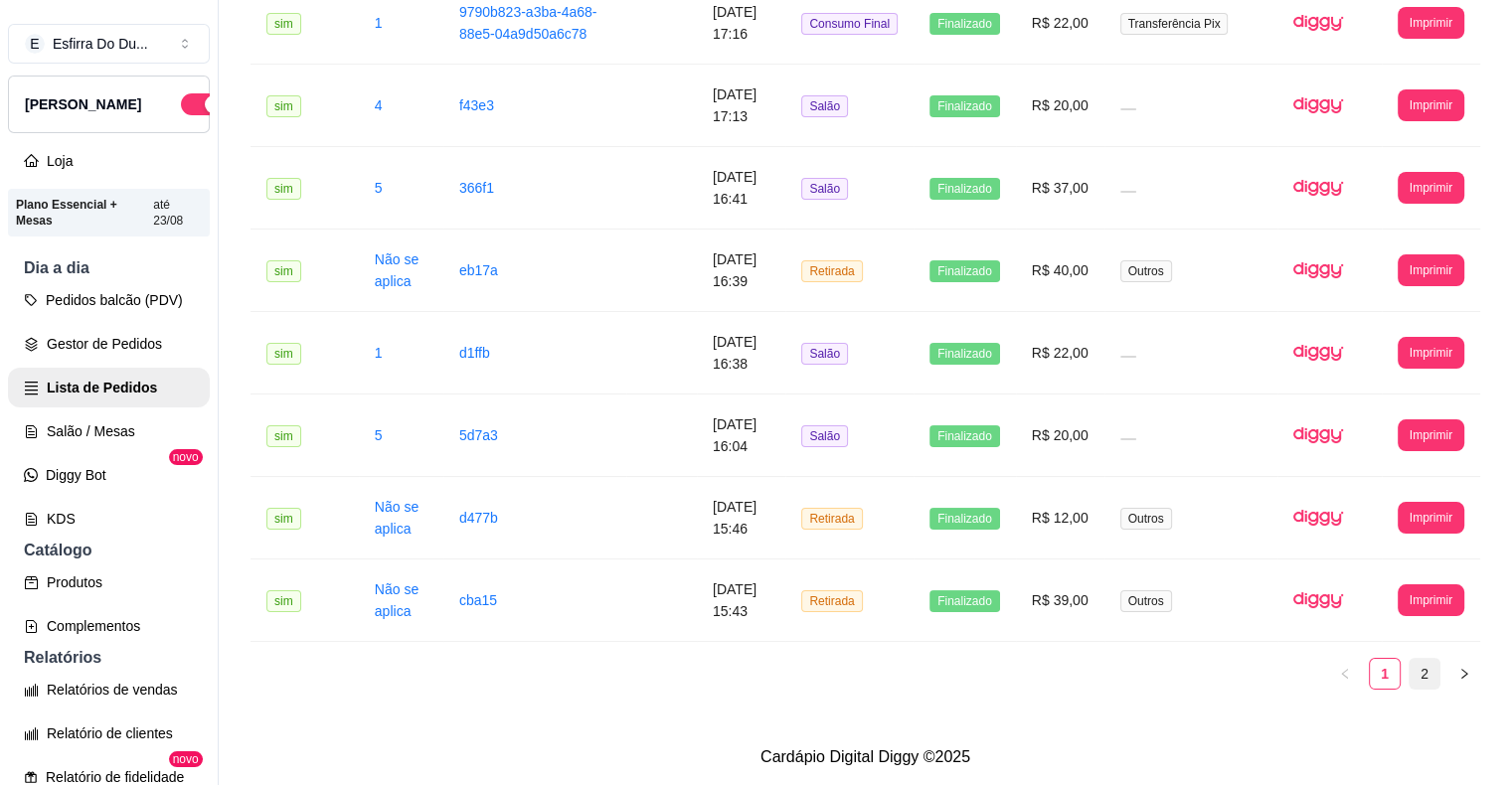 click on "2" at bounding box center [1425, 674] 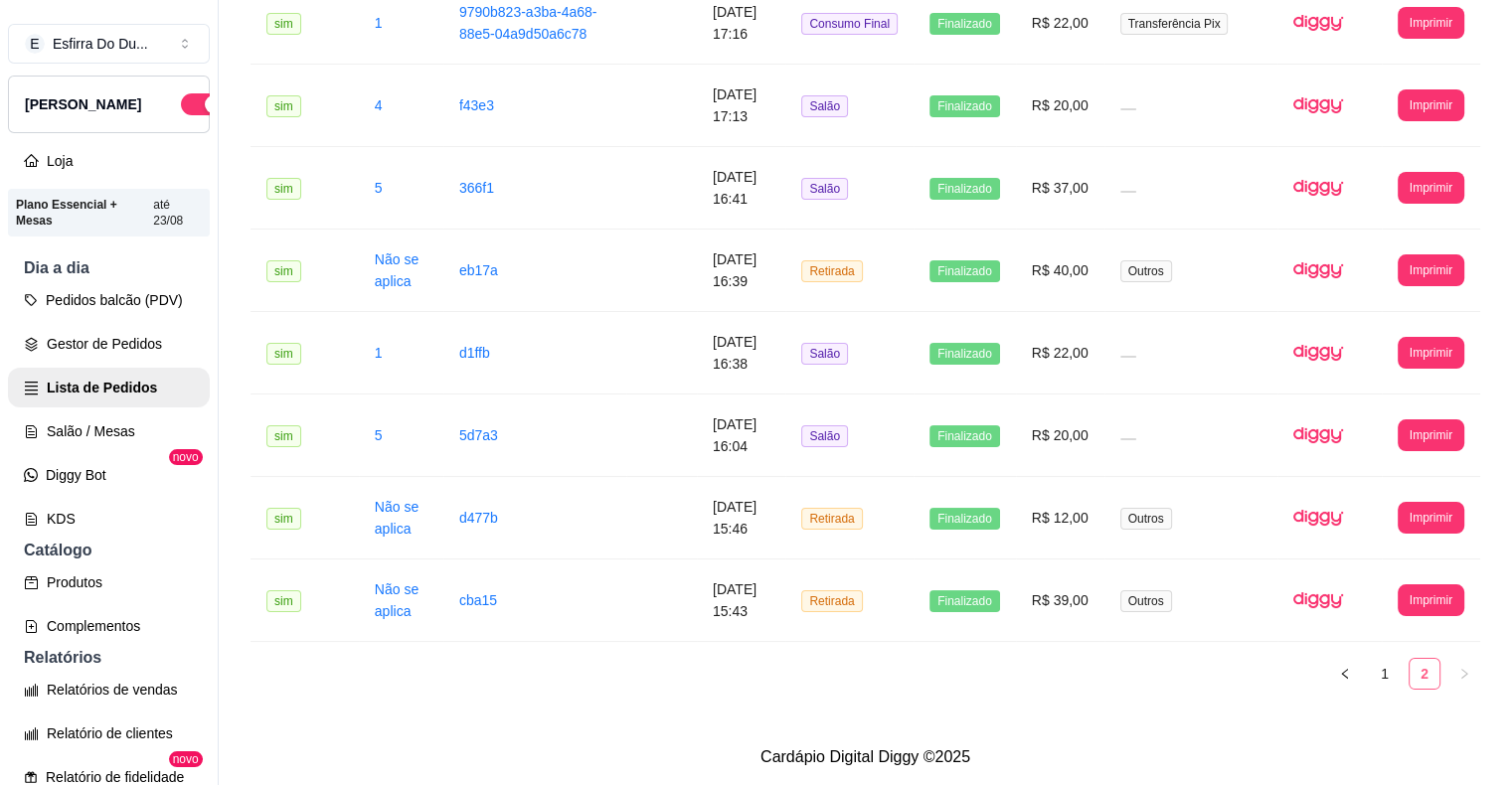 scroll, scrollTop: 0, scrollLeft: 0, axis: both 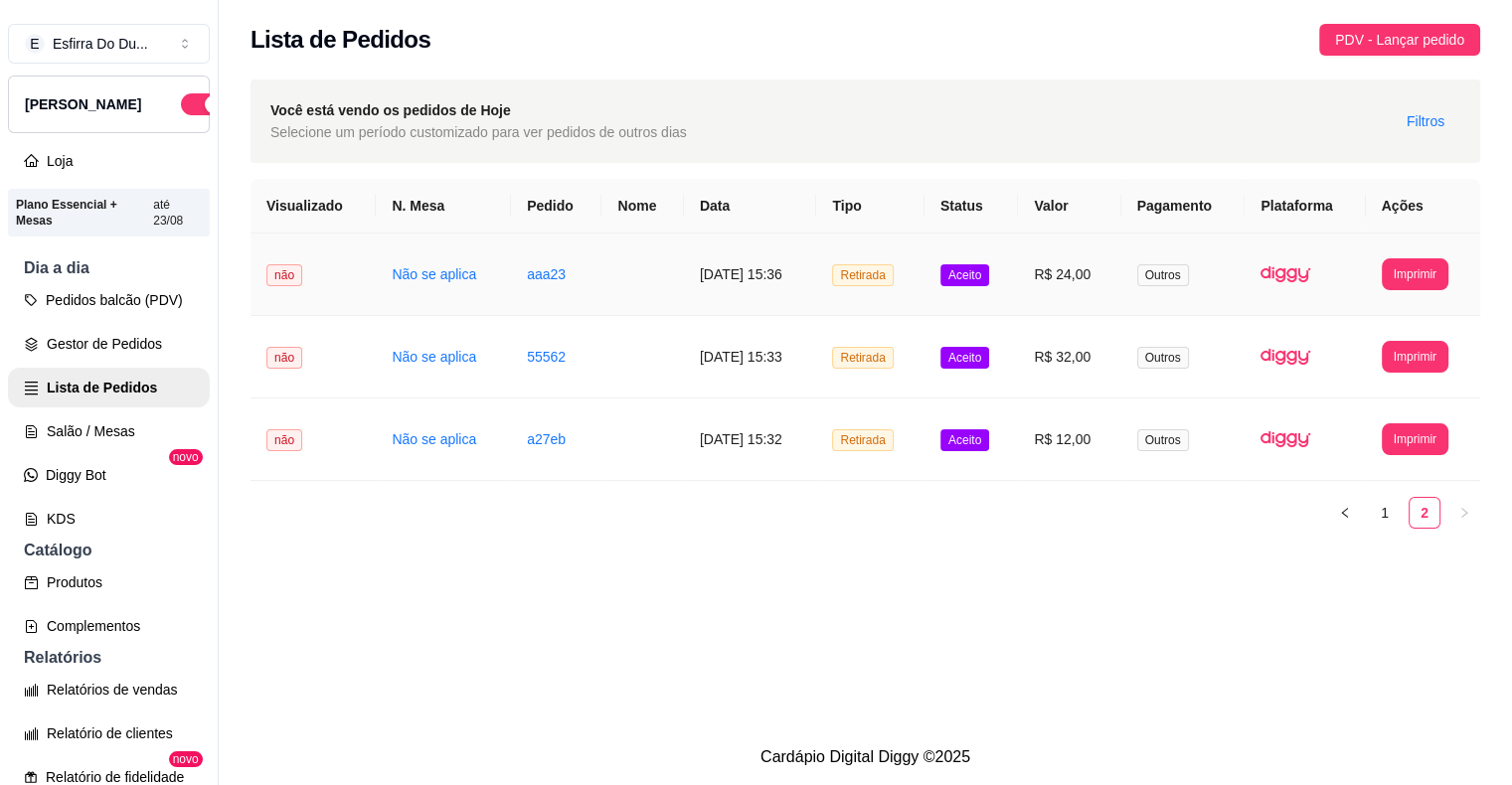 click on "Aceito" at bounding box center [964, 275] 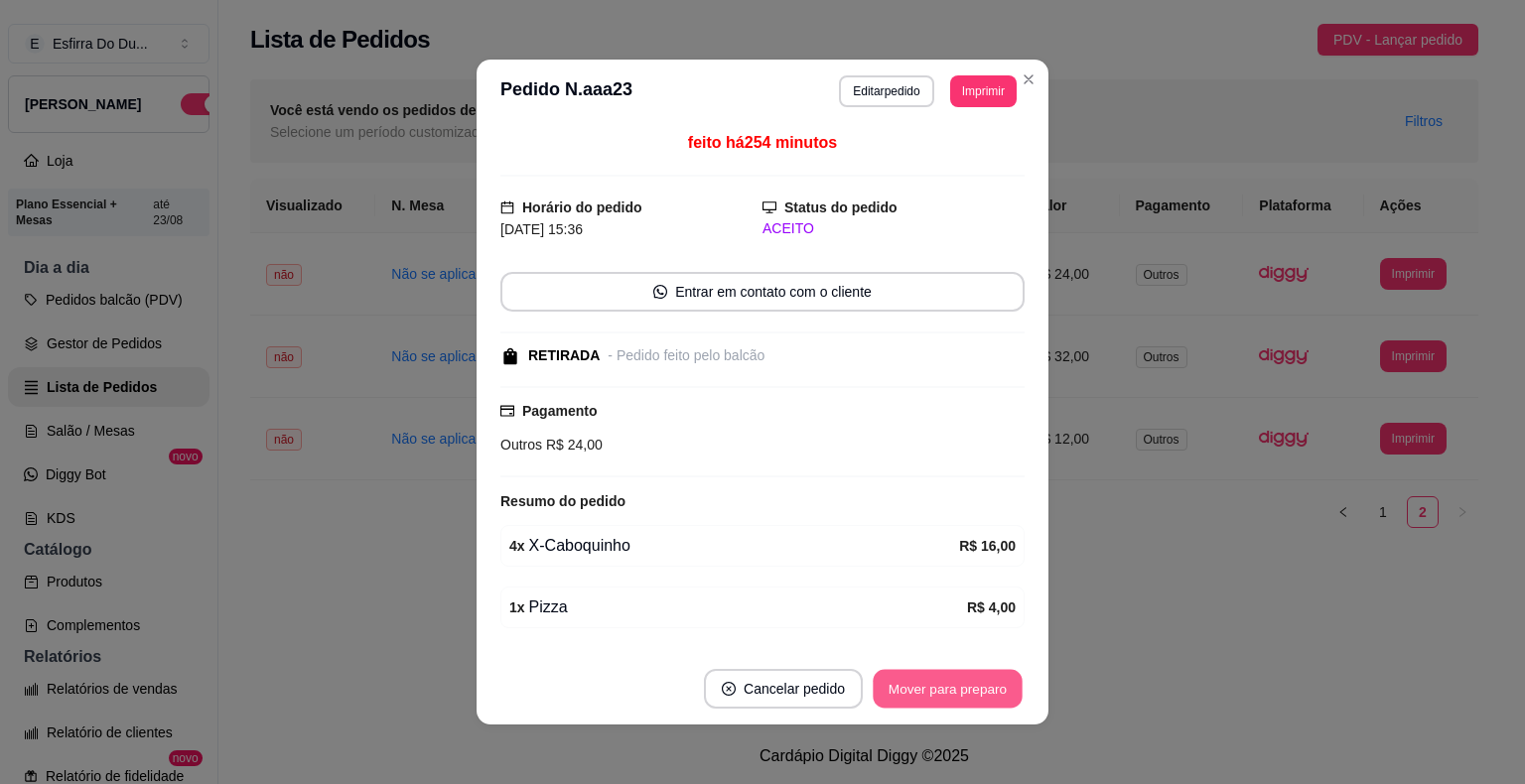 click on "Mover para preparo" at bounding box center (947, 689) 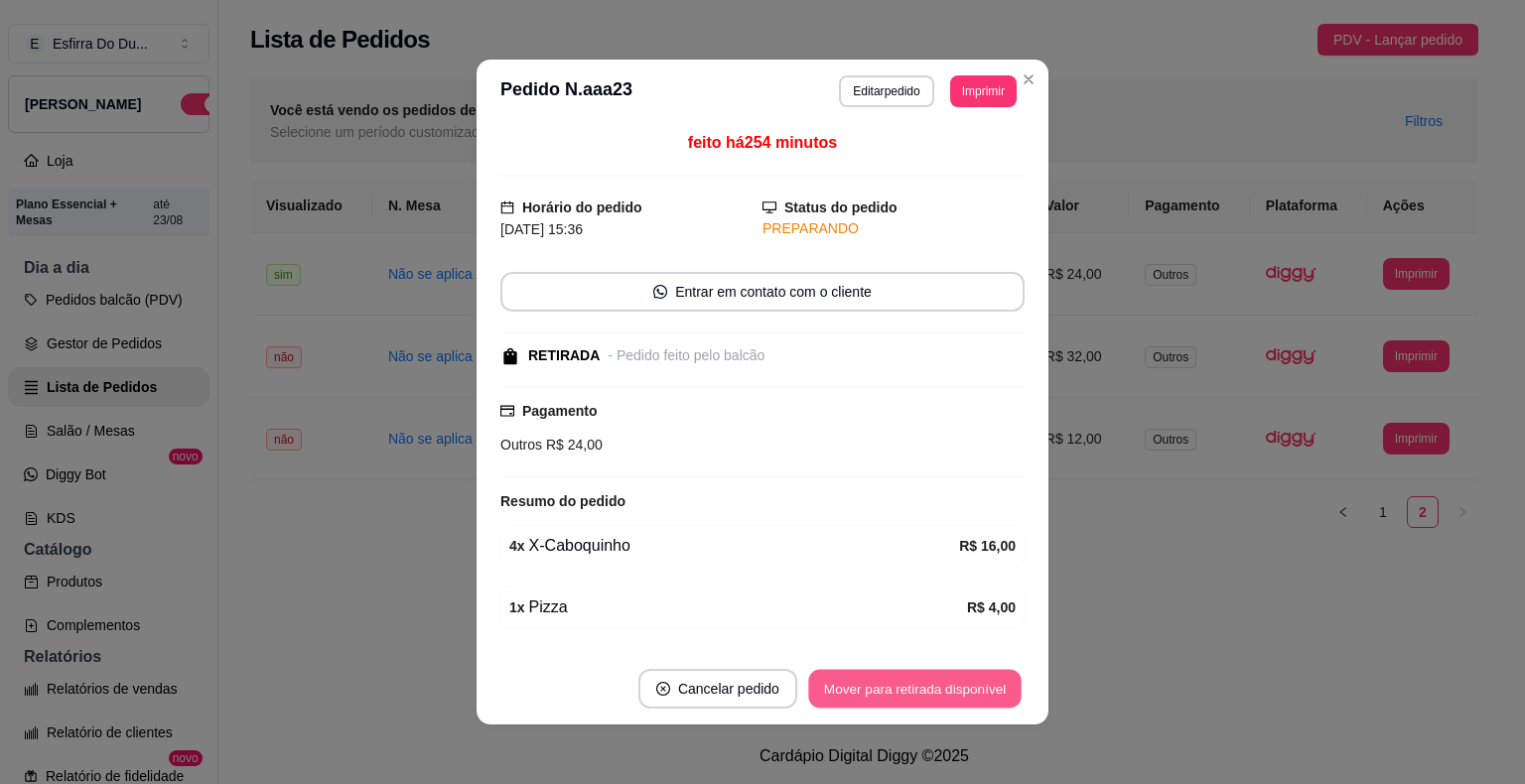 click on "Mover para retirada disponível" at bounding box center (914, 689) 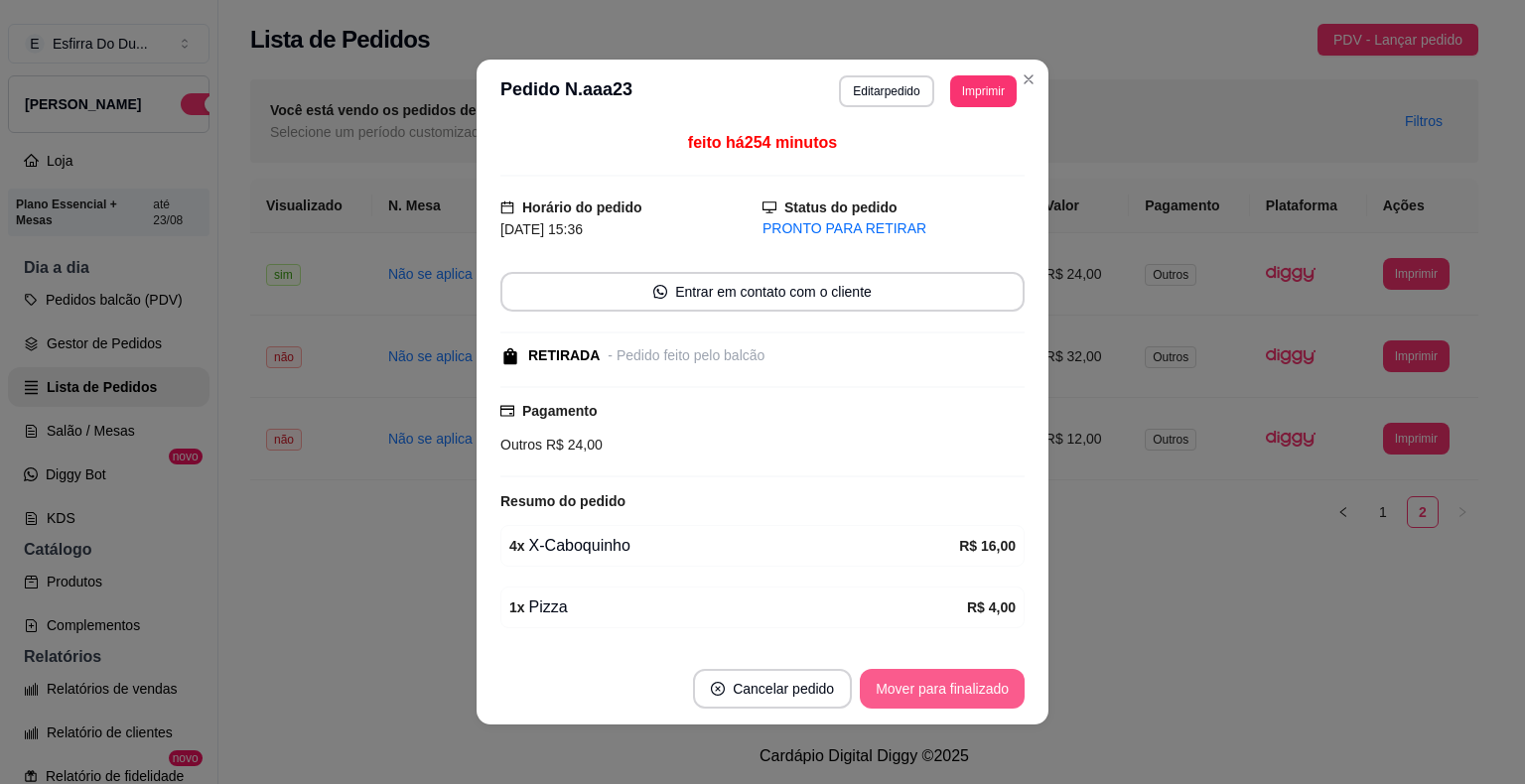 click on "Mover para finalizado" at bounding box center (942, 689) 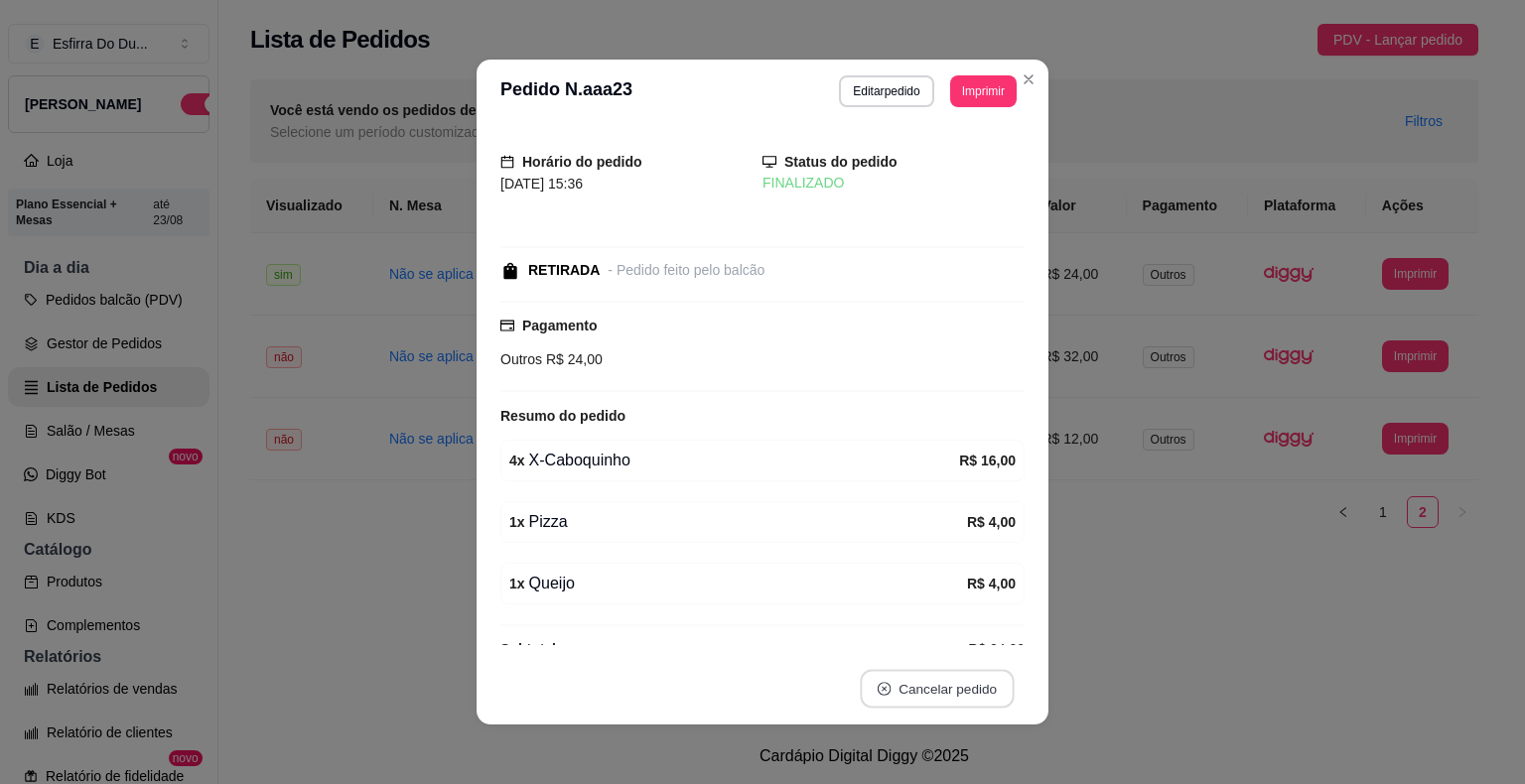 click on "Cancelar pedido" at bounding box center [936, 689] 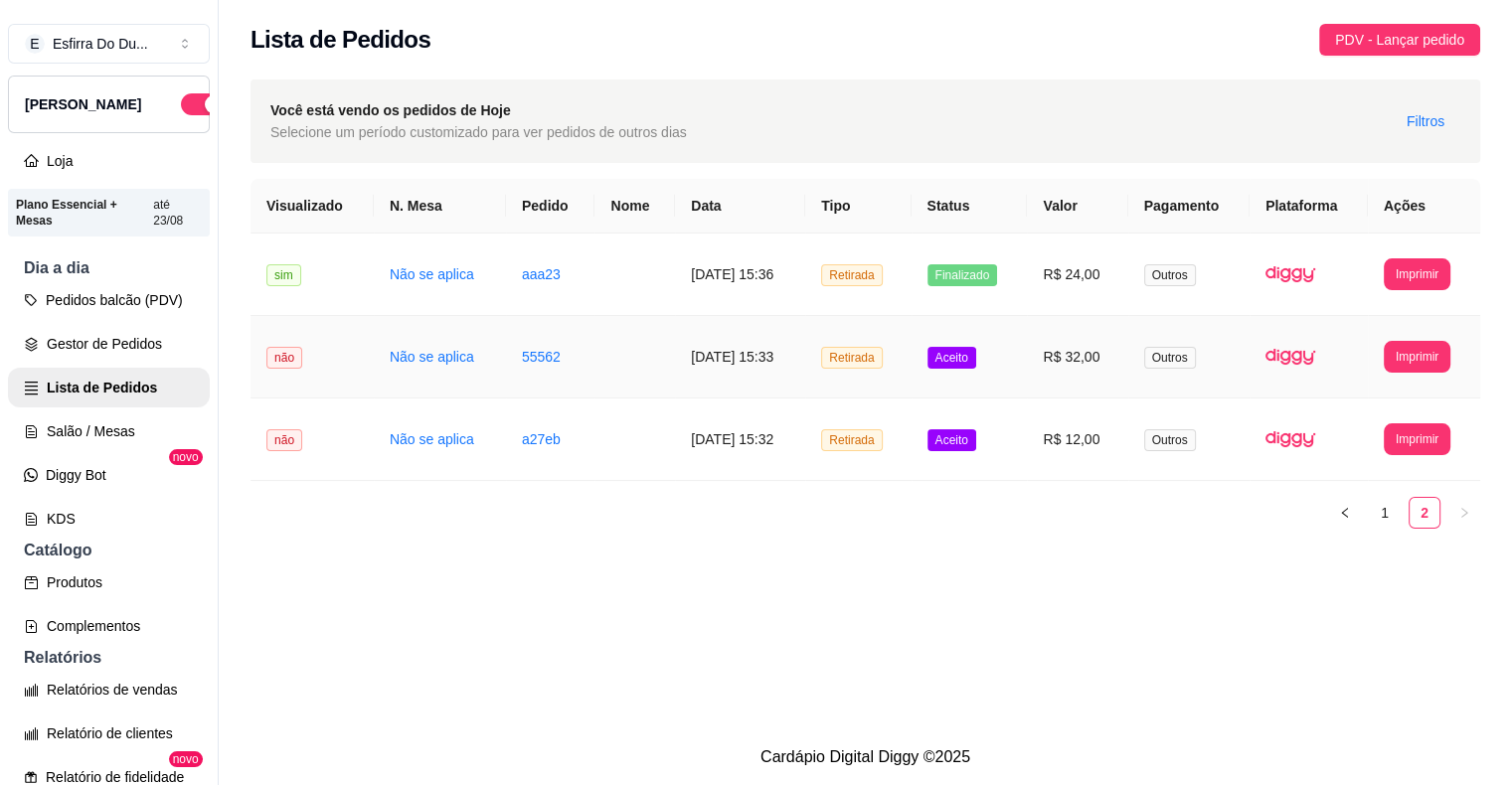click on "Aceito" at bounding box center (951, 358) 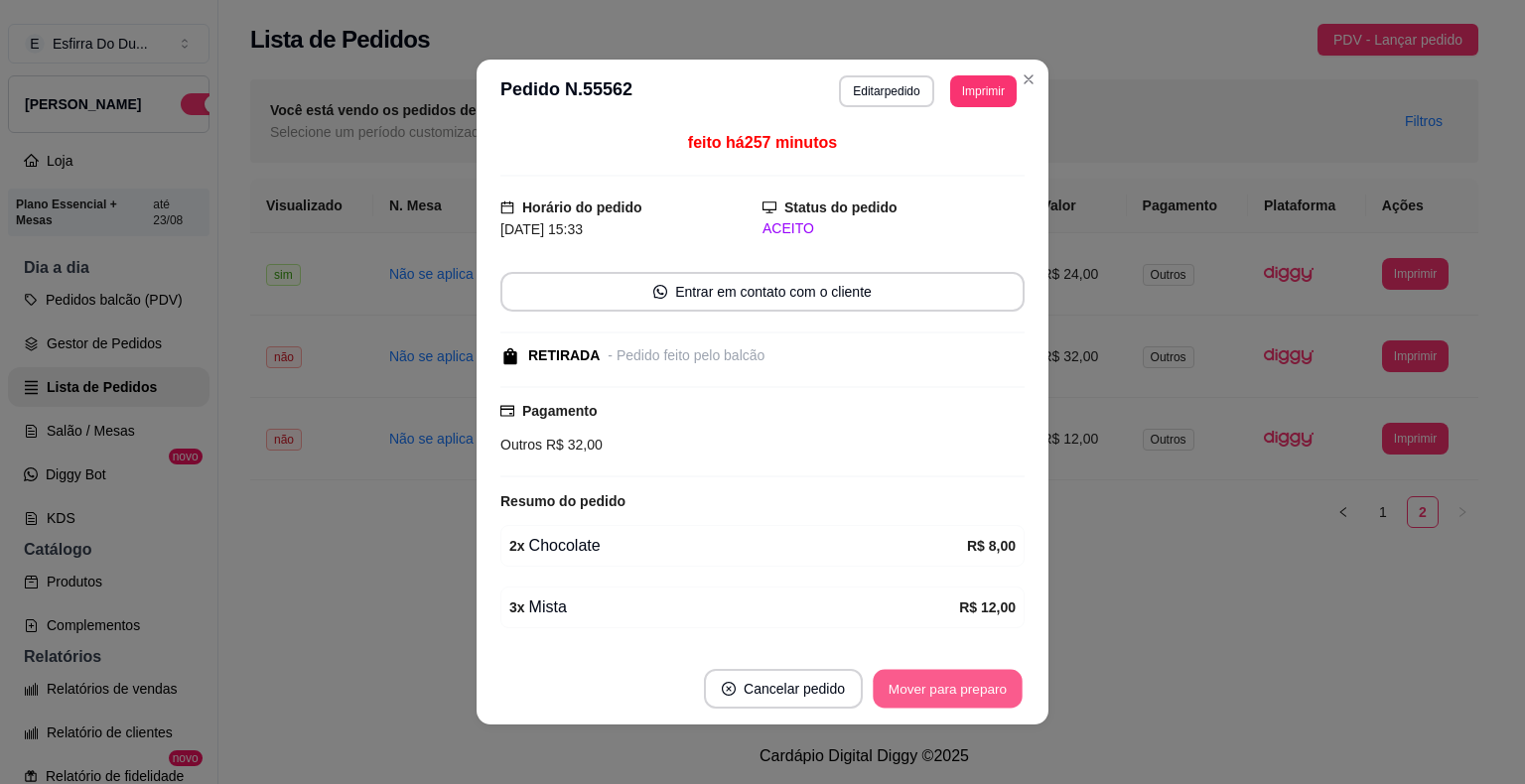 click on "Mover para preparo" at bounding box center (947, 689) 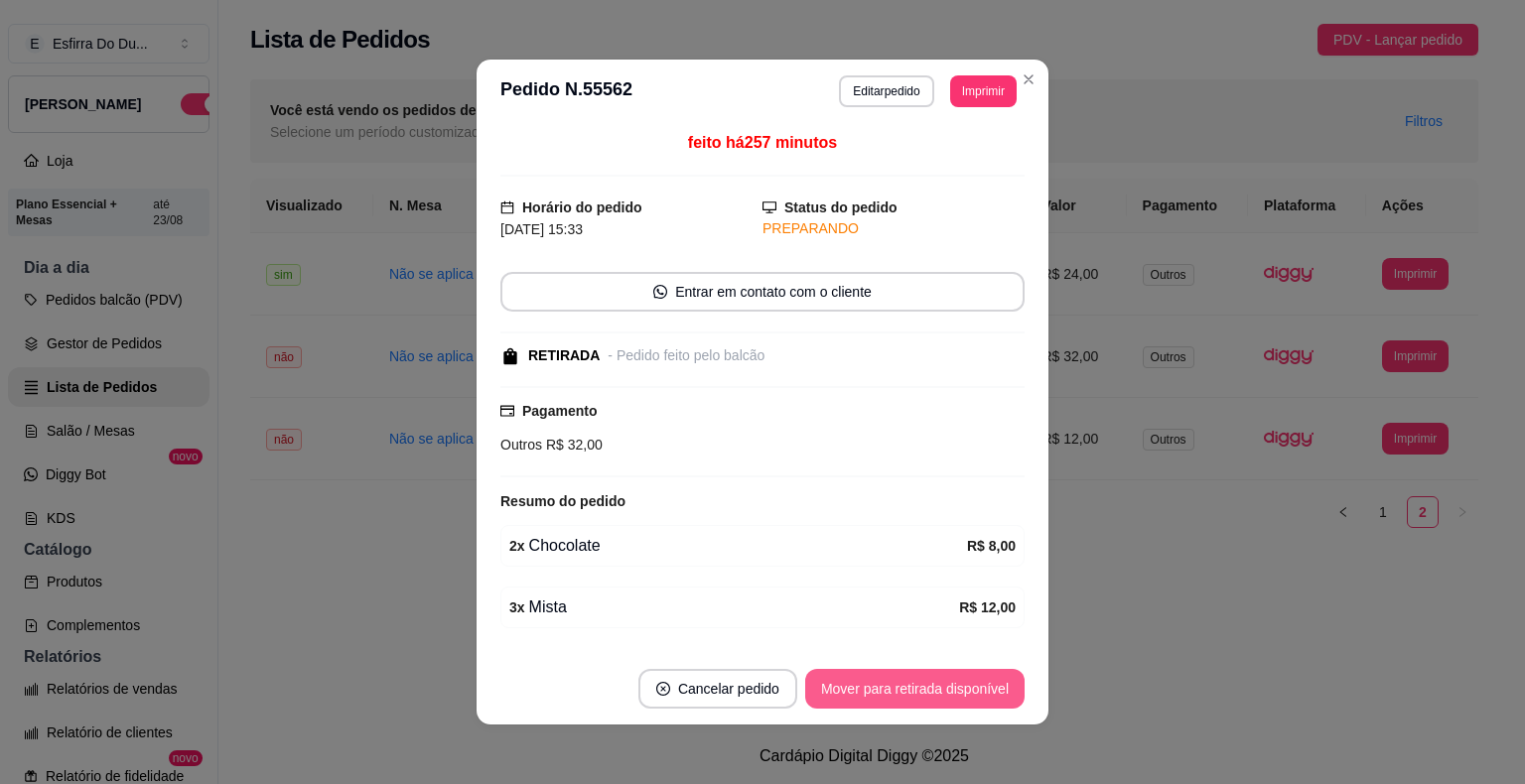 click on "Mover para retirada disponível" at bounding box center (914, 689) 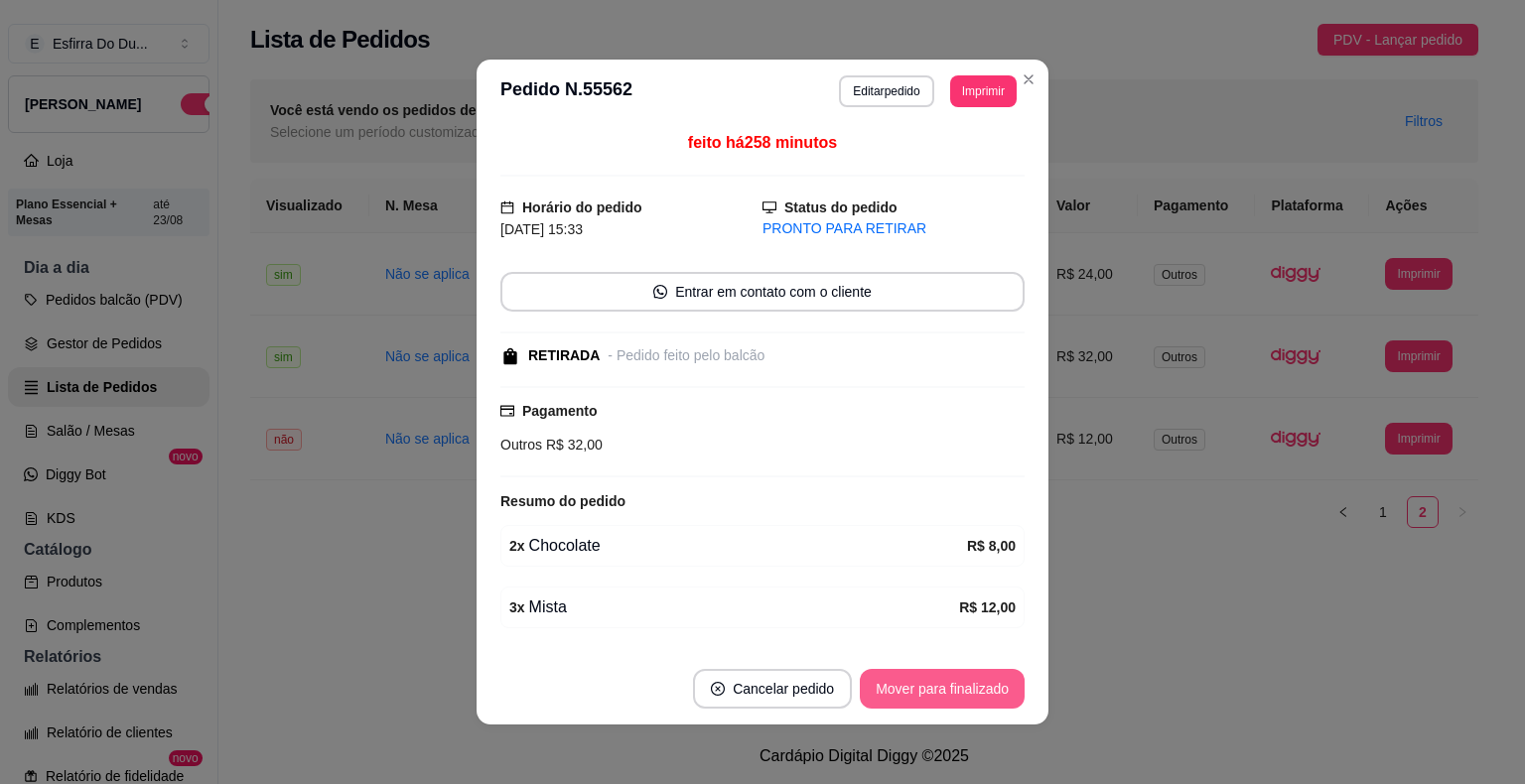 click on "Mover para finalizado" at bounding box center [942, 689] 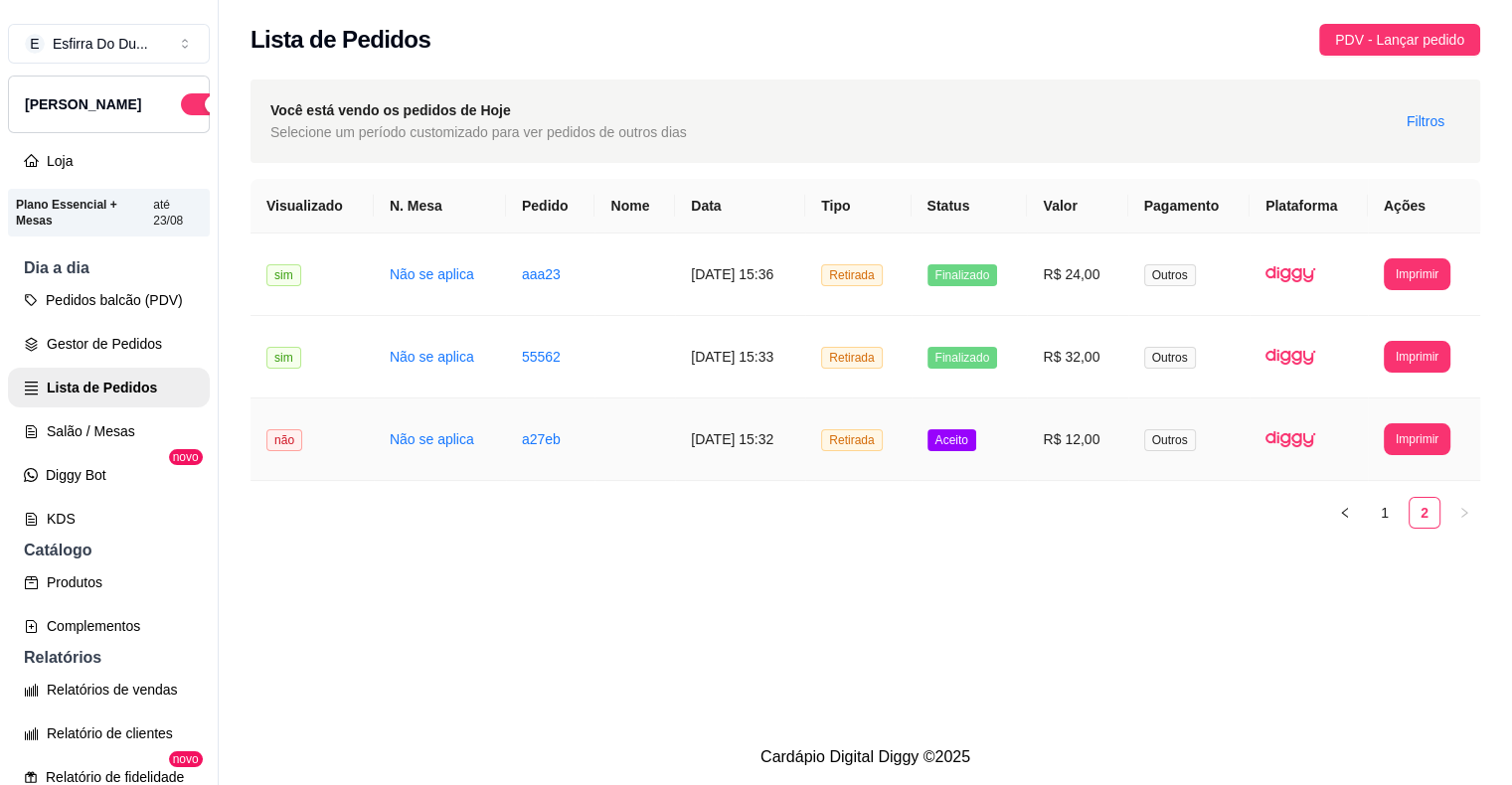 click on "Aceito" at bounding box center [951, 440] 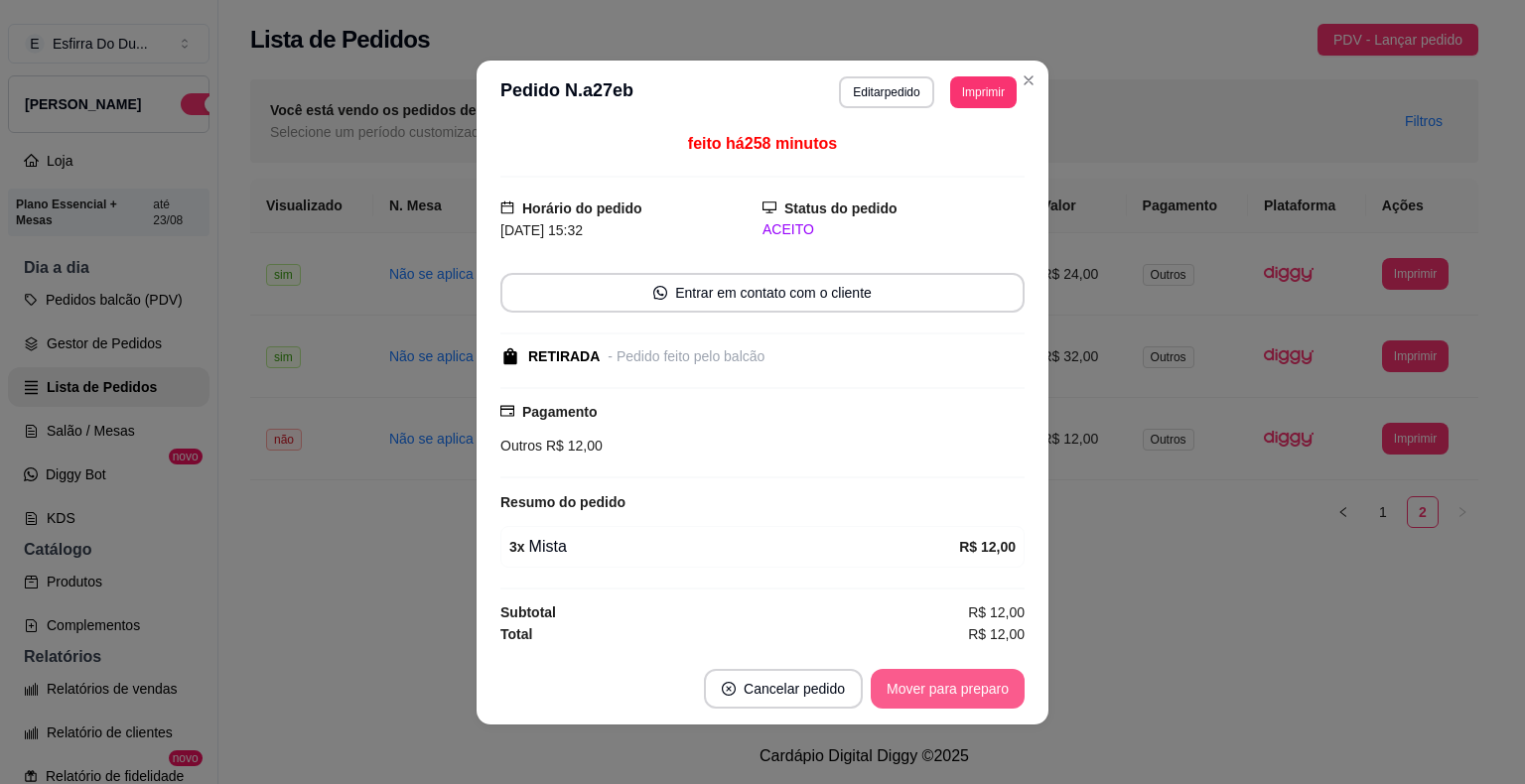 click on "Mover para preparo" at bounding box center [947, 689] 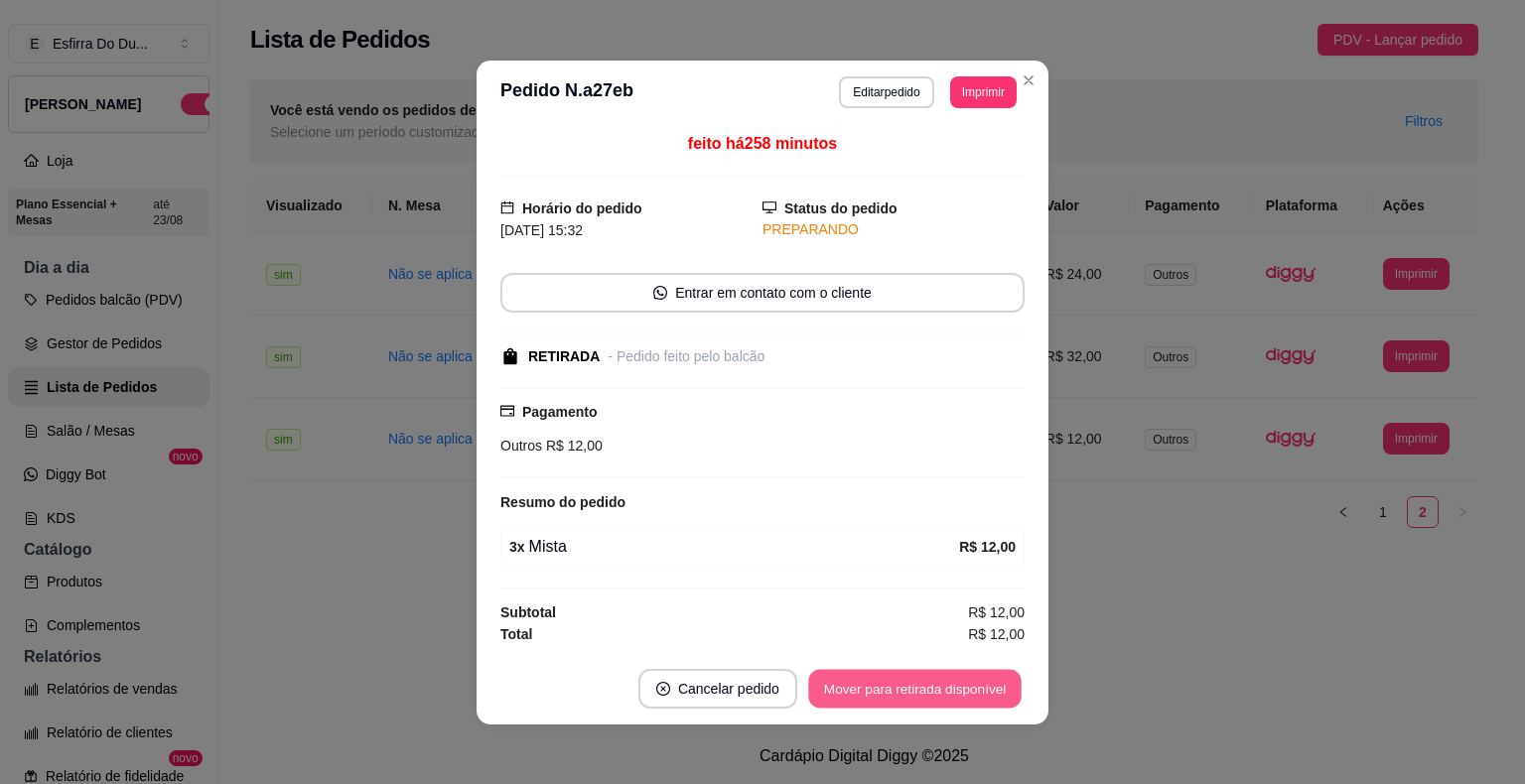 click on "Mover para retirada disponível" at bounding box center (914, 688) 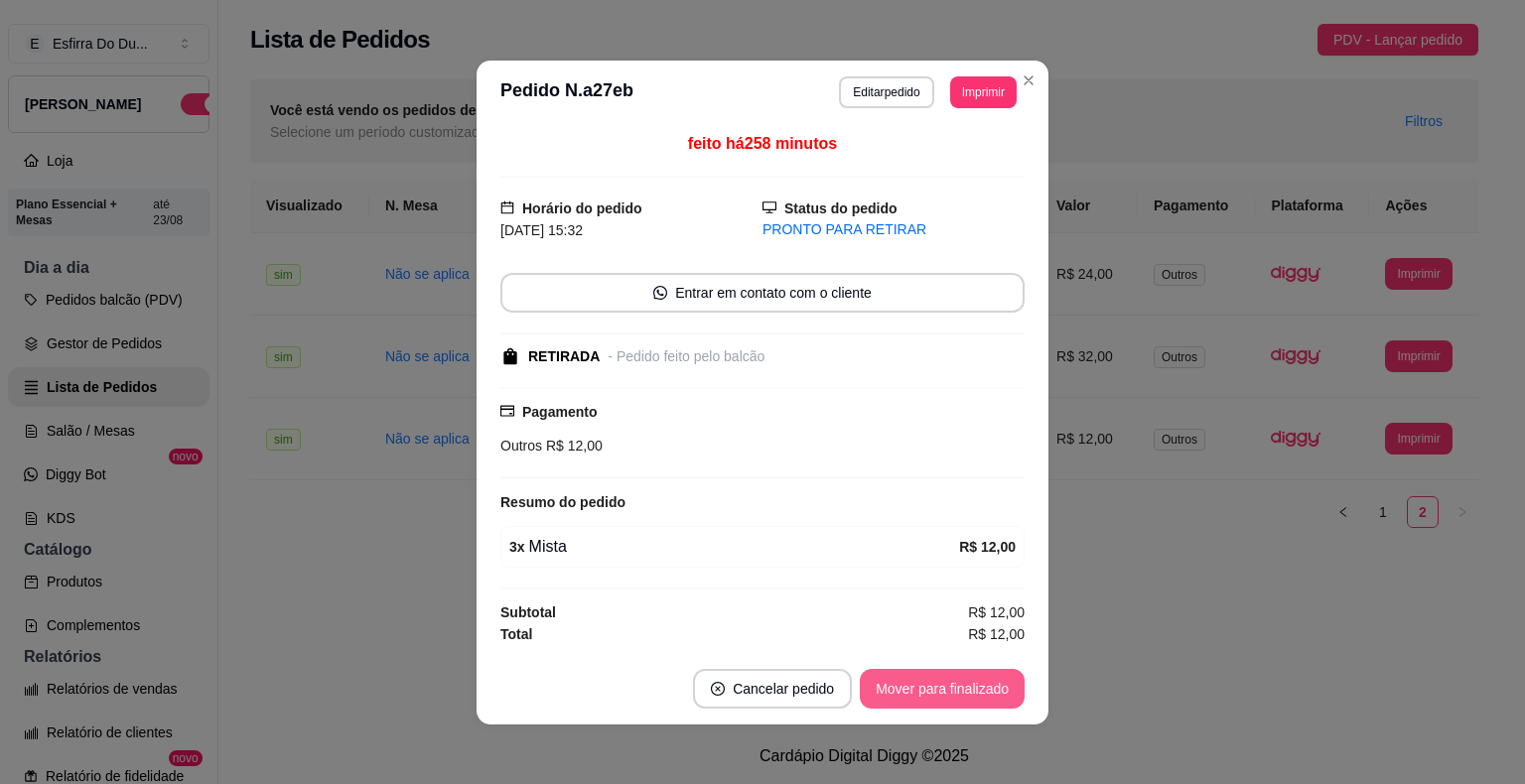 click on "Mover para finalizado" at bounding box center [942, 689] 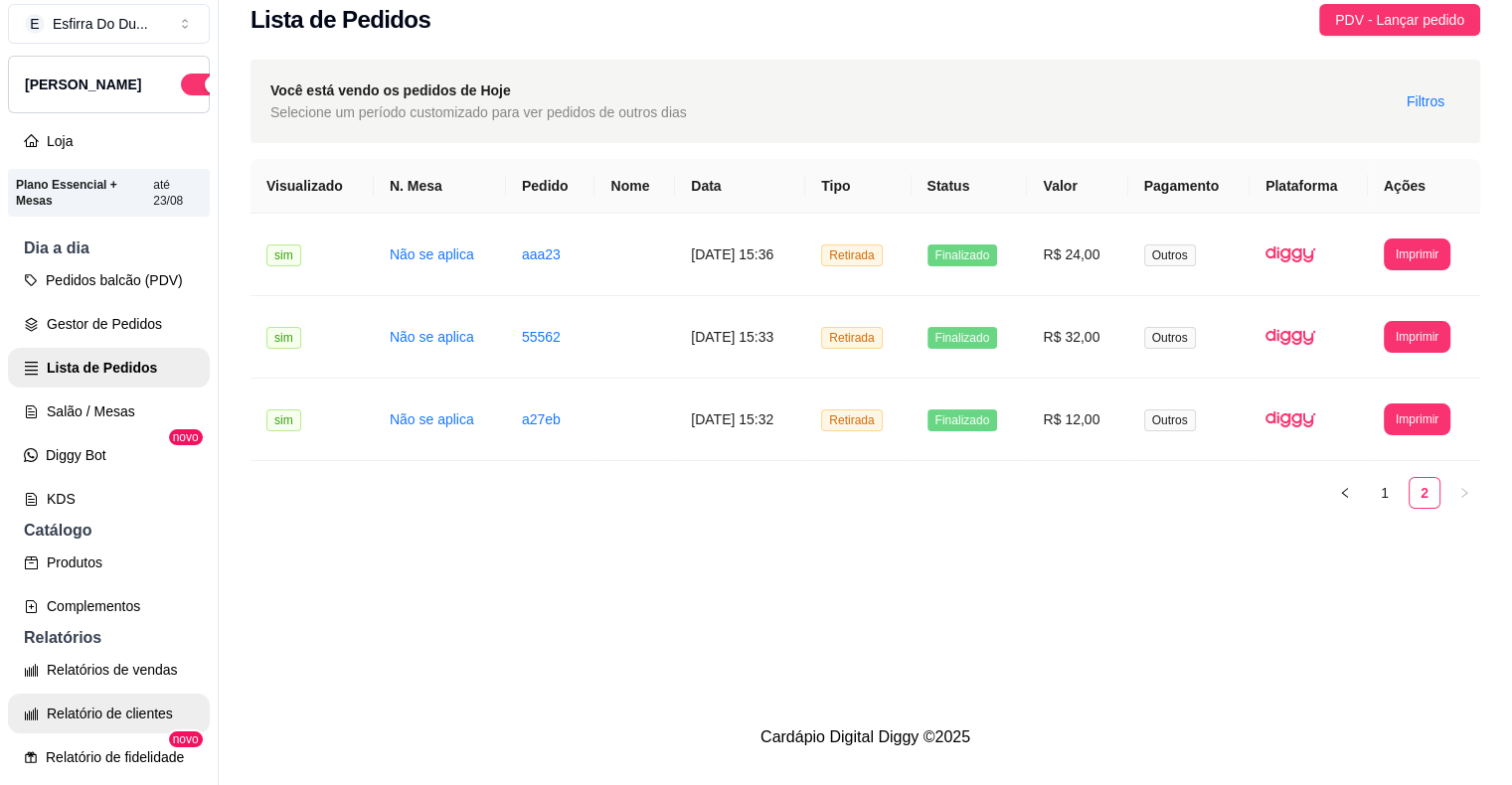 scroll, scrollTop: 32, scrollLeft: 0, axis: vertical 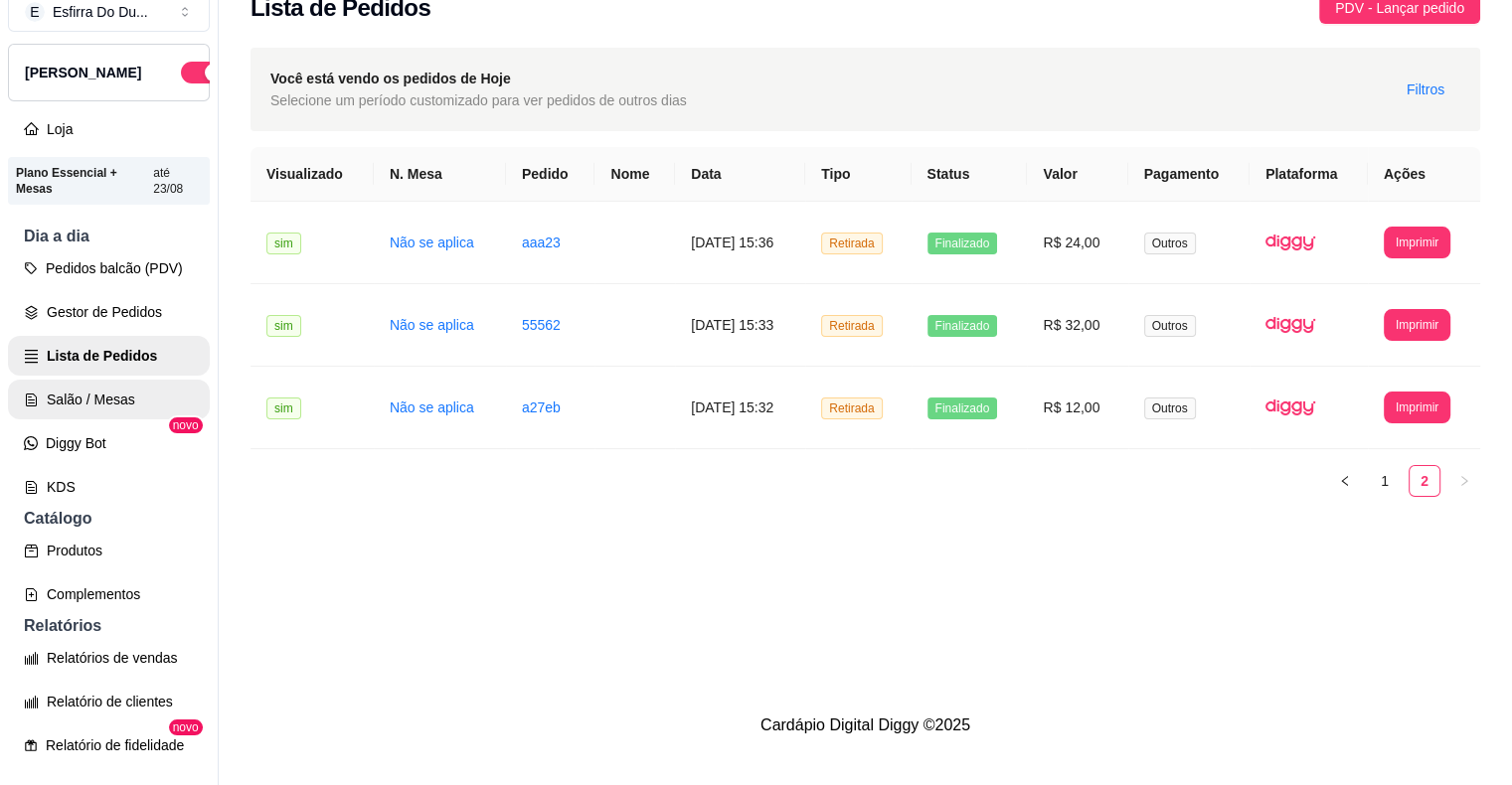 click on "Salão / Mesas" at bounding box center (108, 399) 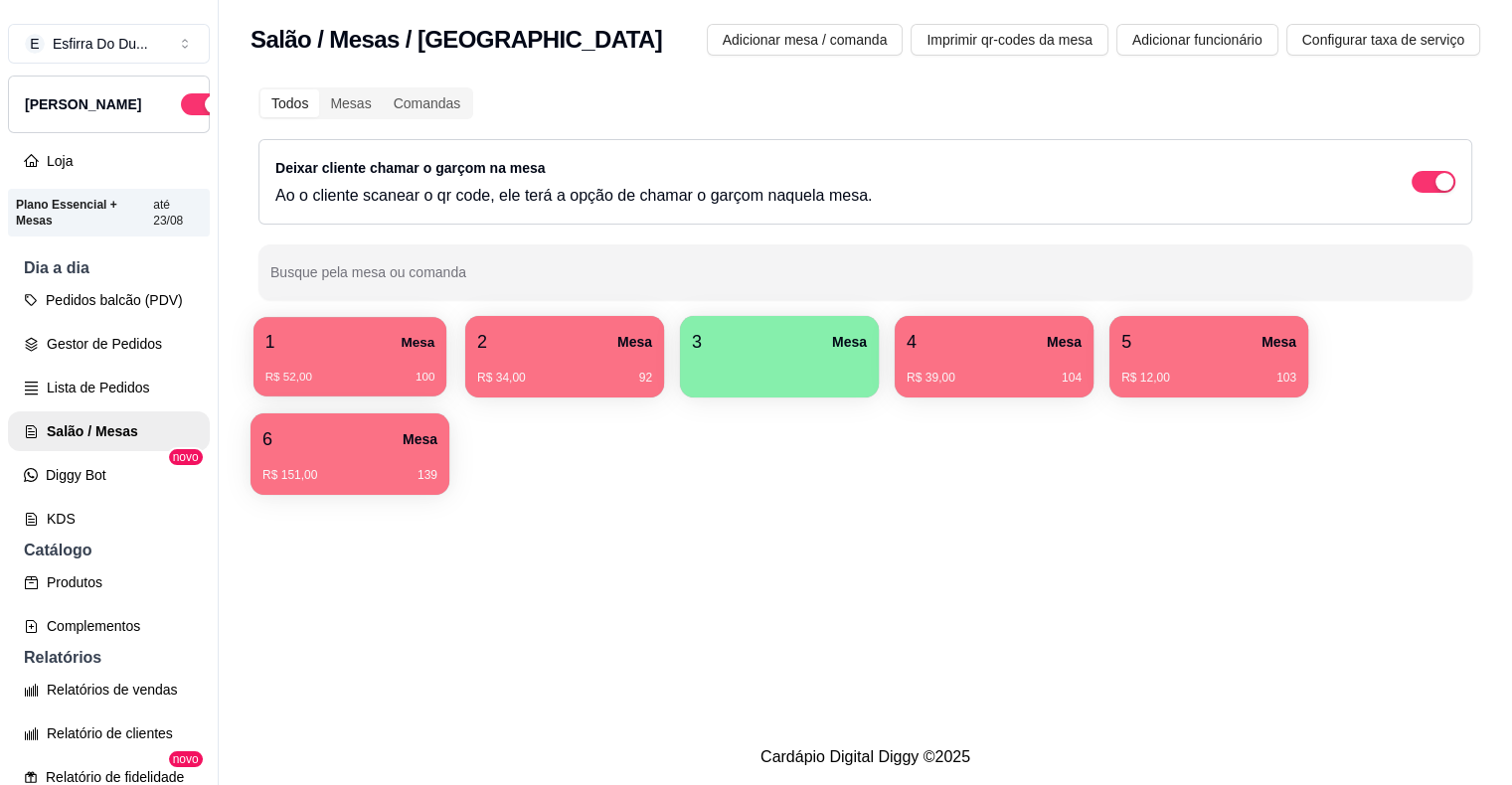 click on "1 Mesa" at bounding box center (350, 342) 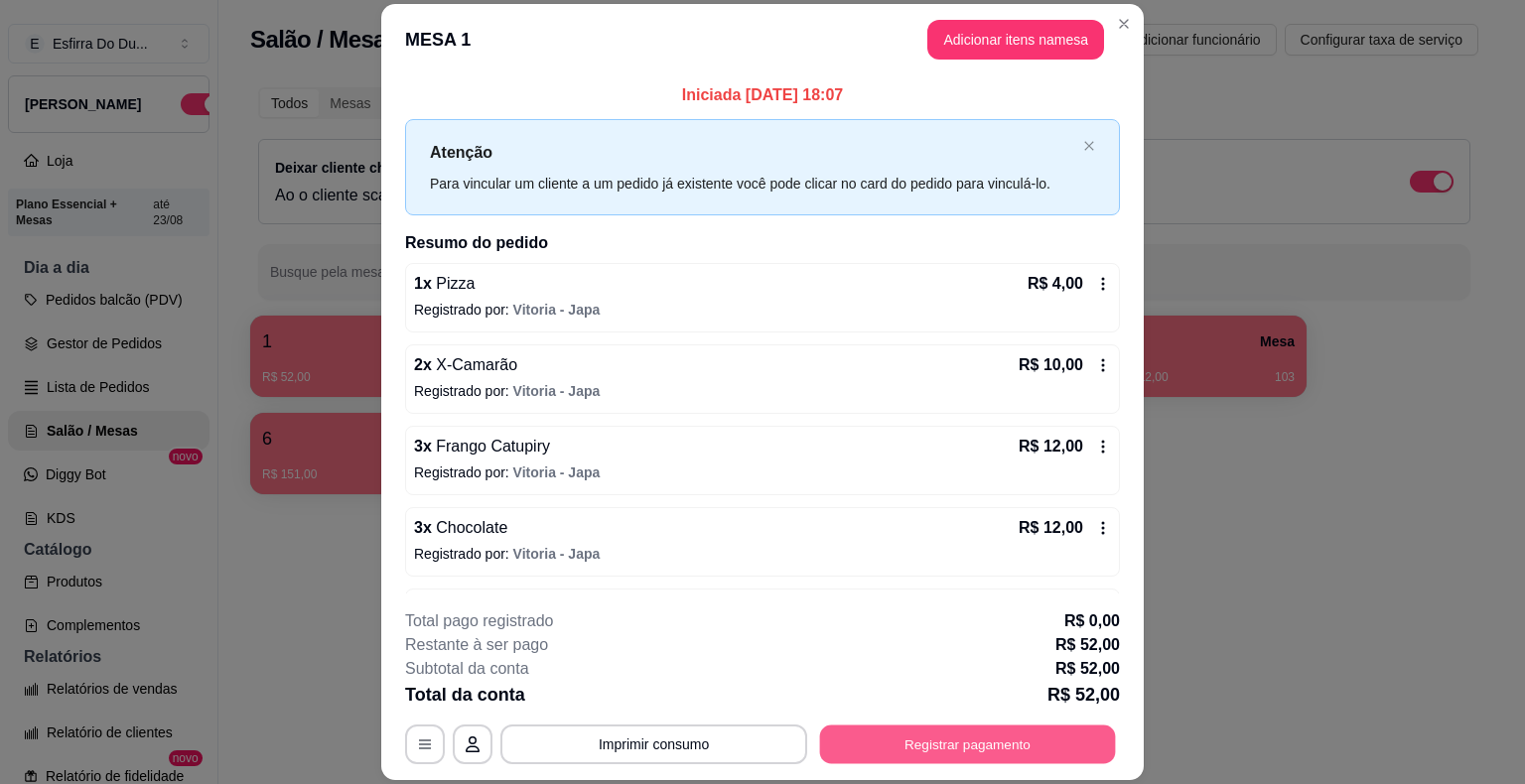 click on "Registrar pagamento" at bounding box center [968, 744] 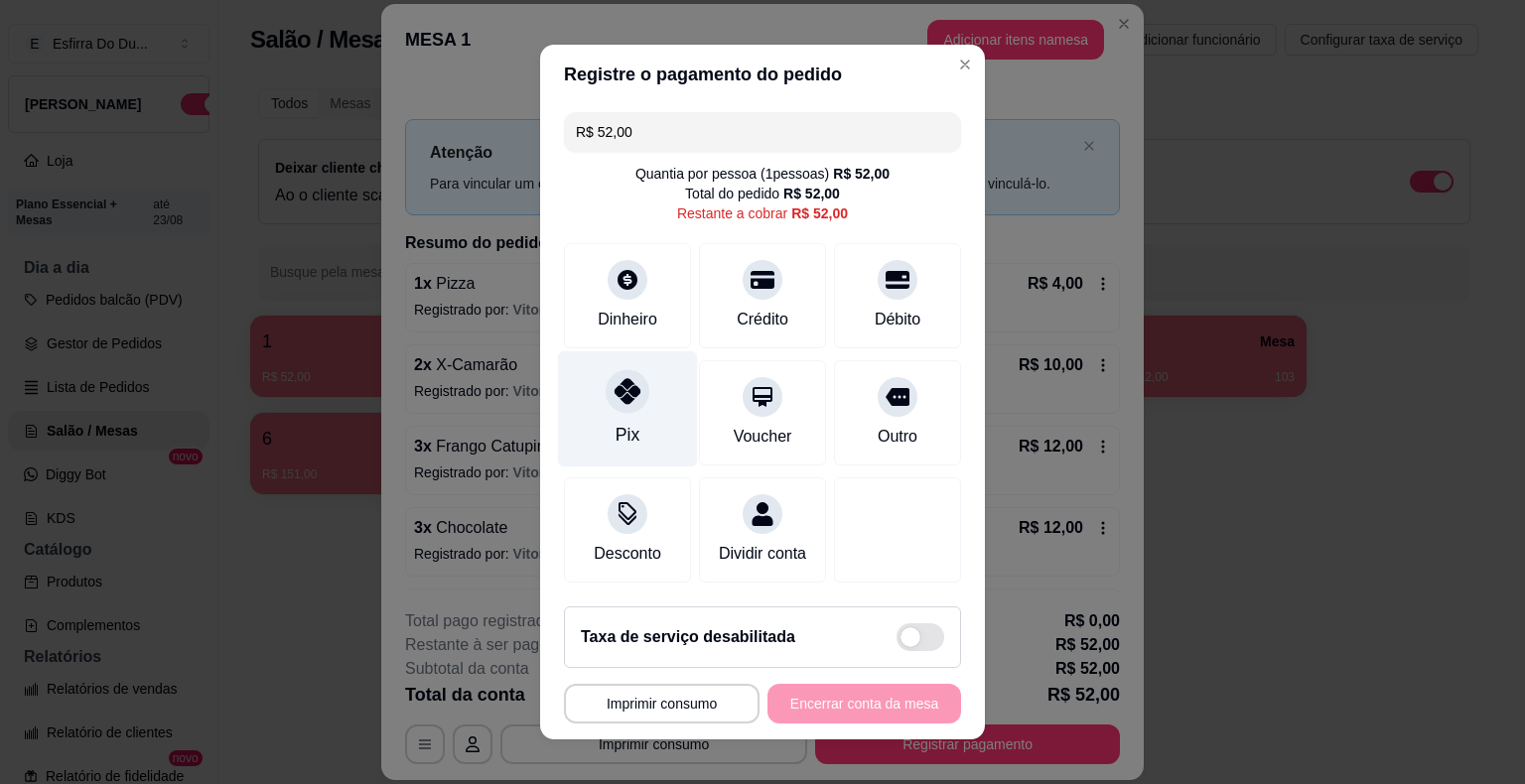 click on "Pix" at bounding box center (627, 409) 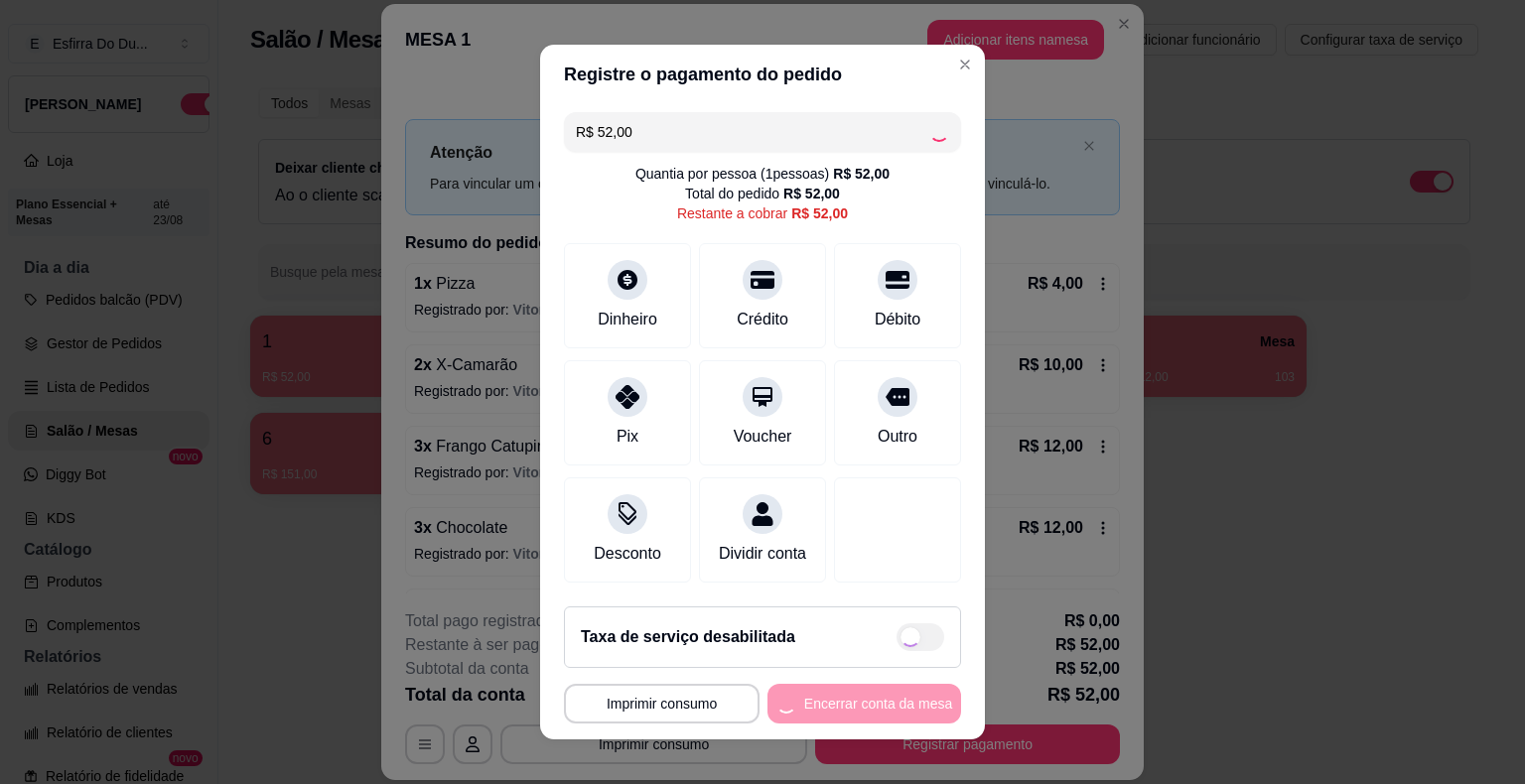 type on "R$ 0,00" 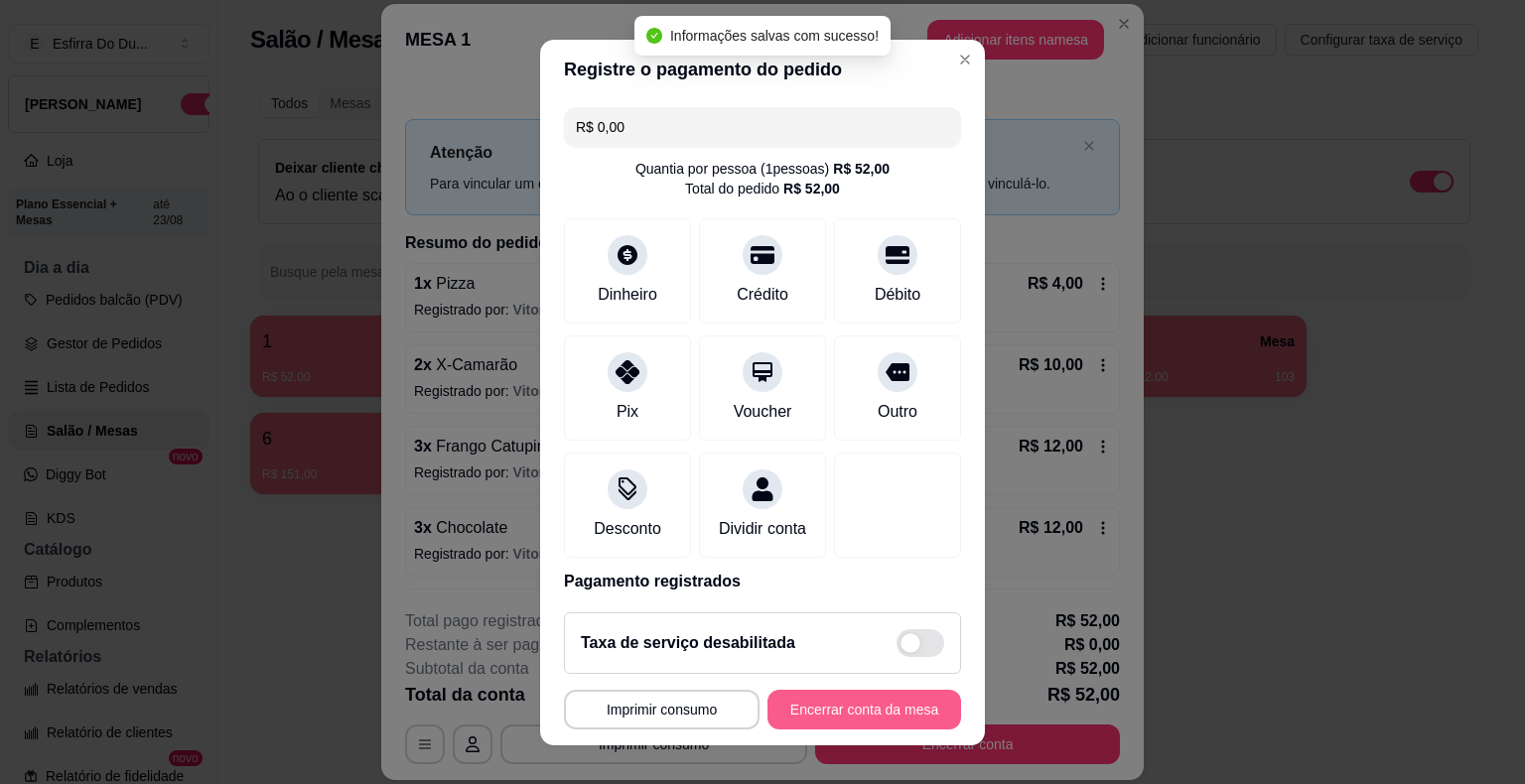 click on "Encerrar conta da mesa" at bounding box center (864, 710) 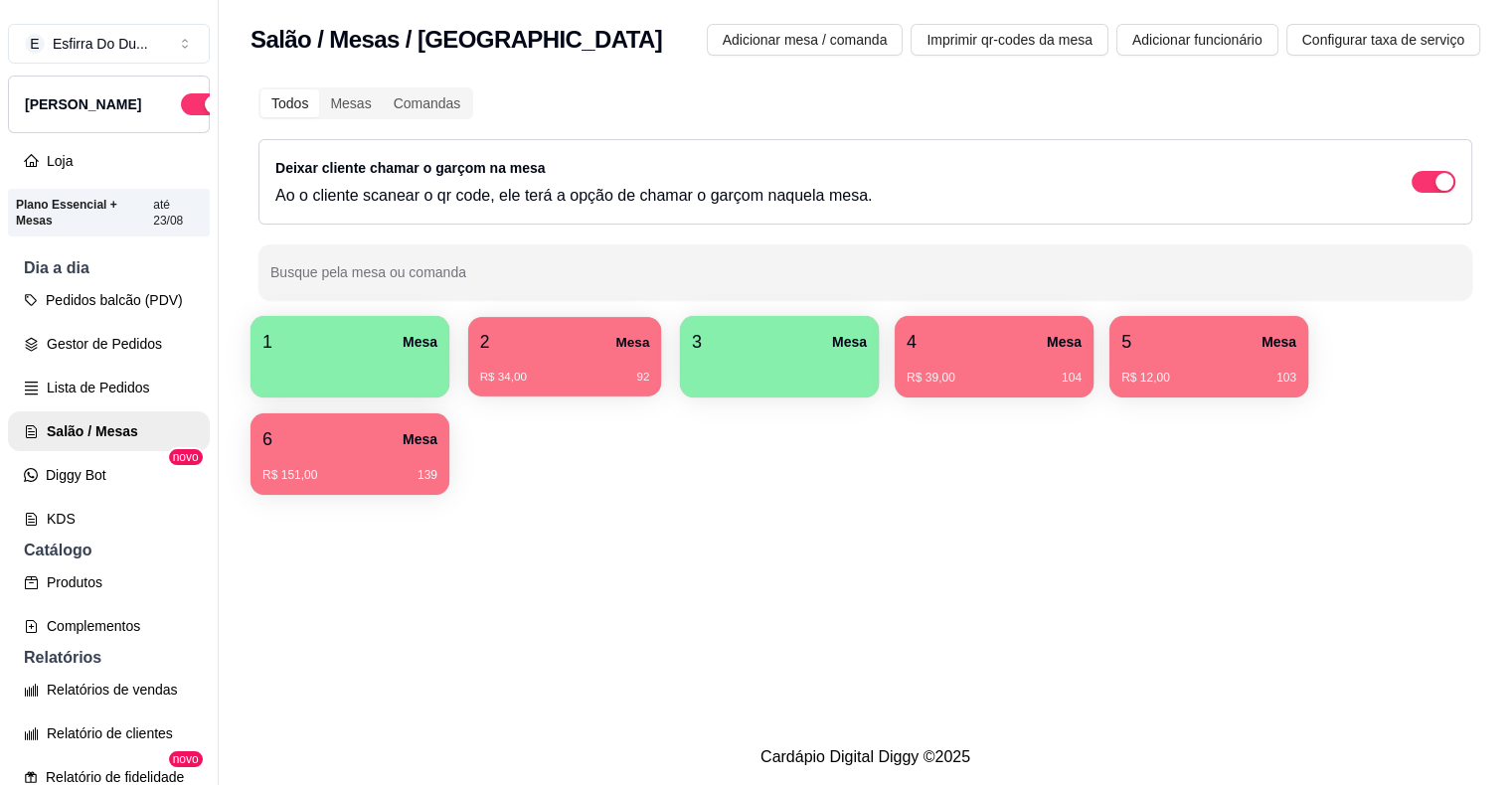 click on "2 Mesa R$ 34,00 92" at bounding box center (565, 357) 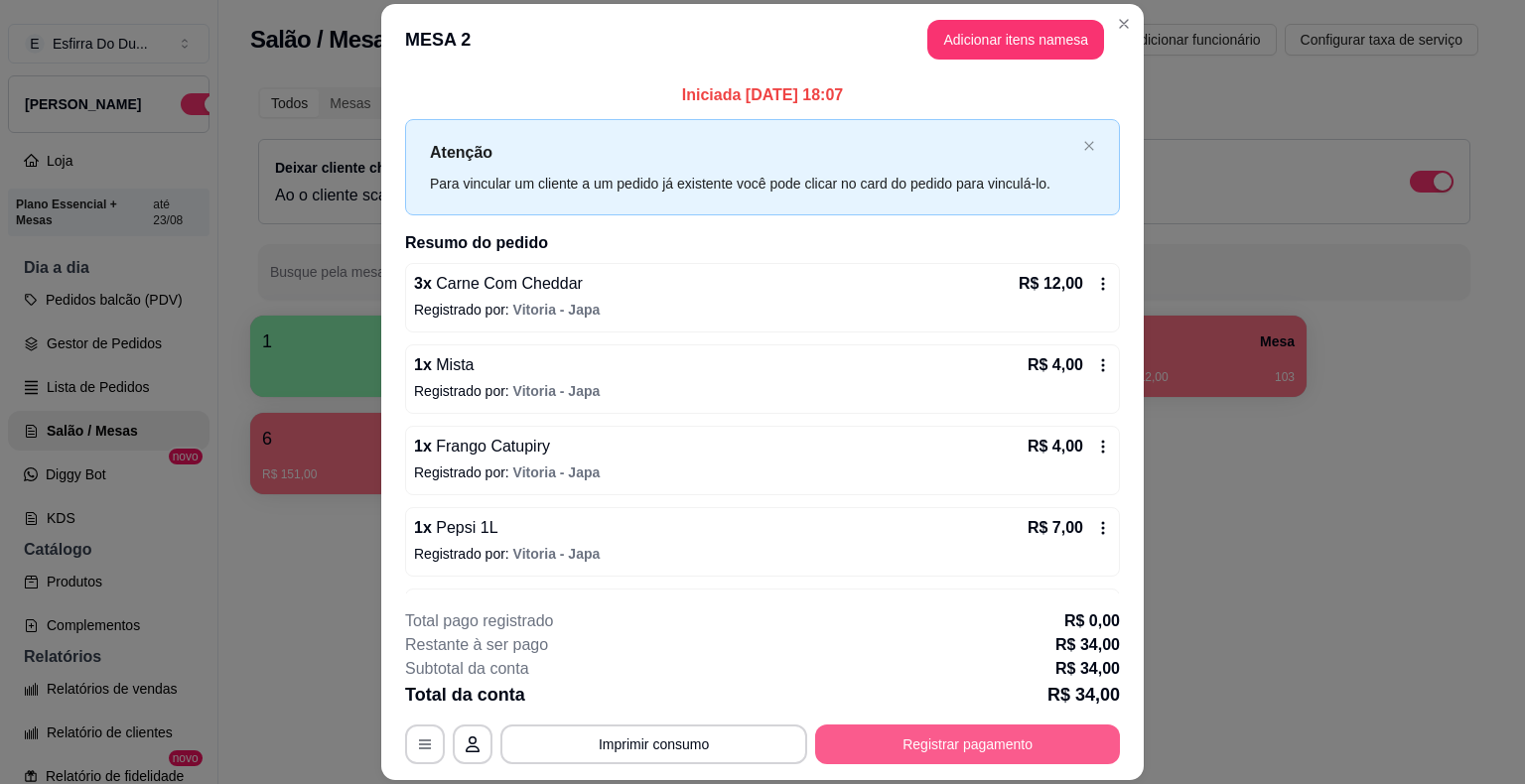 click on "Registrar pagamento" at bounding box center [967, 744] 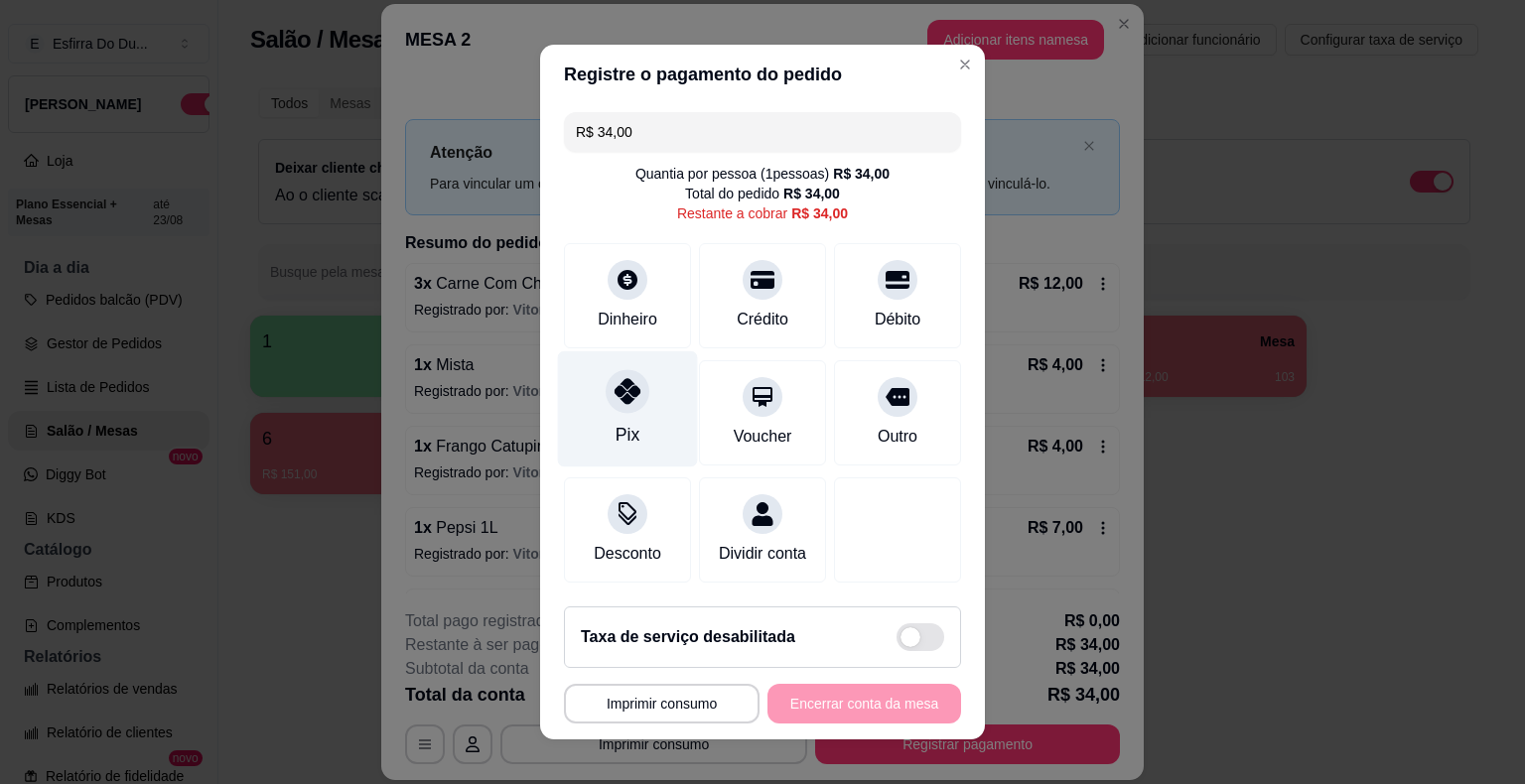 click 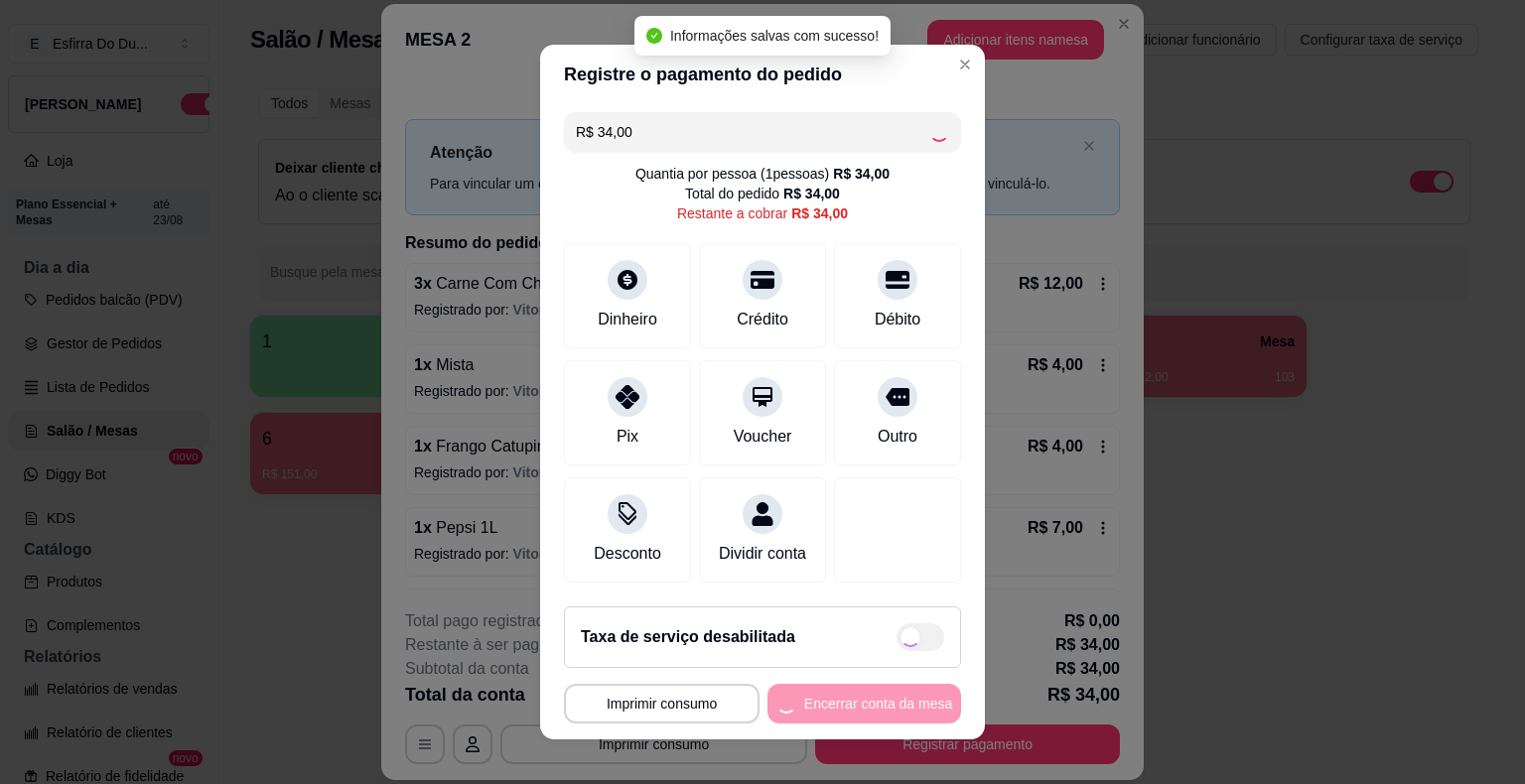 type on "R$ 0,00" 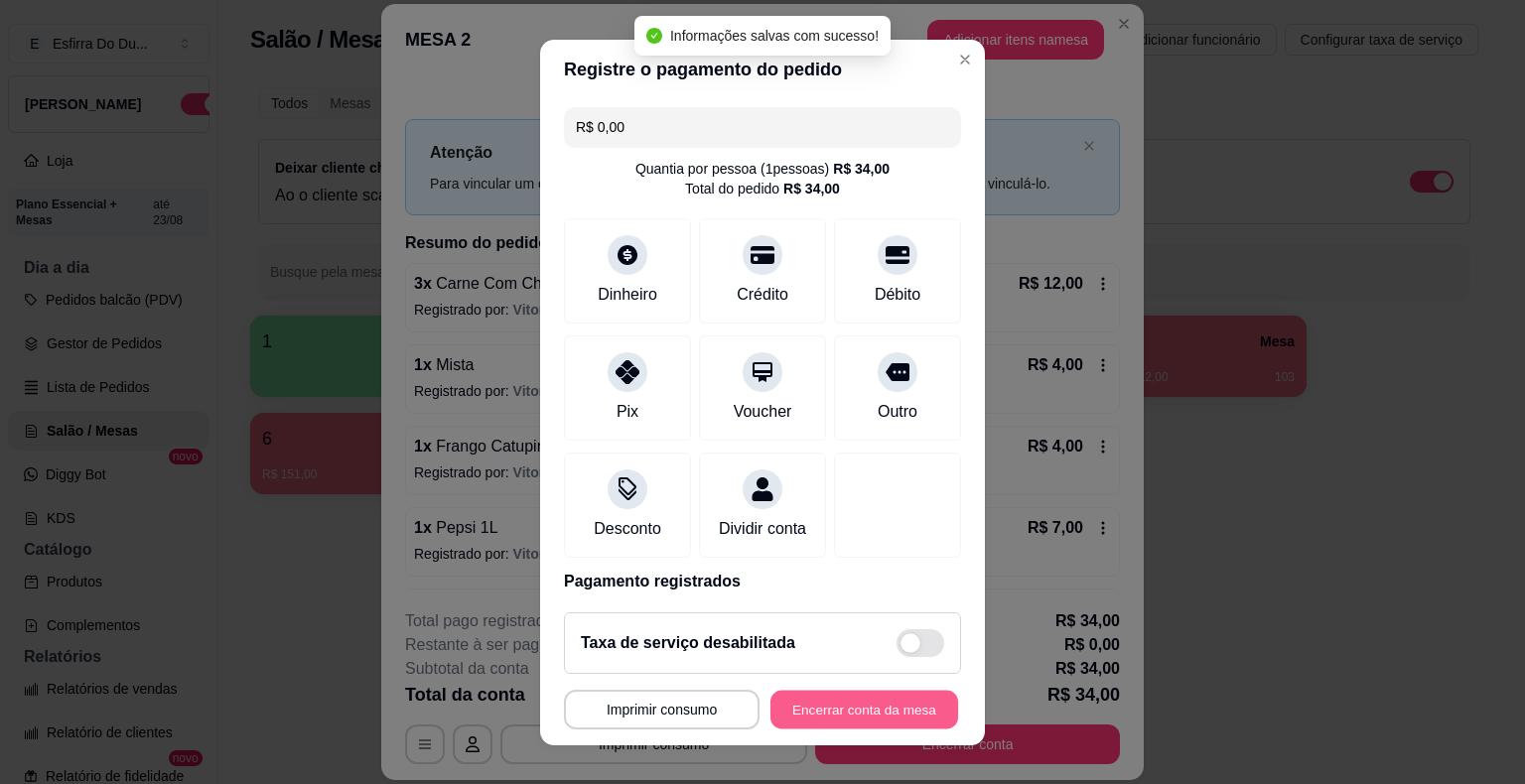click on "Encerrar conta da mesa" at bounding box center (864, 709) 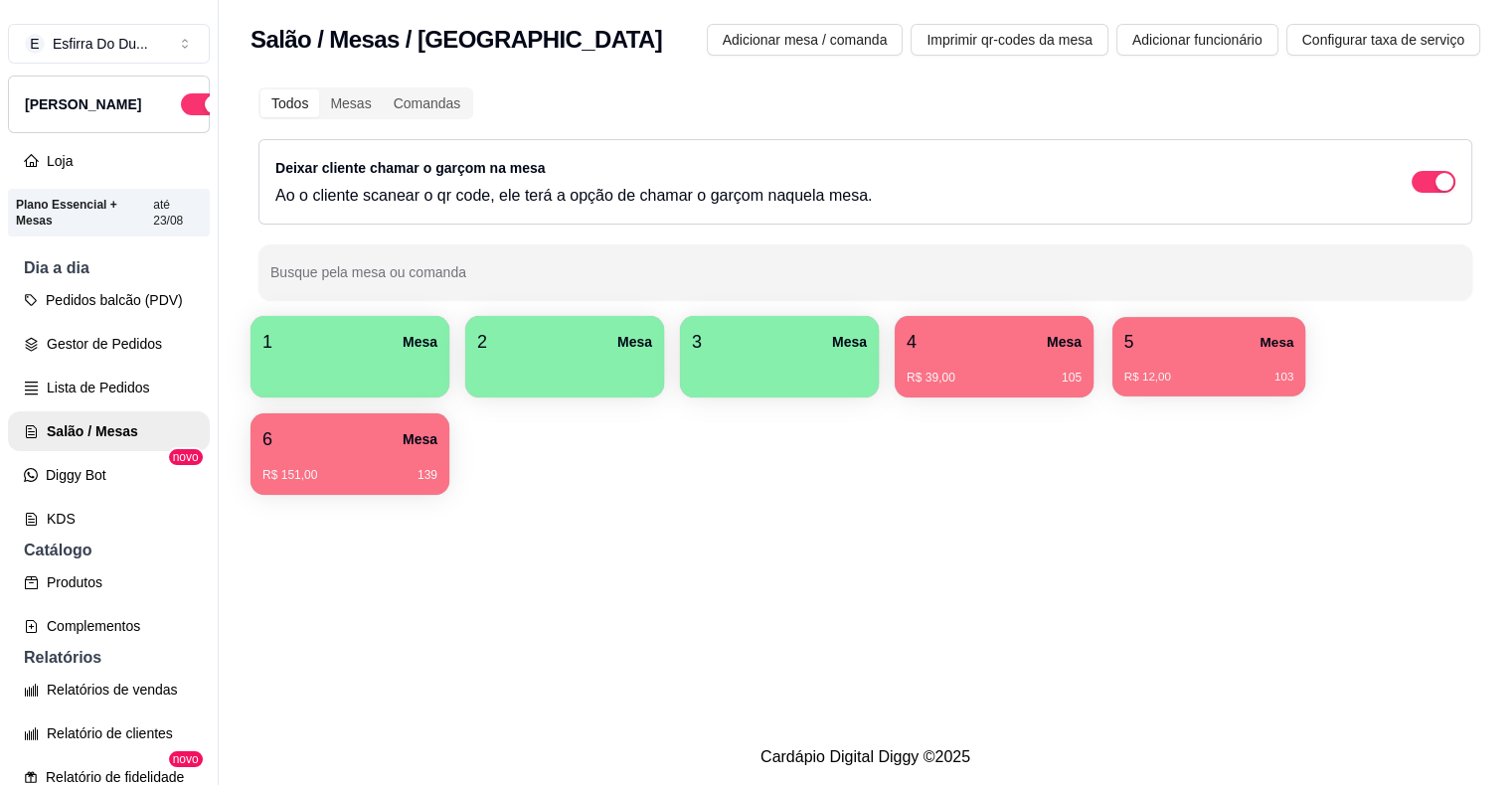 click on "R$ 12,00 103" at bounding box center (1209, 378) 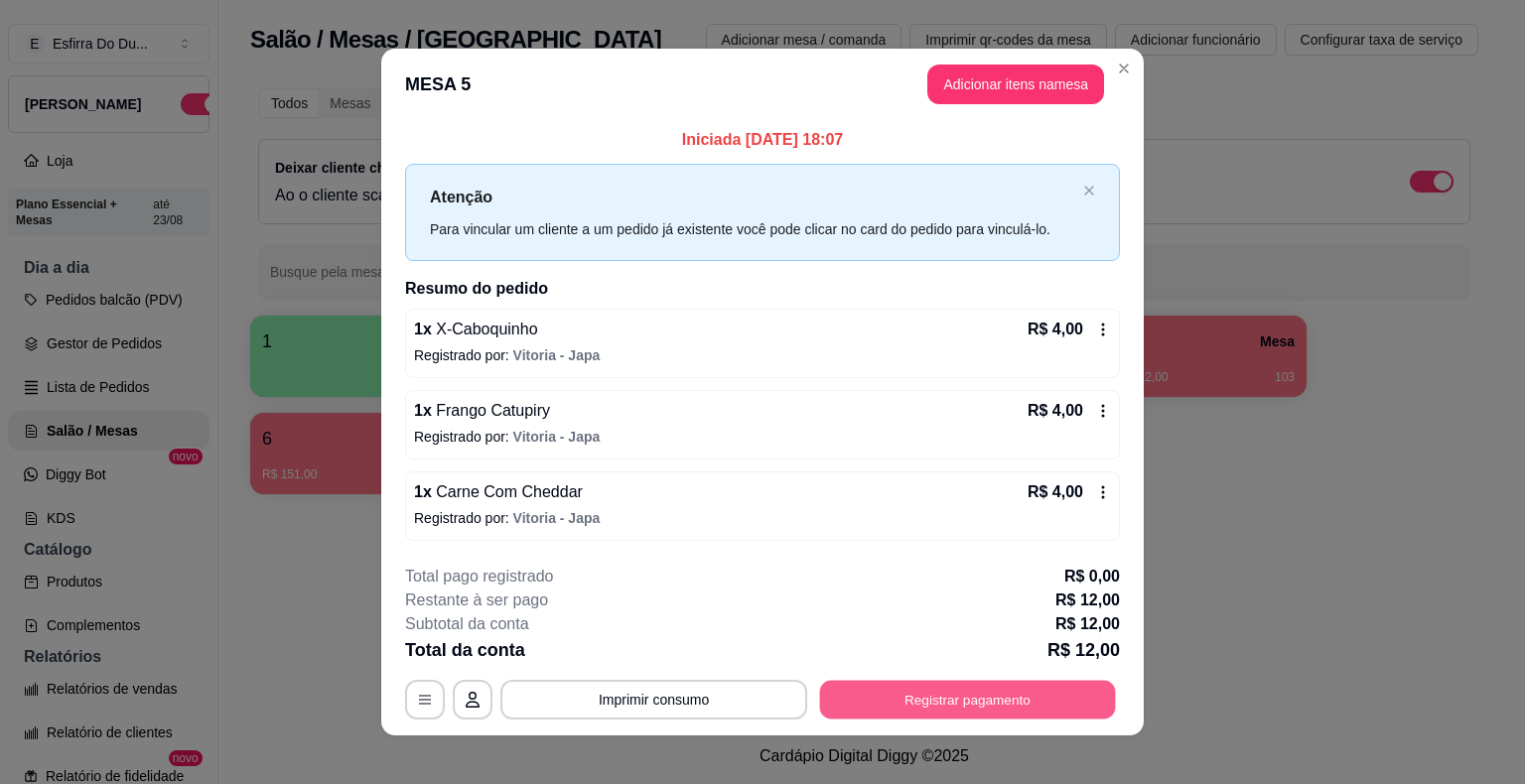 click on "Registrar pagamento" at bounding box center [968, 699] 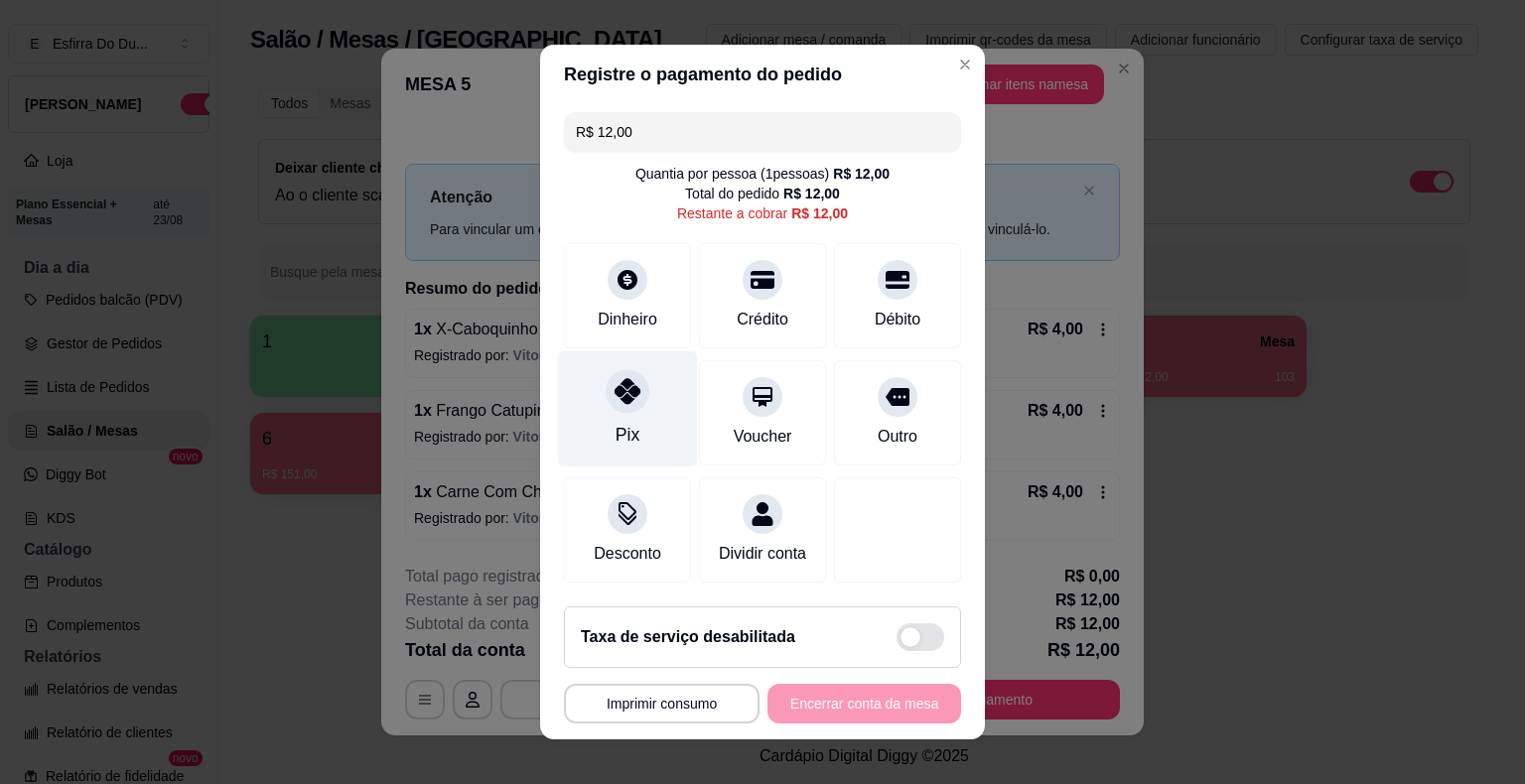 click on "Pix" at bounding box center [627, 435] 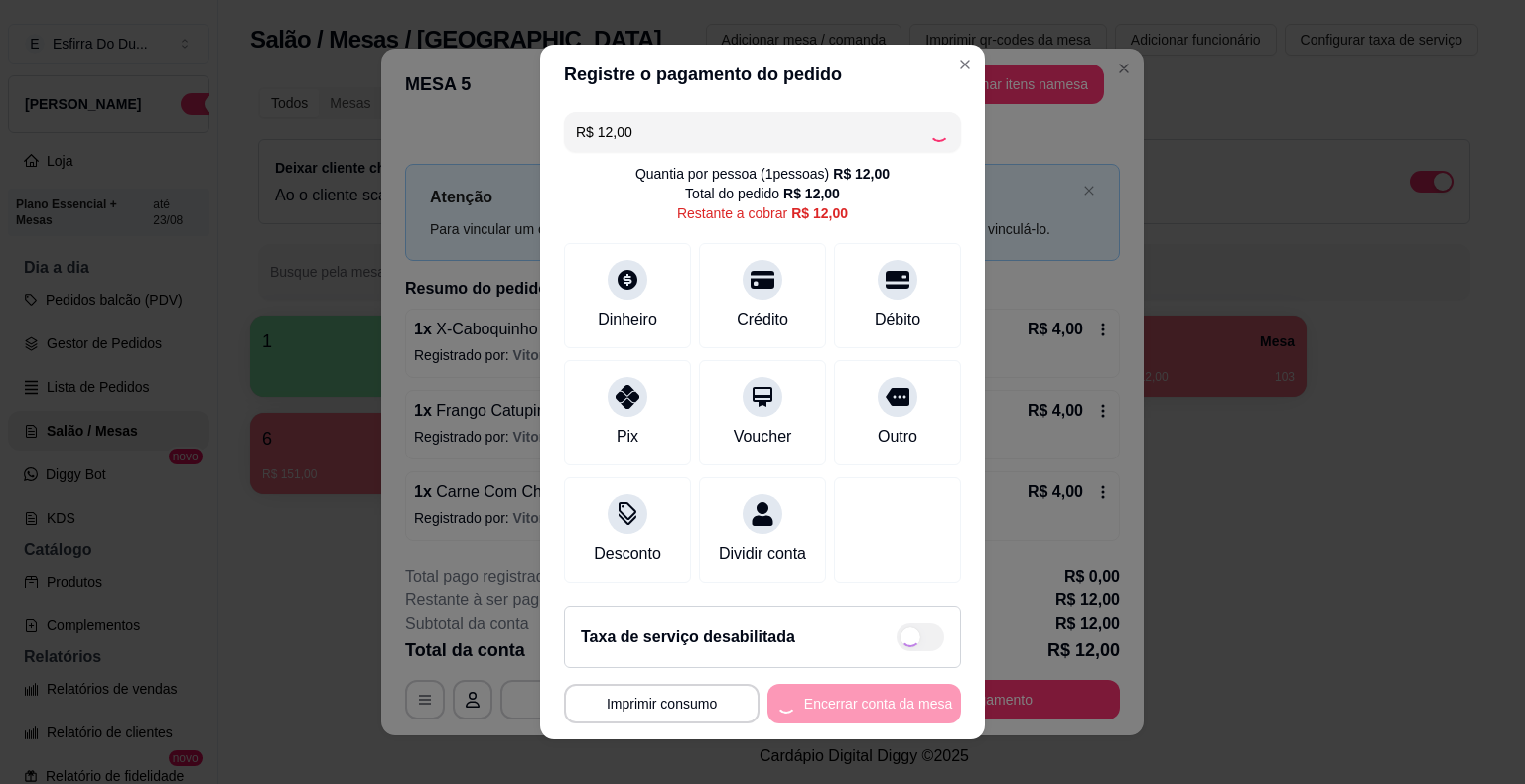 type on "R$ 0,00" 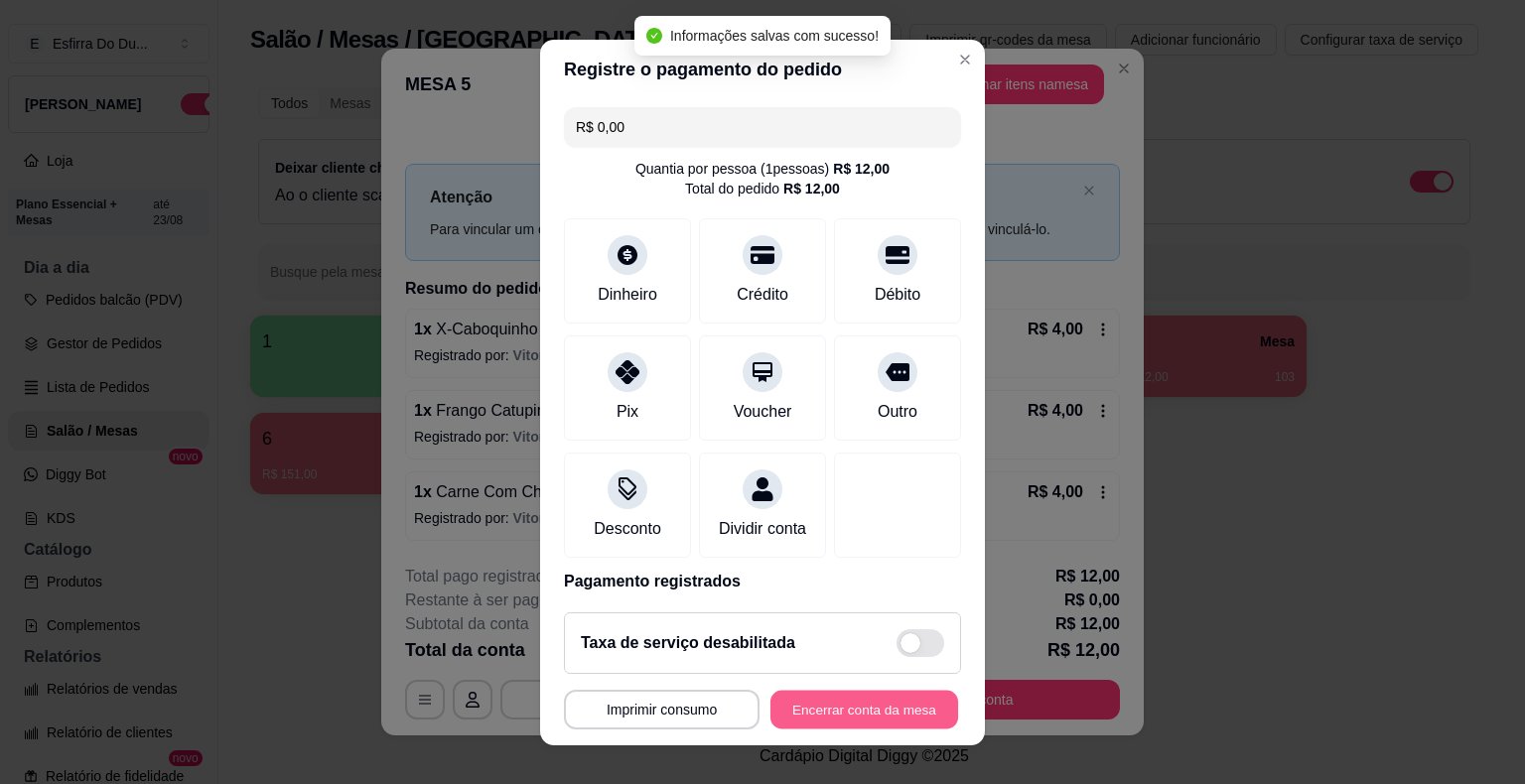 click on "Encerrar conta da mesa" at bounding box center (864, 709) 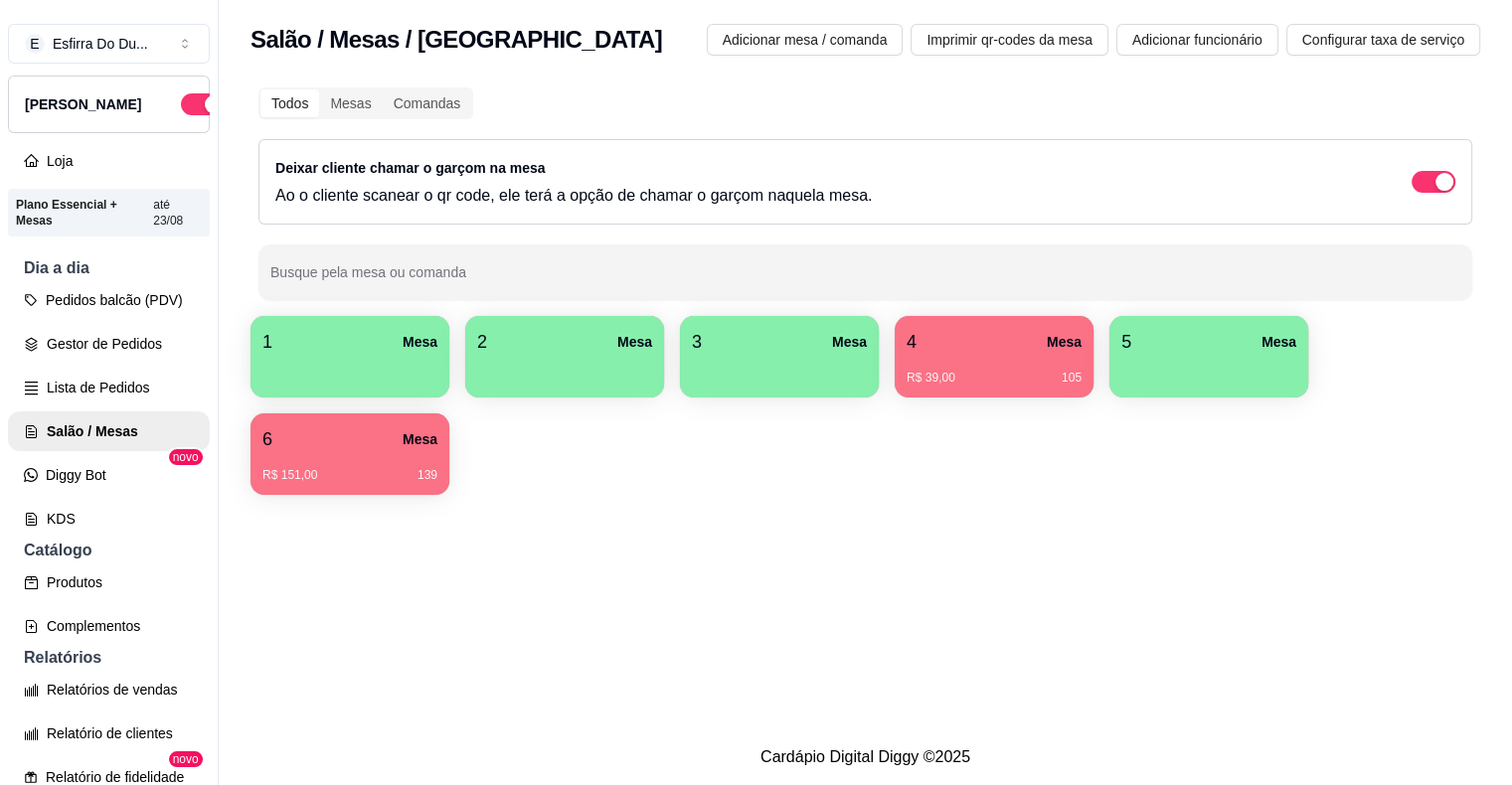 click on "4 Mesa" at bounding box center [994, 342] 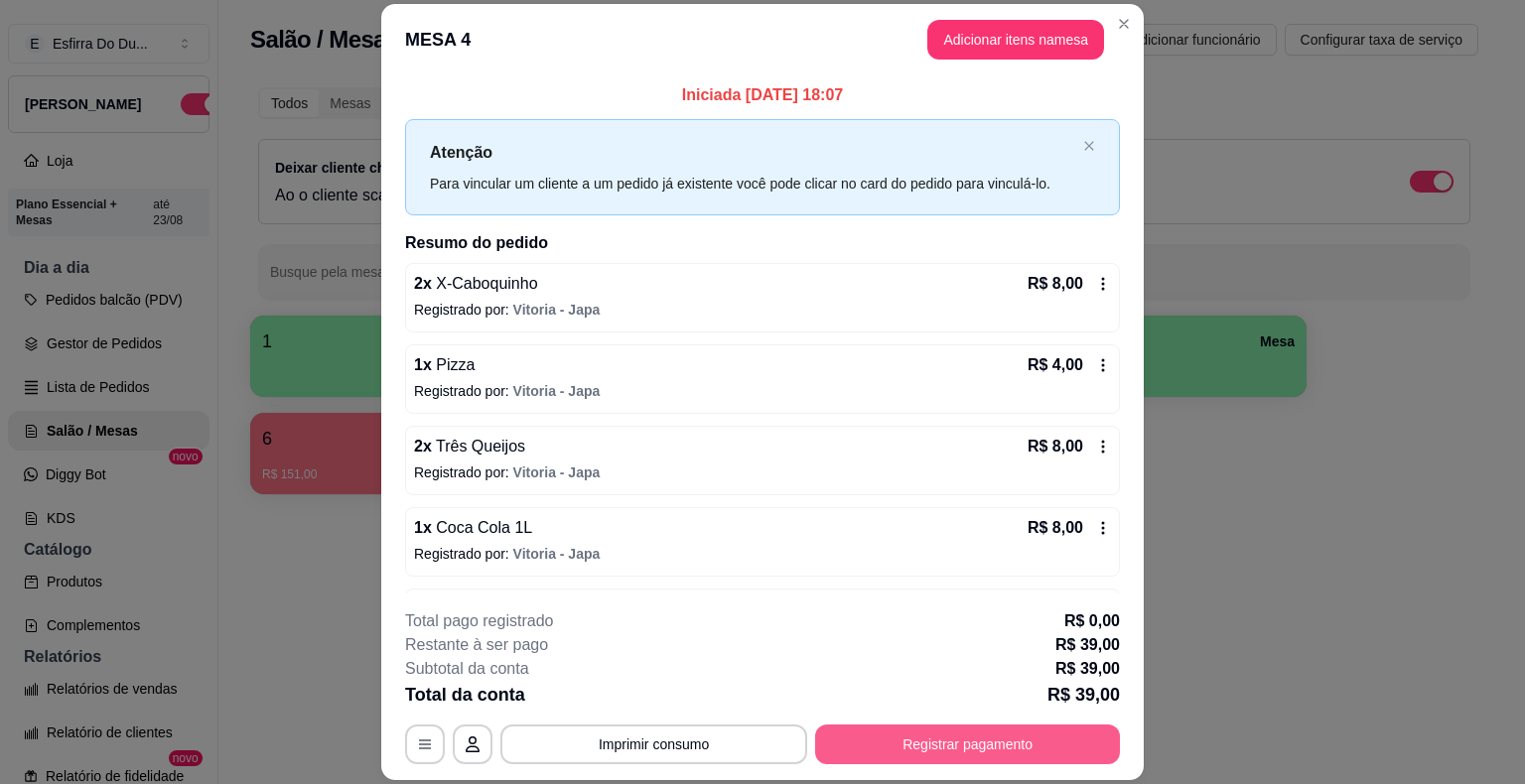 click on "Registrar pagamento" at bounding box center [967, 744] 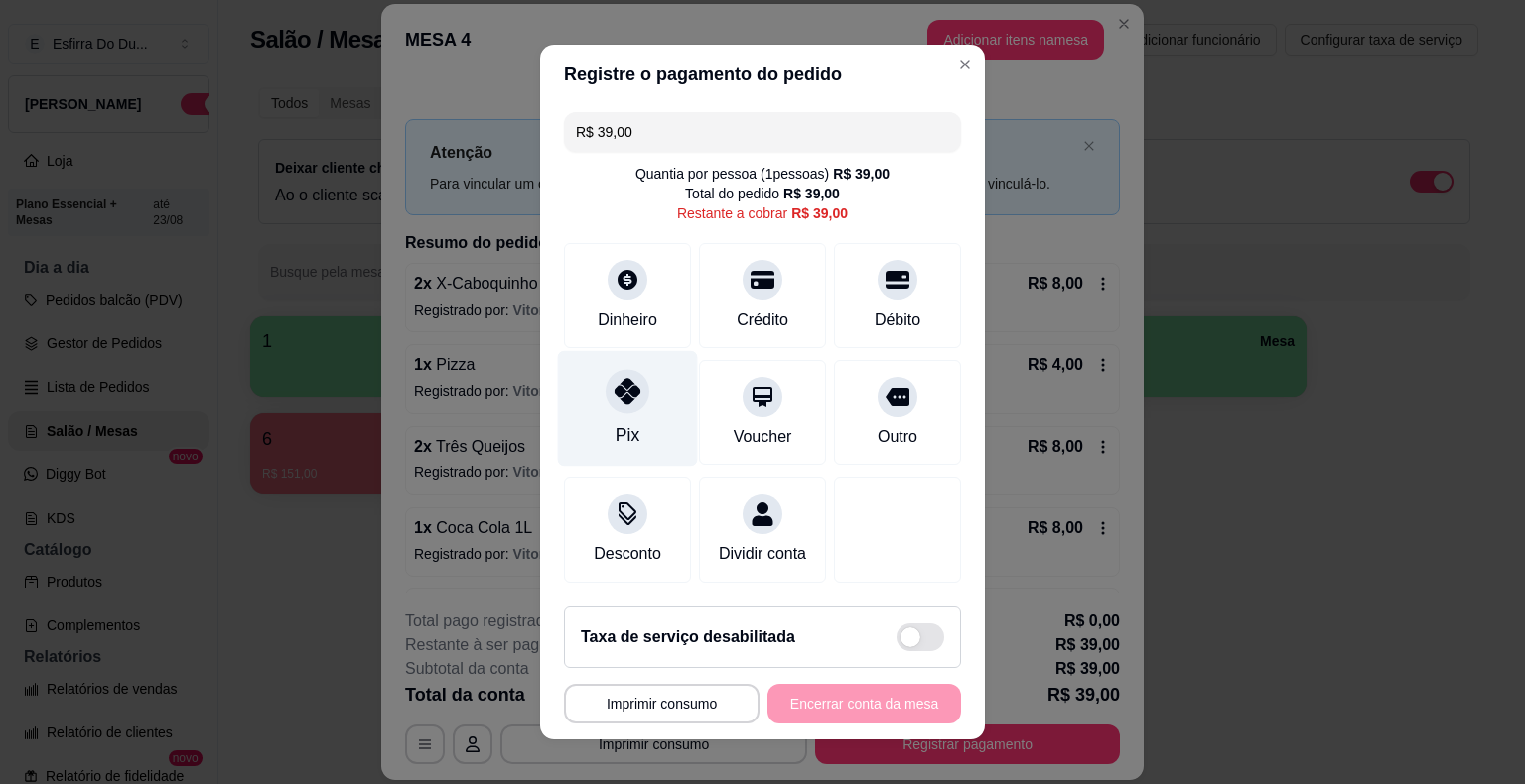 click 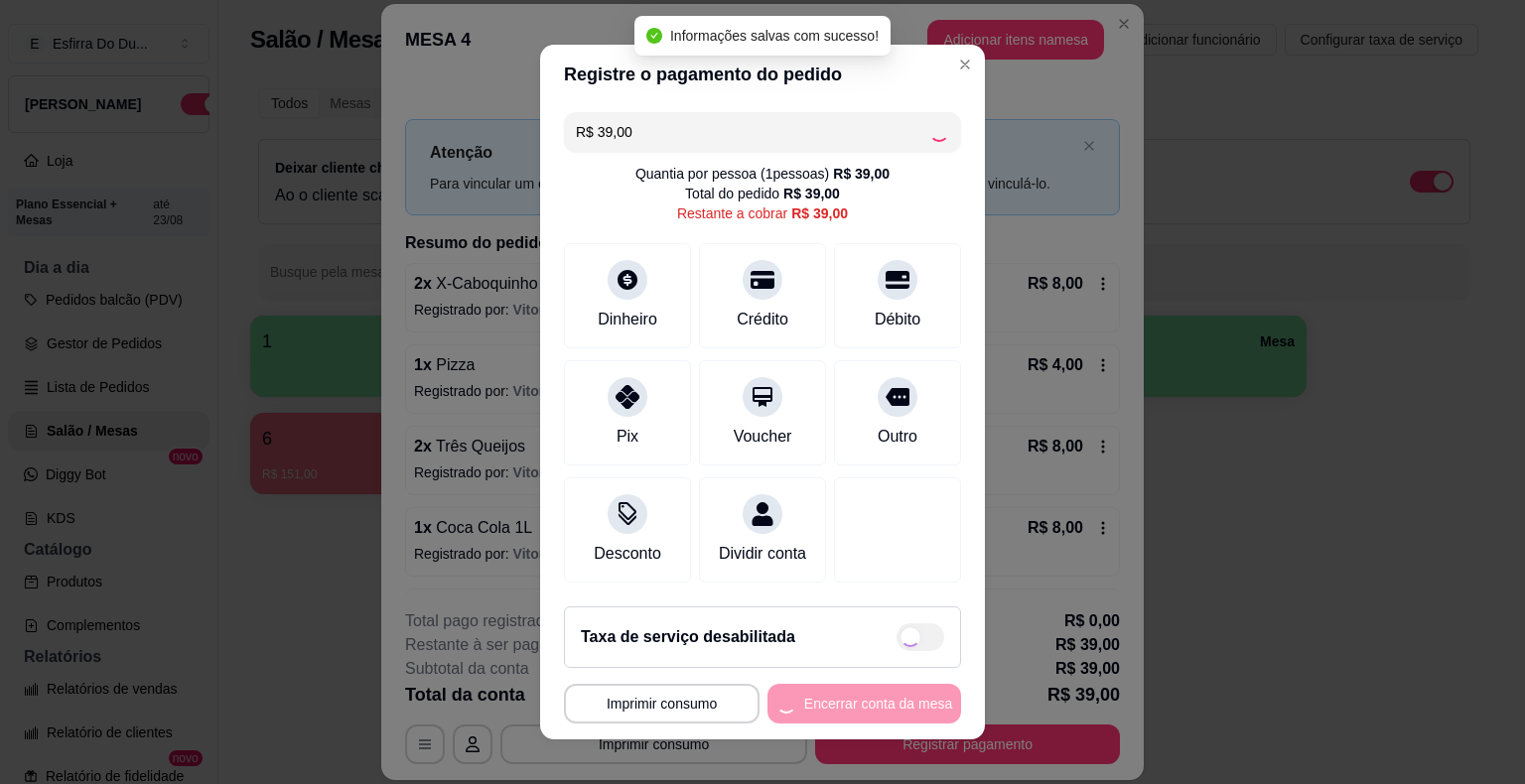 type on "R$ 0,00" 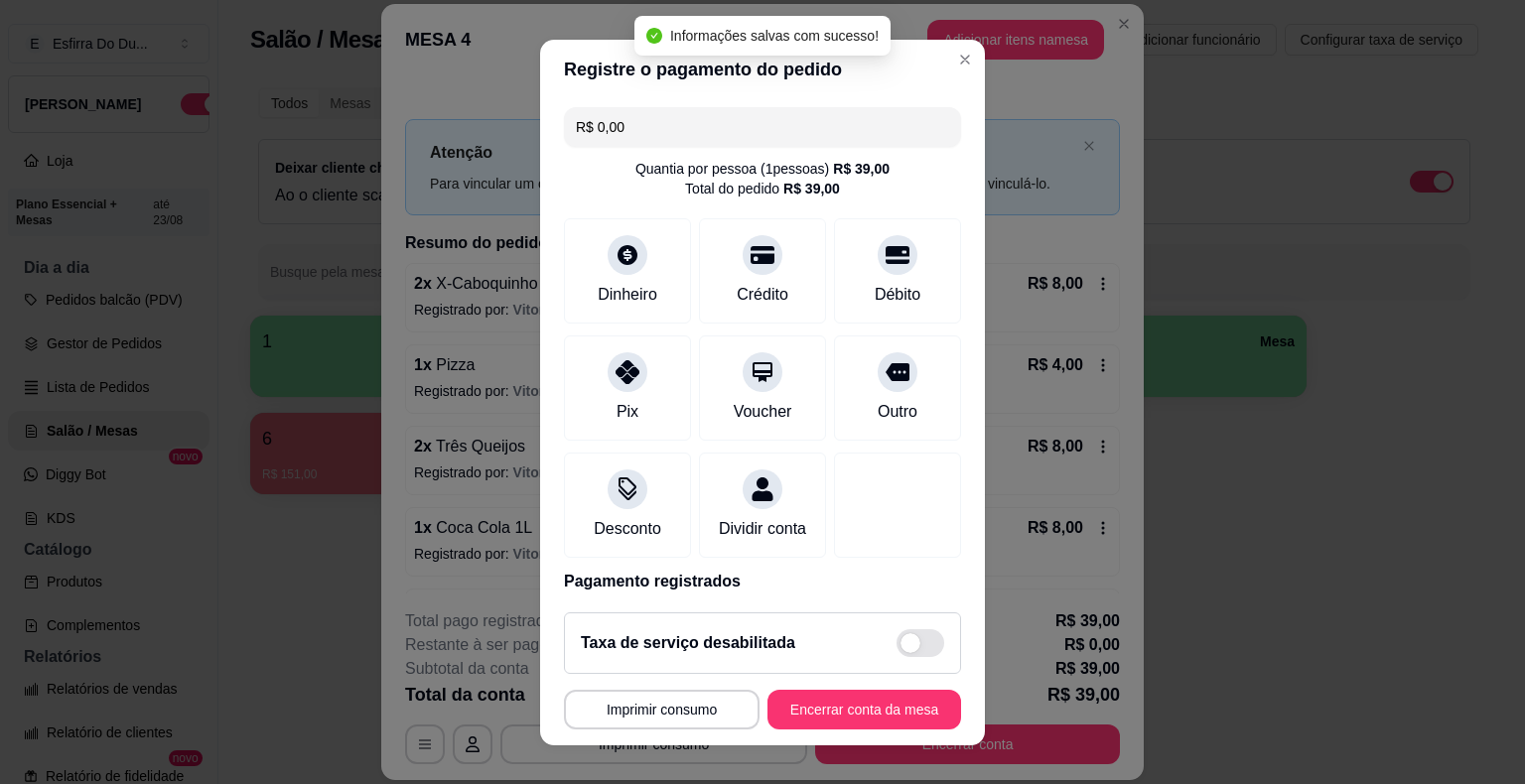 click on "**********" at bounding box center [762, 671] 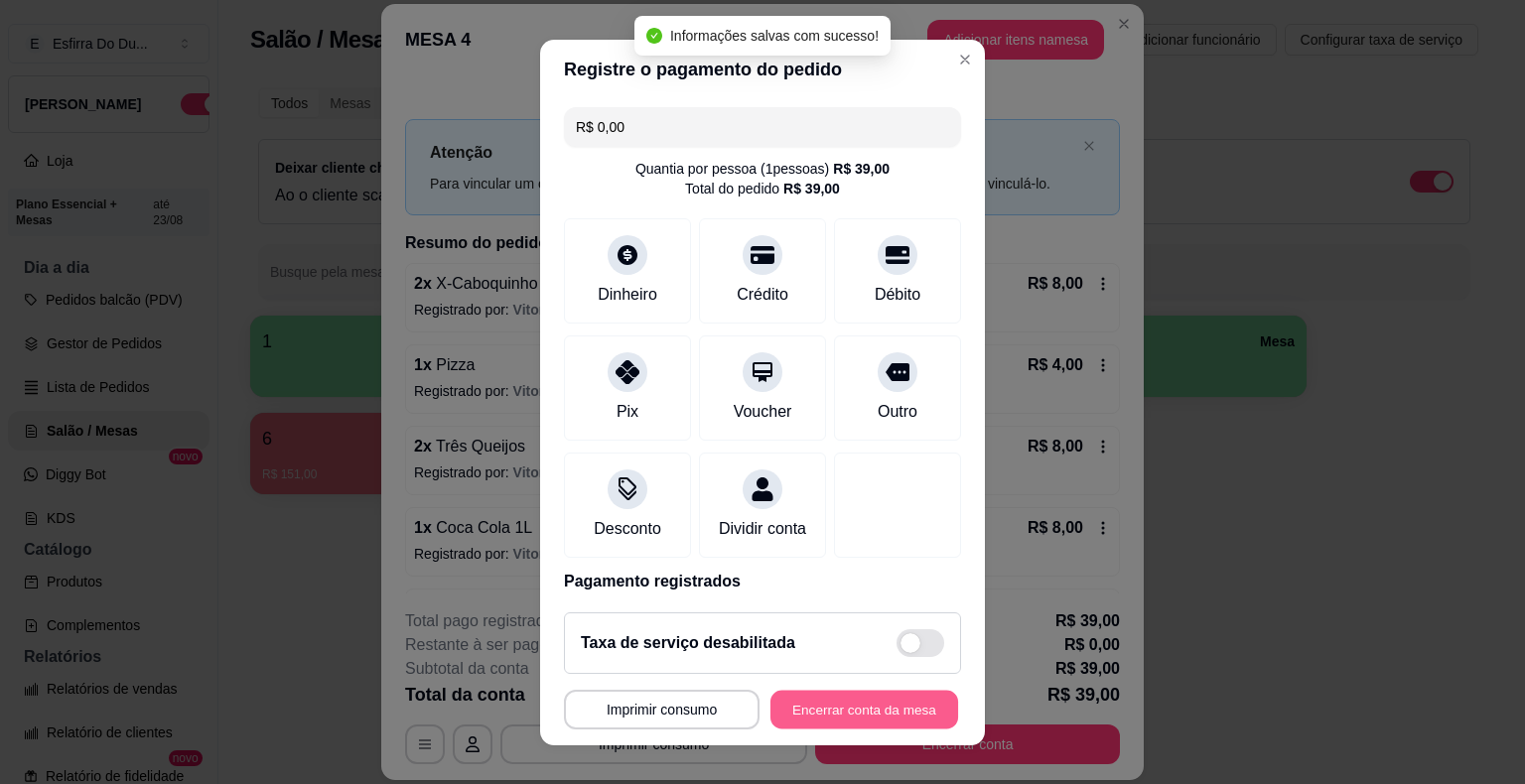 click on "Encerrar conta da mesa" at bounding box center (864, 709) 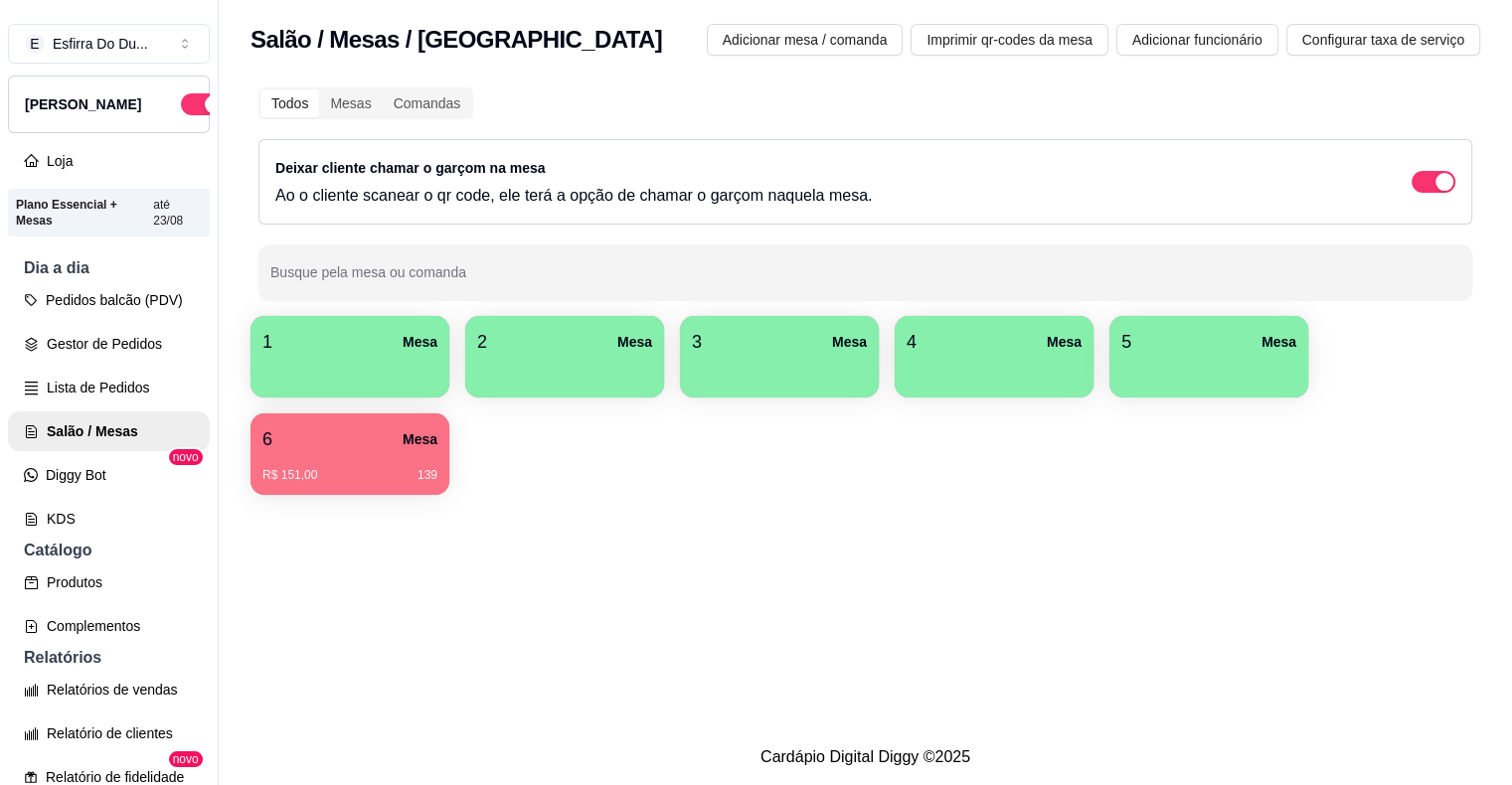 click on "R$ 151,00 139" at bounding box center (350, 475) 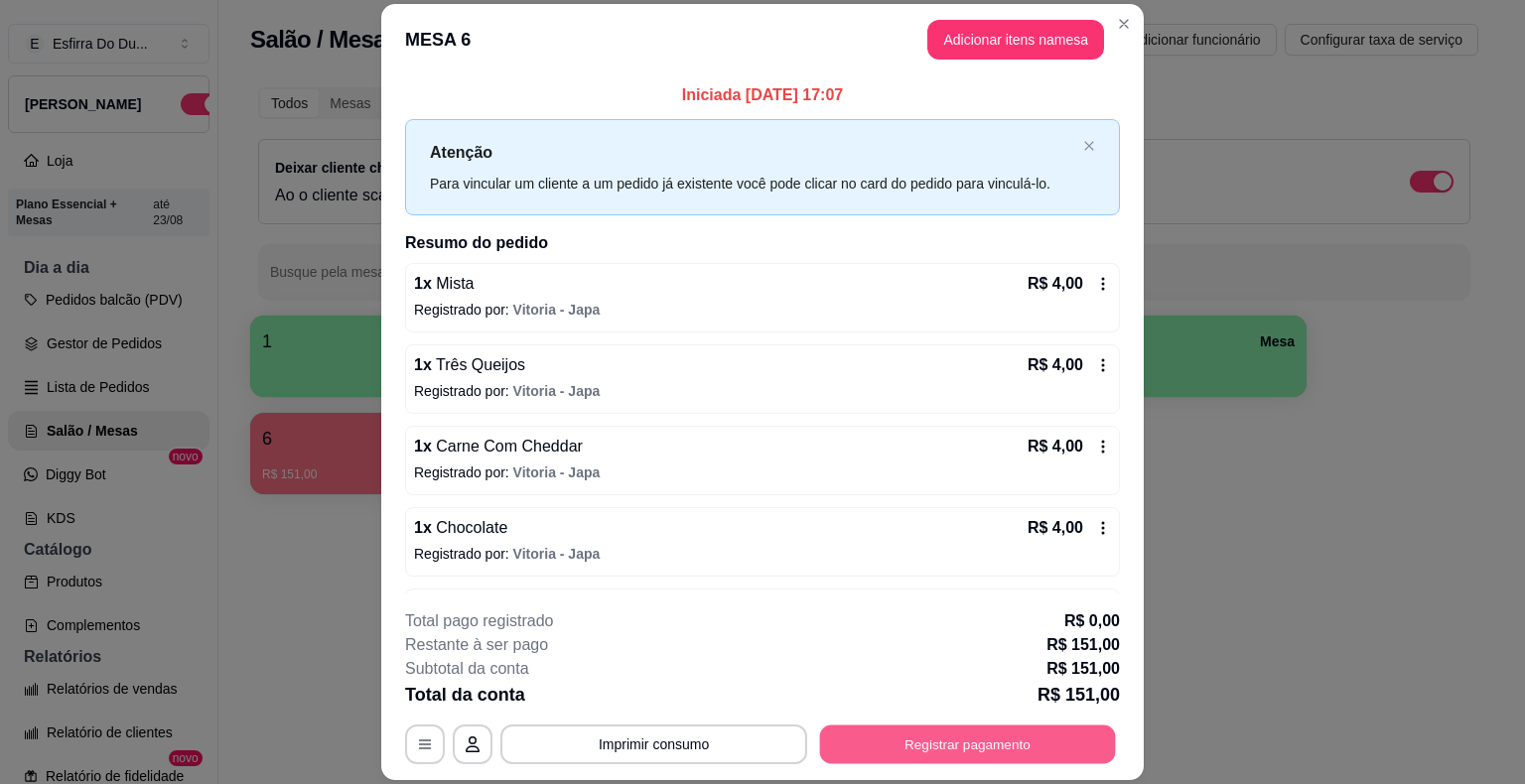 click on "Registrar pagamento" at bounding box center (968, 744) 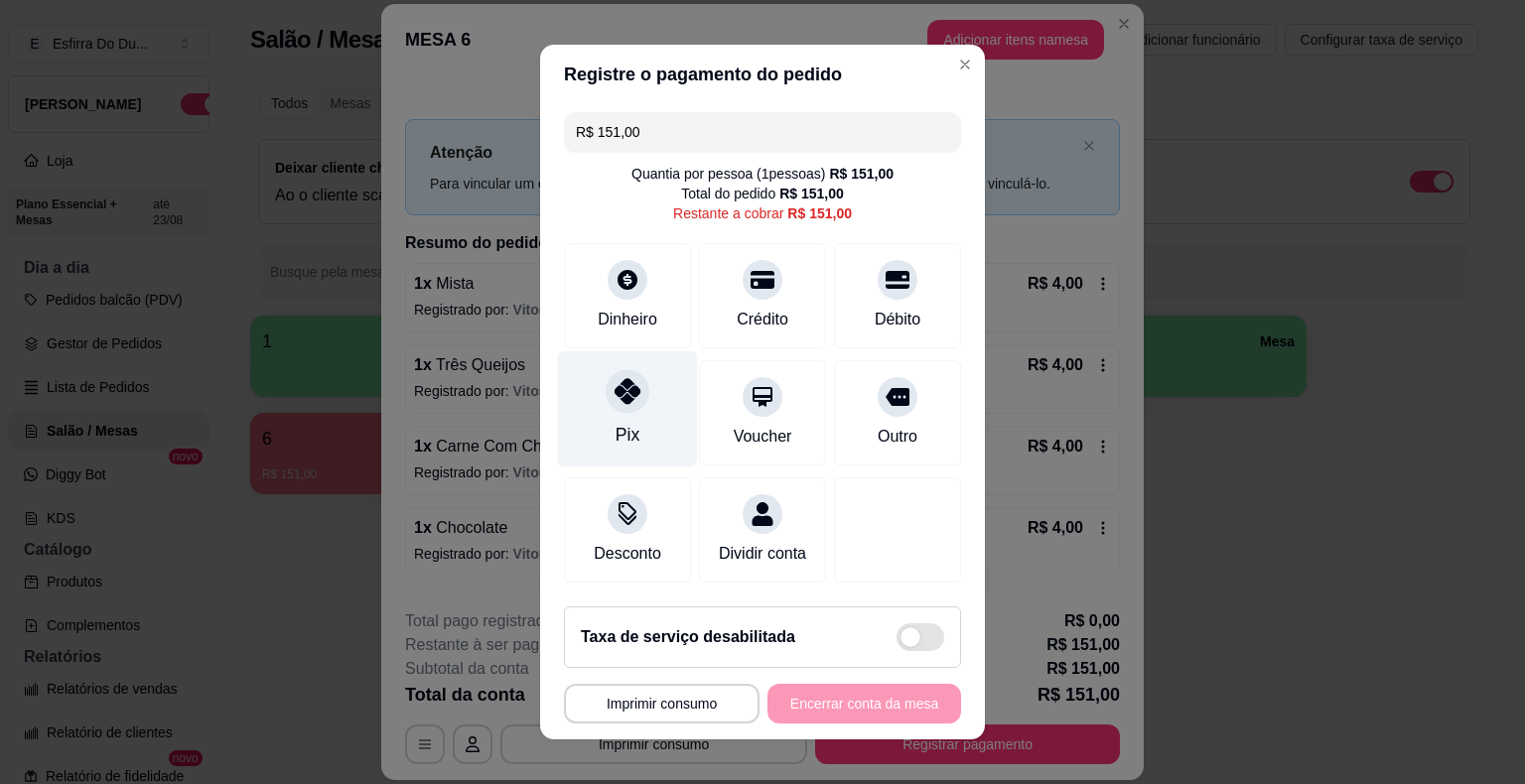 click at bounding box center [627, 391] 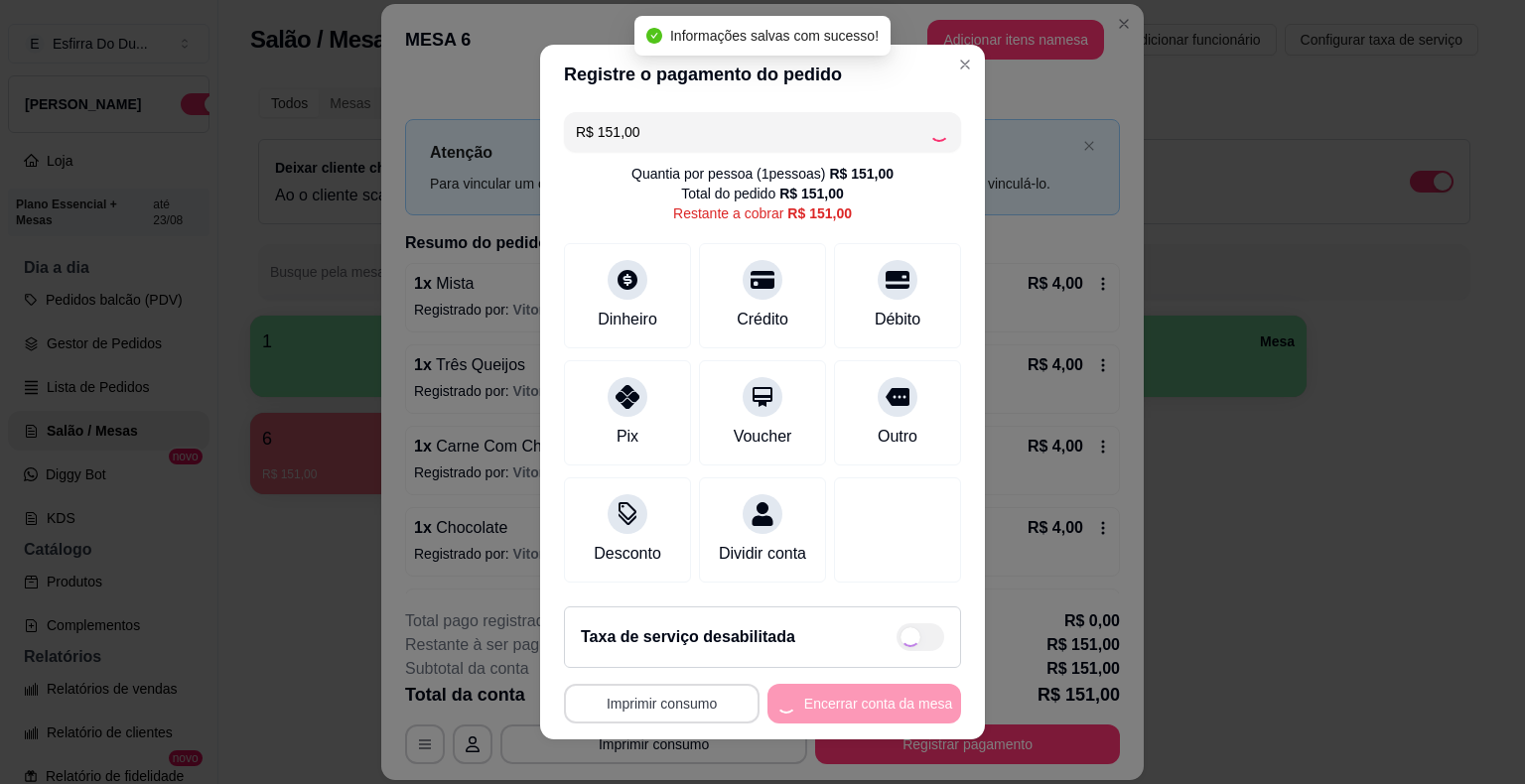 type on "R$ 0,00" 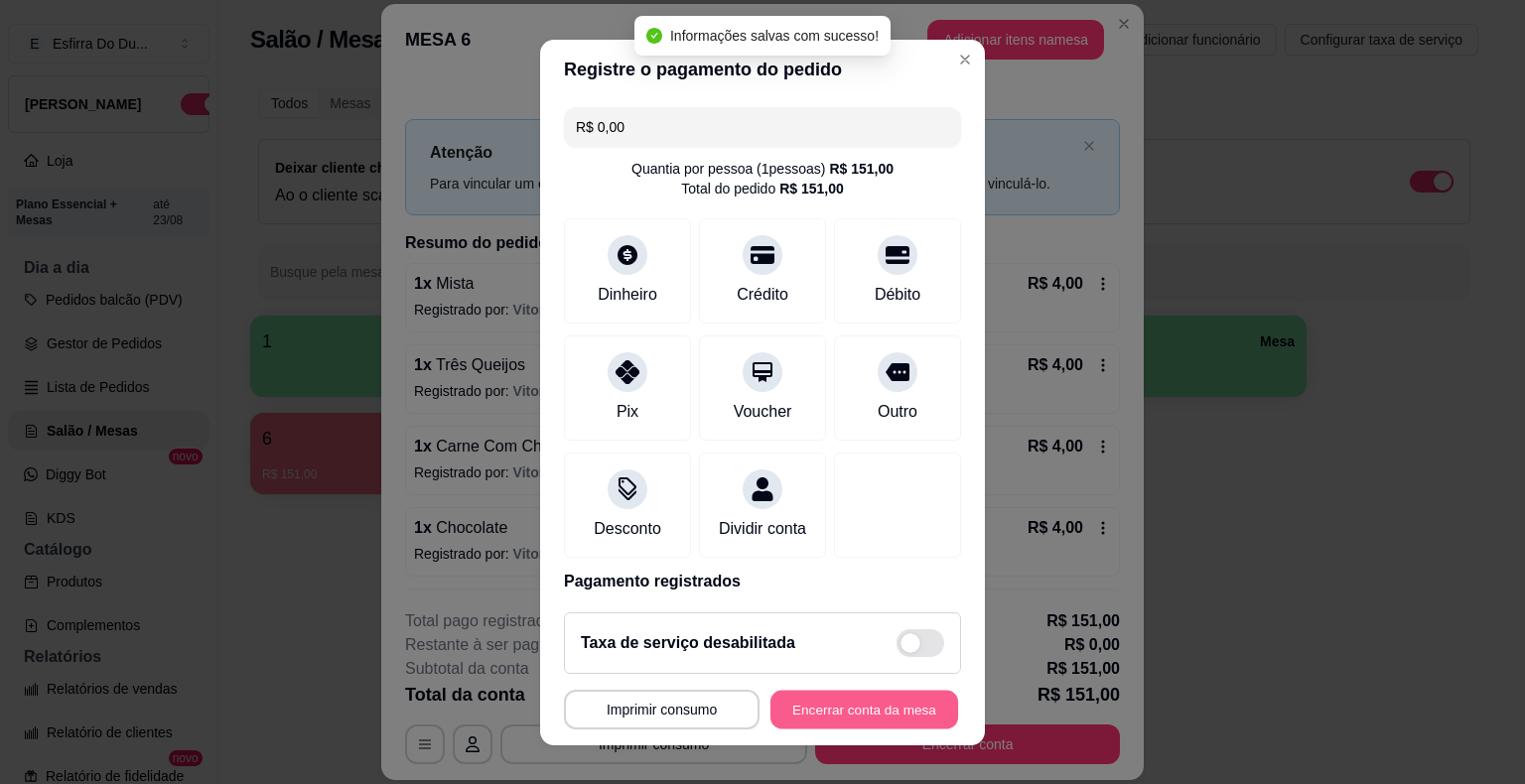 click on "Encerrar conta da mesa" at bounding box center [864, 709] 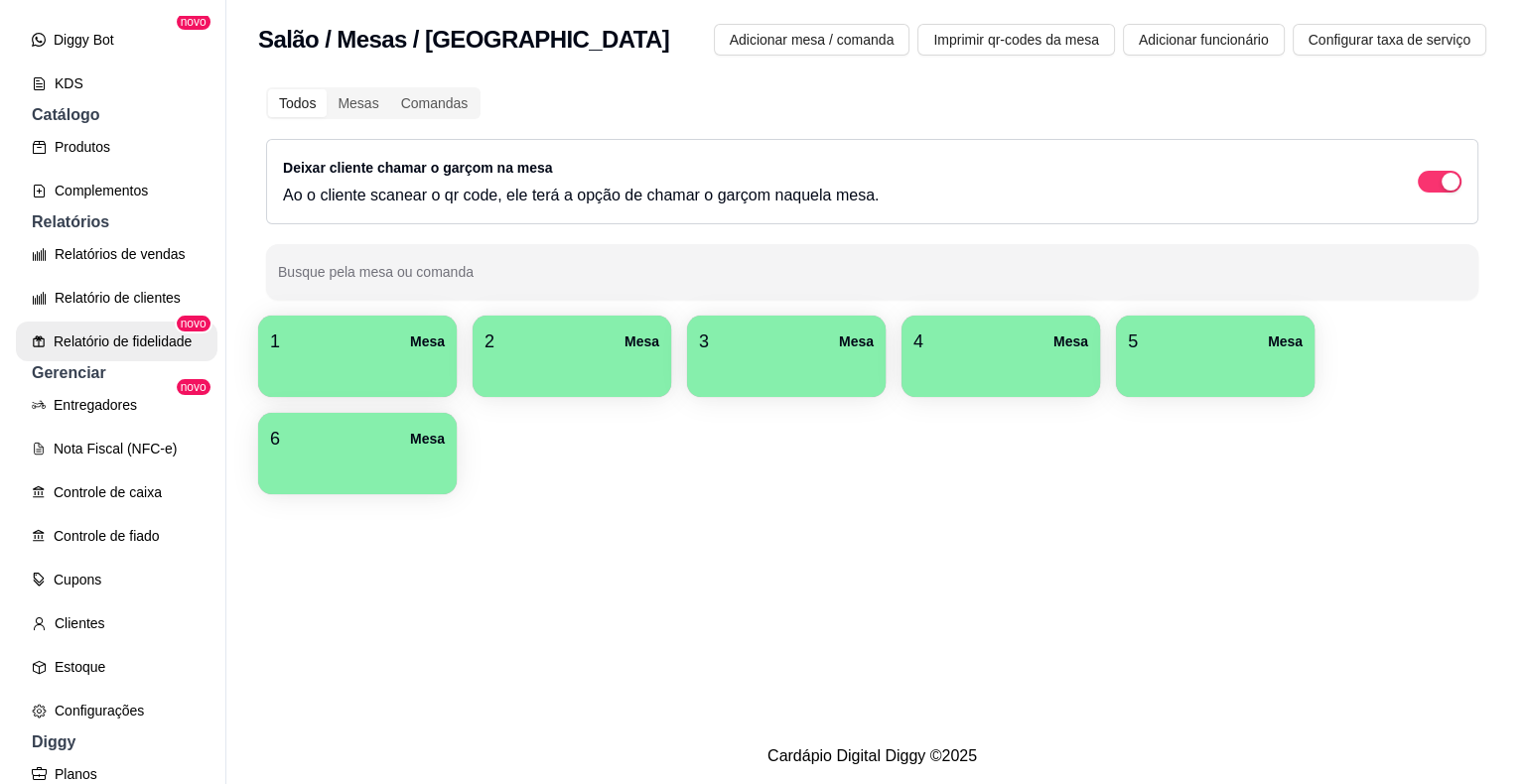 scroll, scrollTop: 590, scrollLeft: 0, axis: vertical 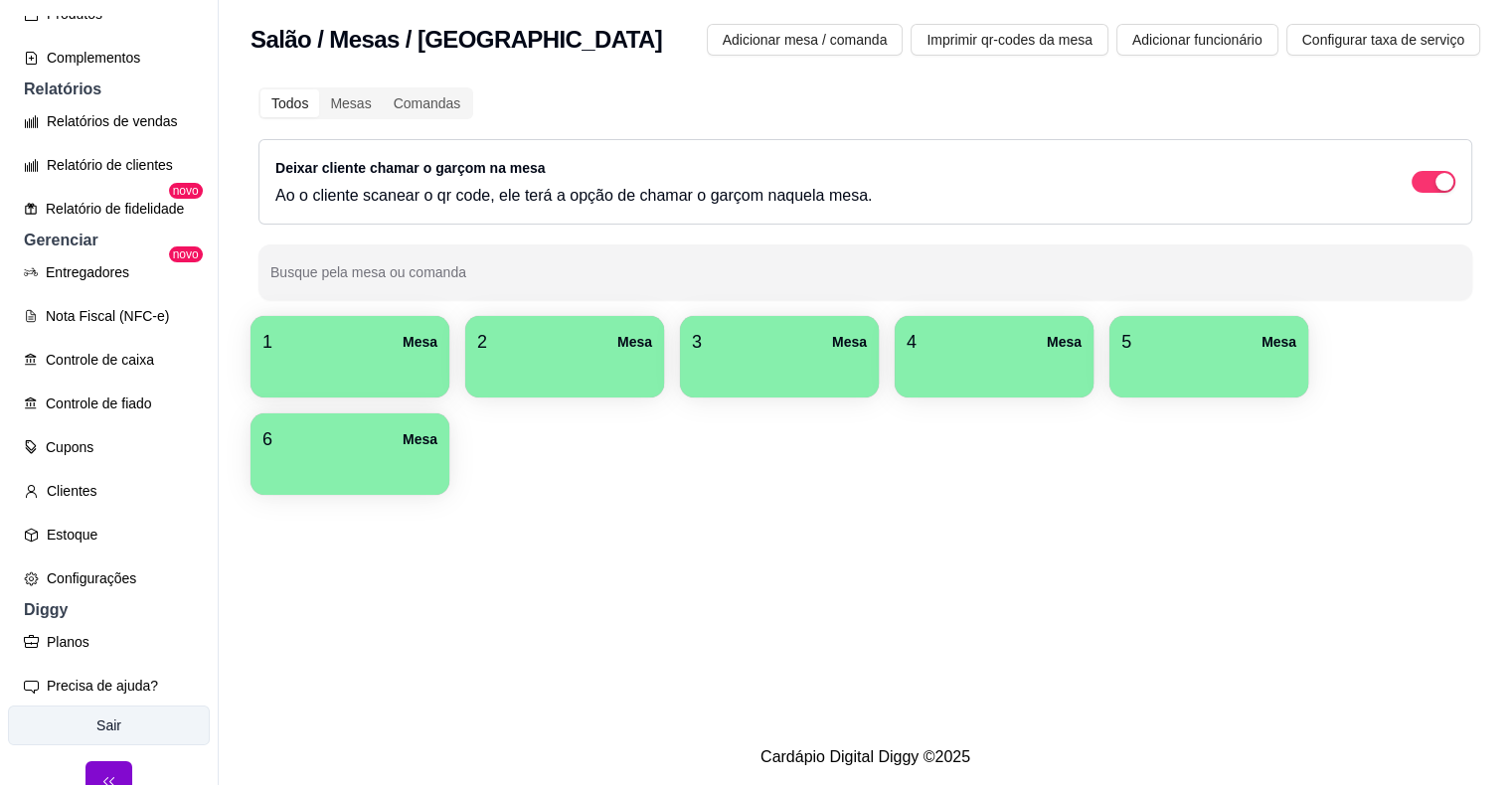 click on "Sair" at bounding box center [108, 725] 